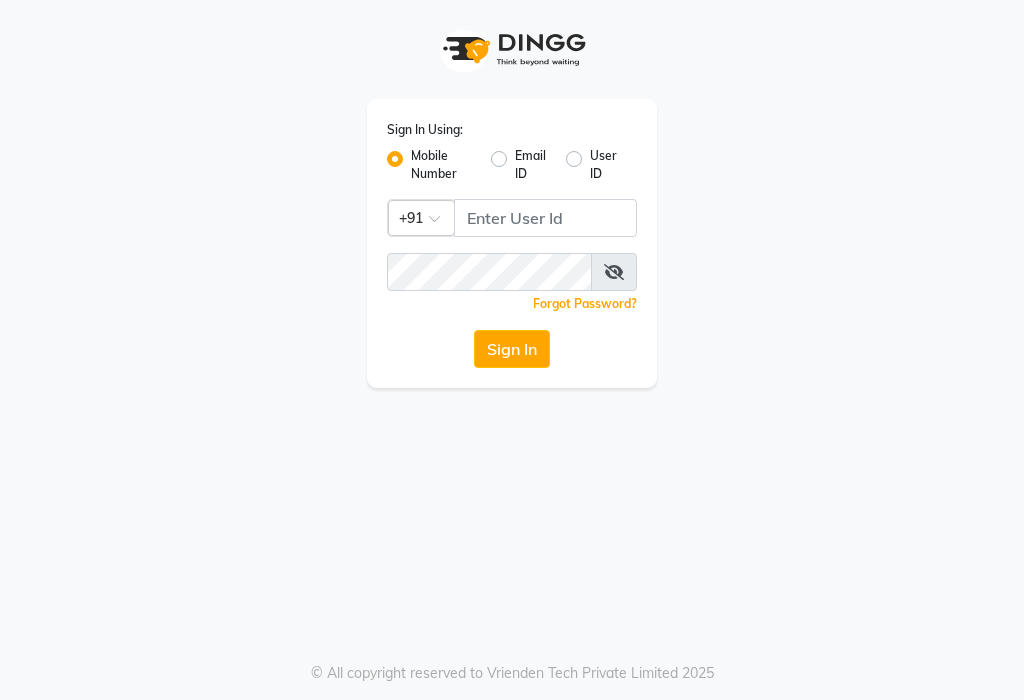 scroll, scrollTop: 0, scrollLeft: 0, axis: both 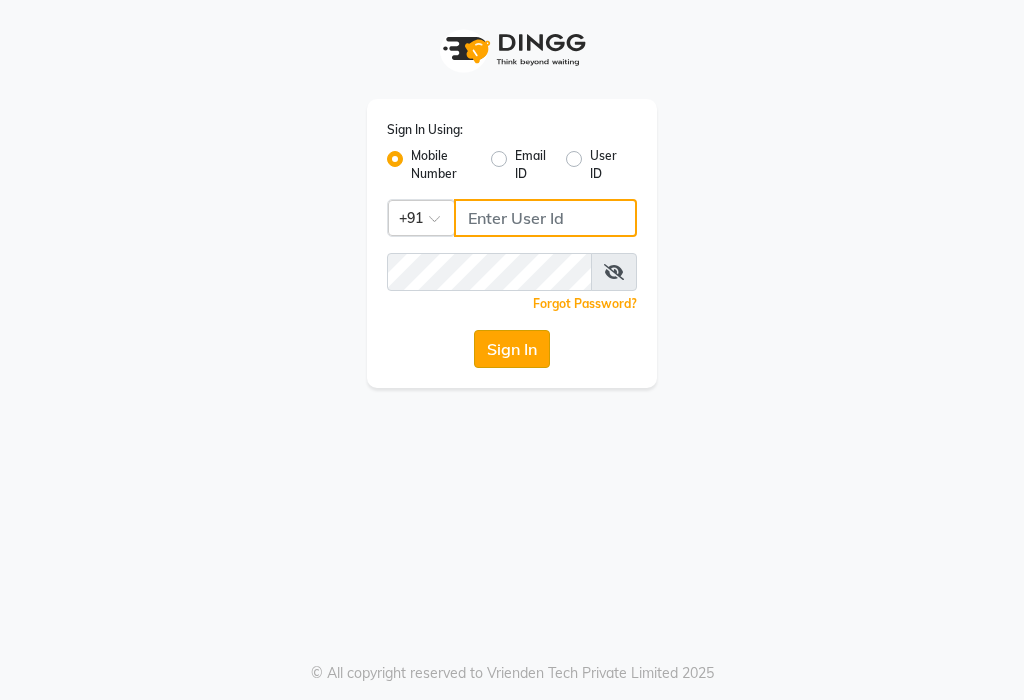 type on "[PHONE]" 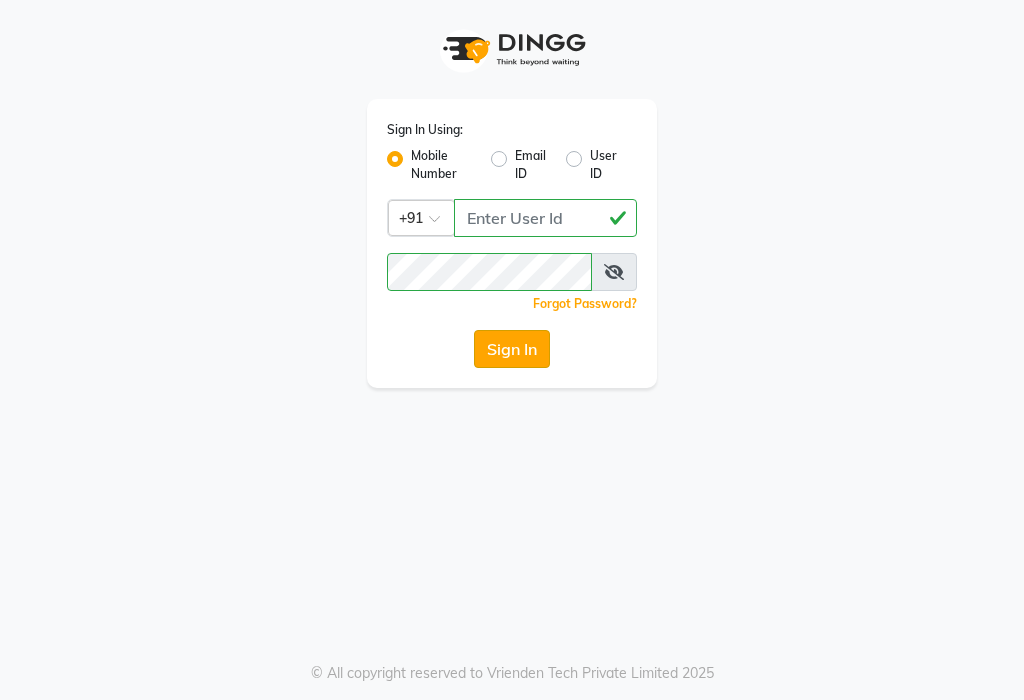 click on "Sign In" 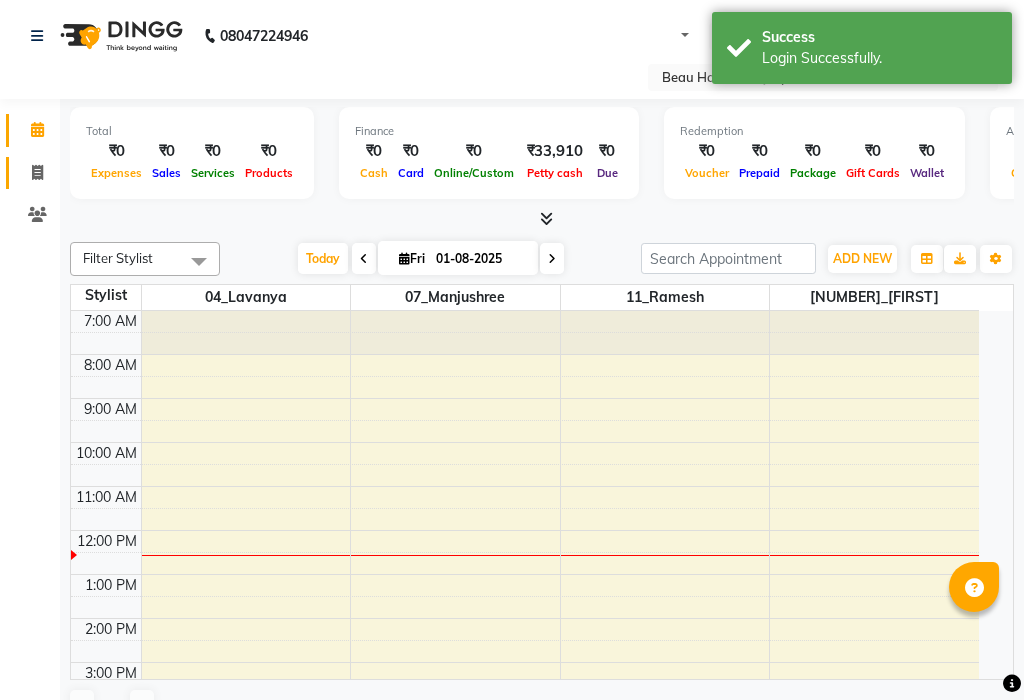 click 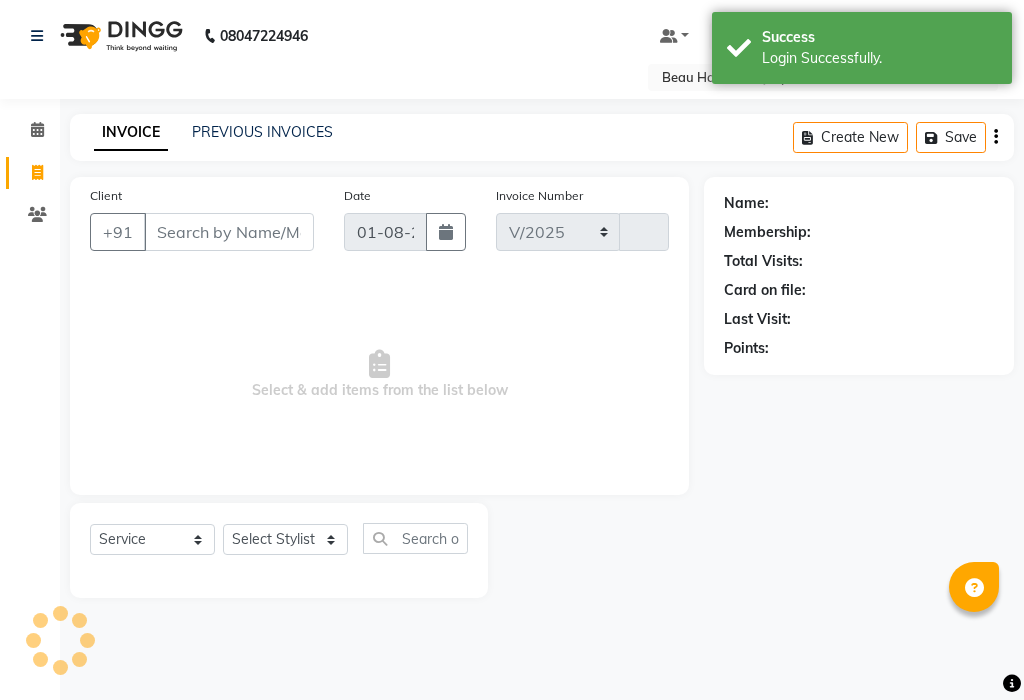 select on "3470" 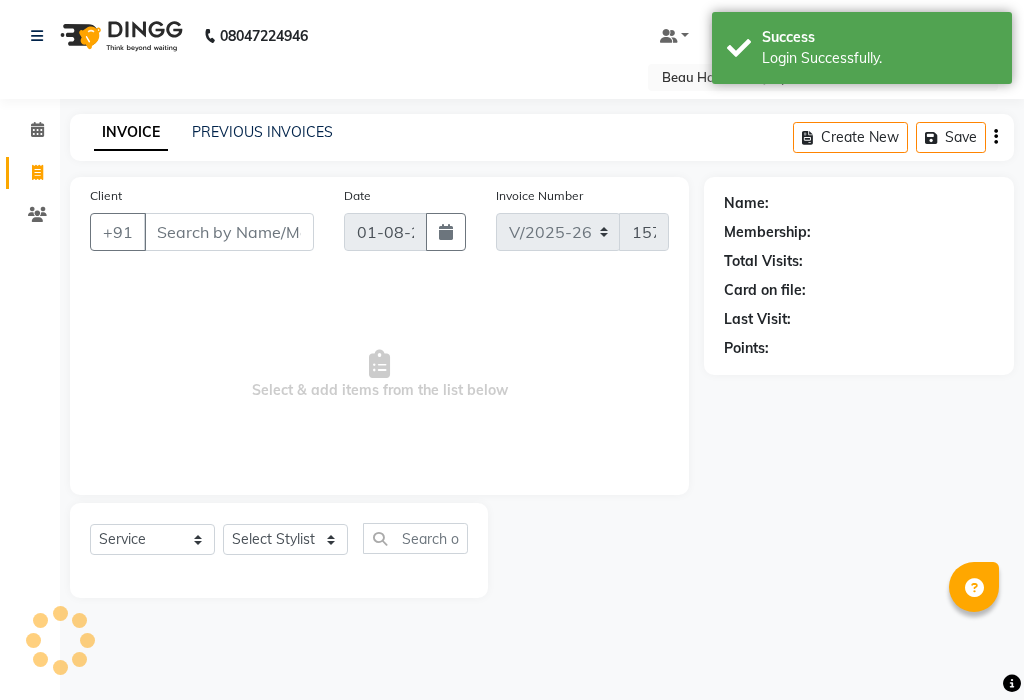 click on "Client" at bounding box center (229, 232) 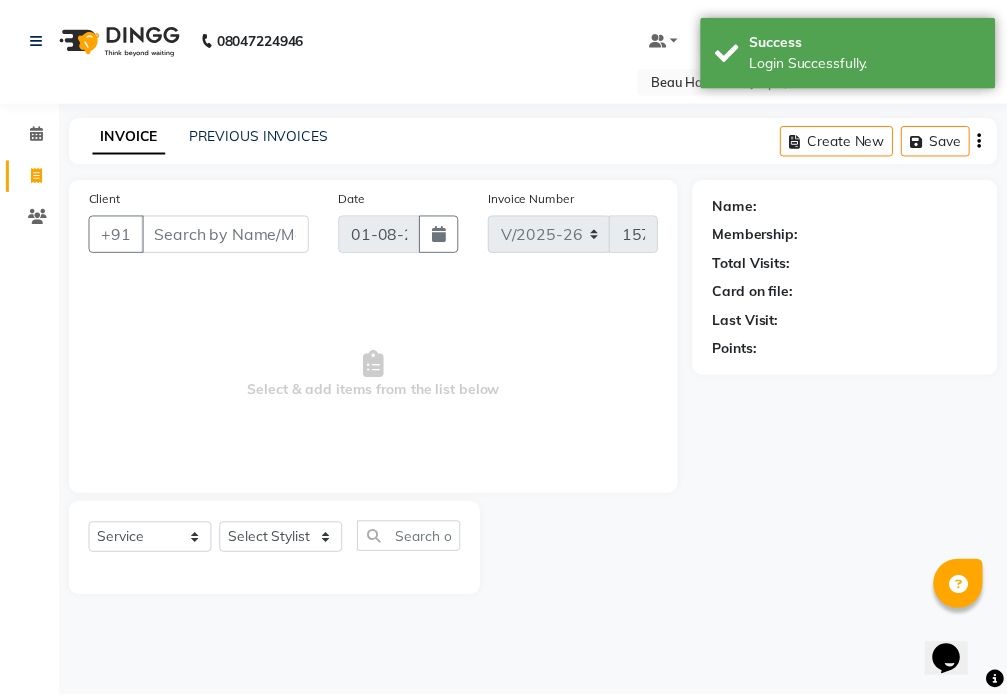 scroll, scrollTop: 0, scrollLeft: 0, axis: both 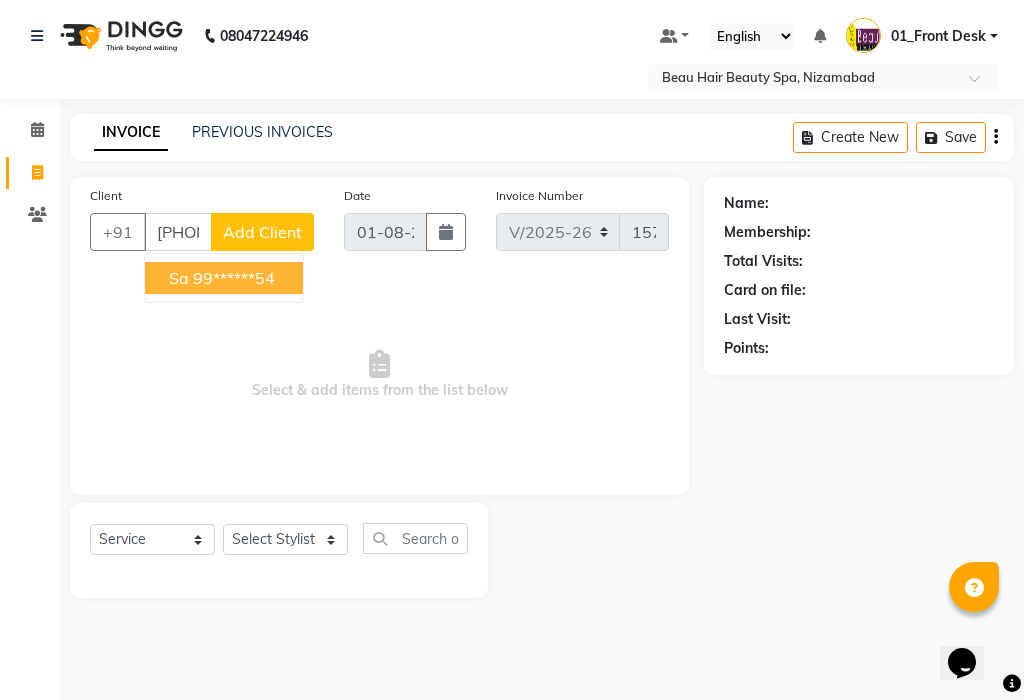 click on "[FIRST] [PHONE]" at bounding box center [224, 278] 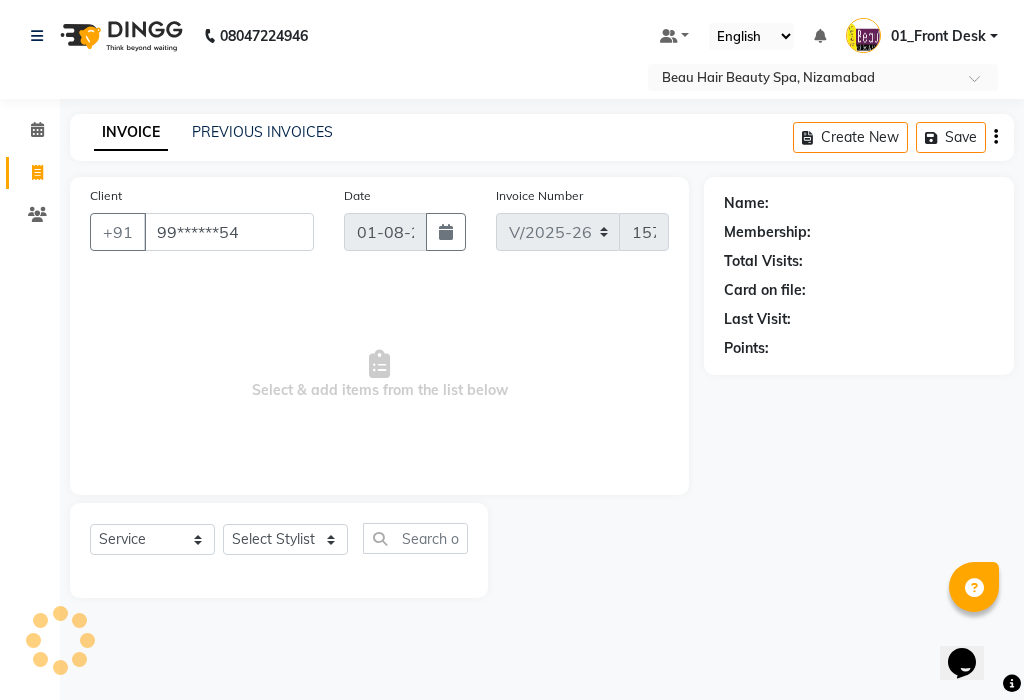 type on "99******54" 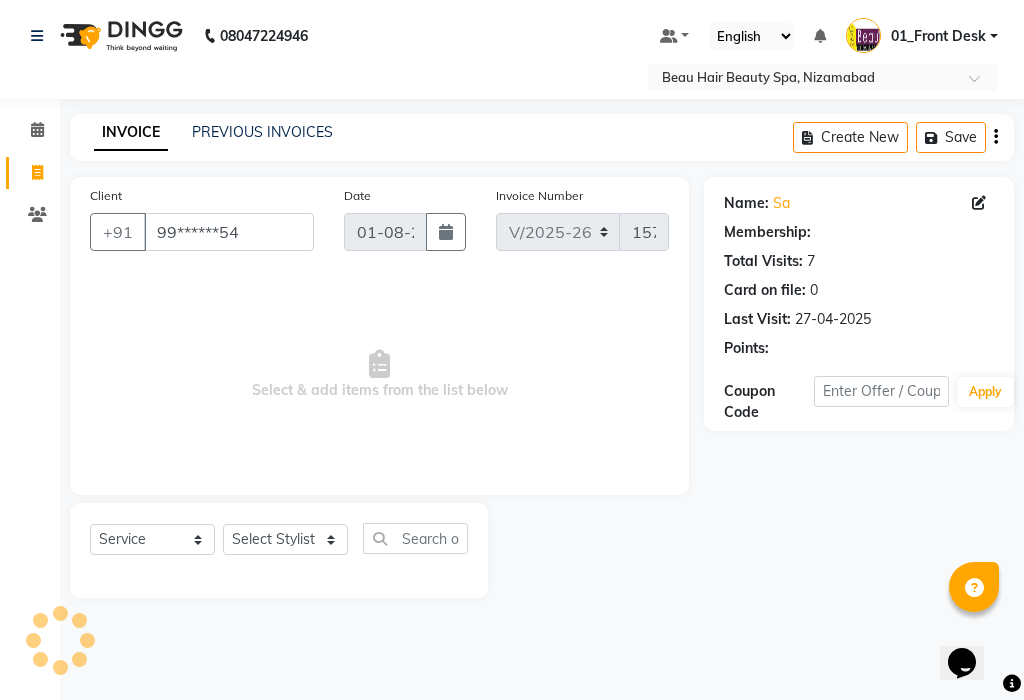 select on "1: Object" 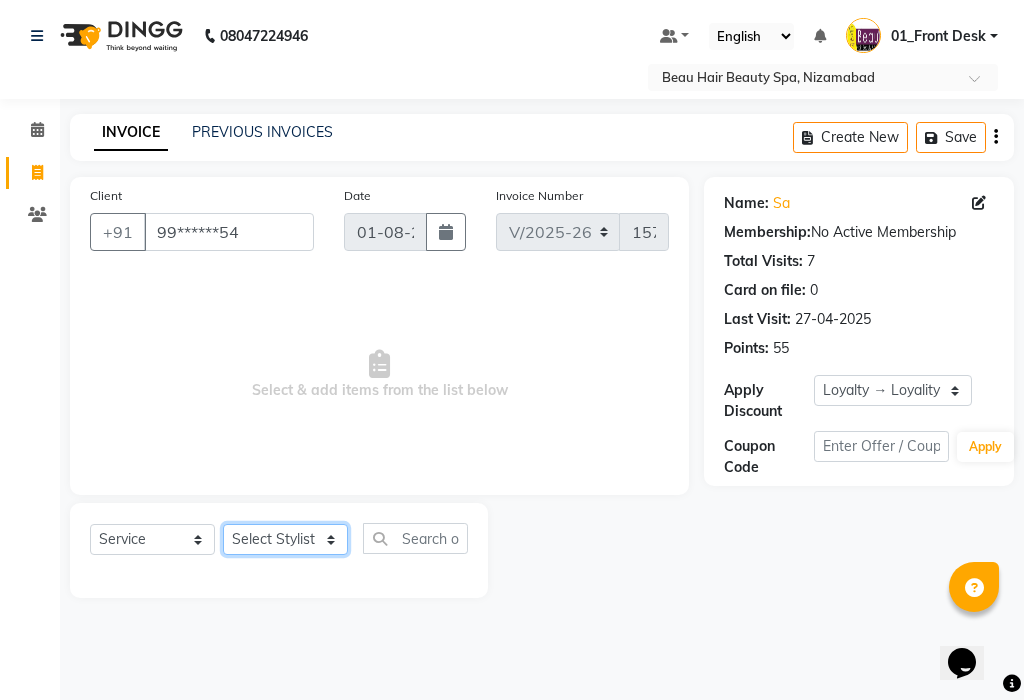 click on "Select Stylist 01_Front Desk 04_Lavanya 07_Manjushree 11_Ramesh 15_Adrish 26_Srinivas 99_Vishal Sir" 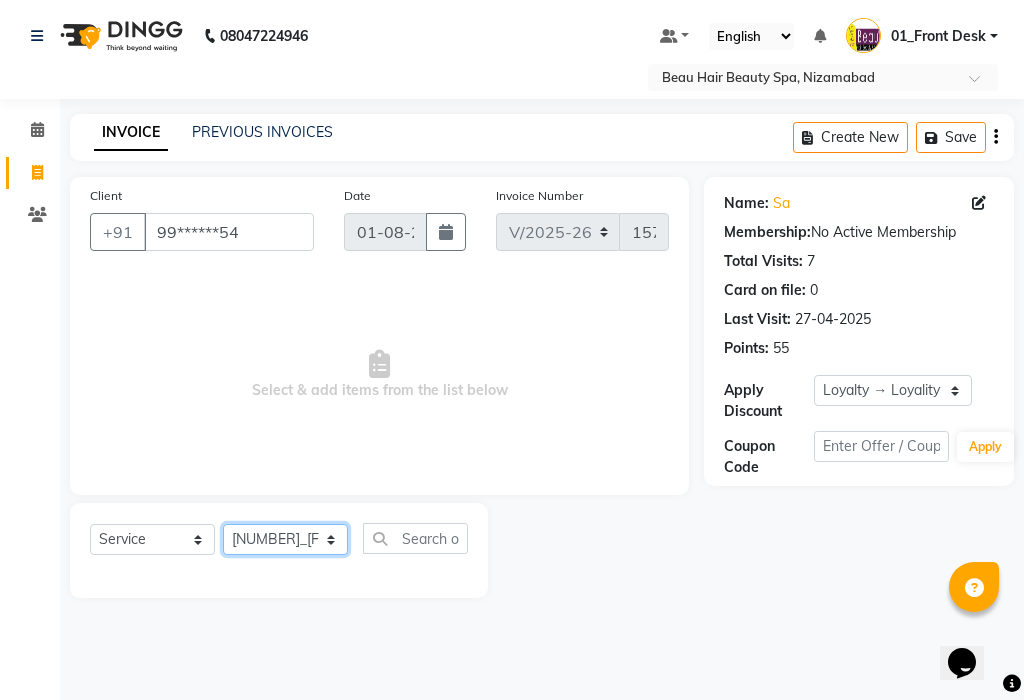 click on "Select Stylist 01_Front Desk 04_Lavanya 07_Manjushree 11_Ramesh 15_Adrish 26_Srinivas 99_Vishal Sir" 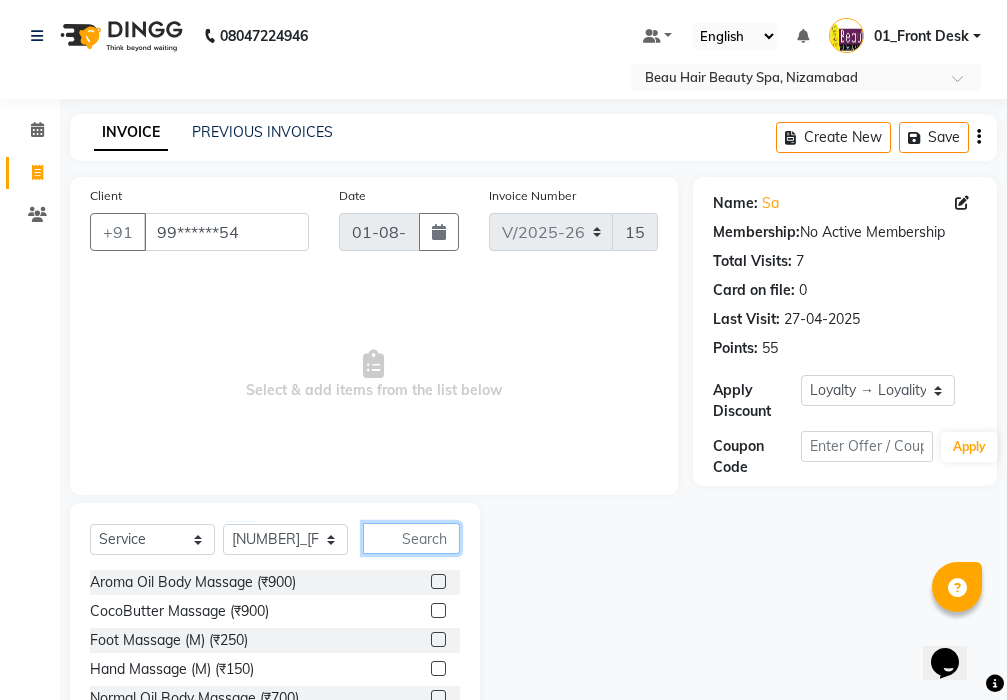 click 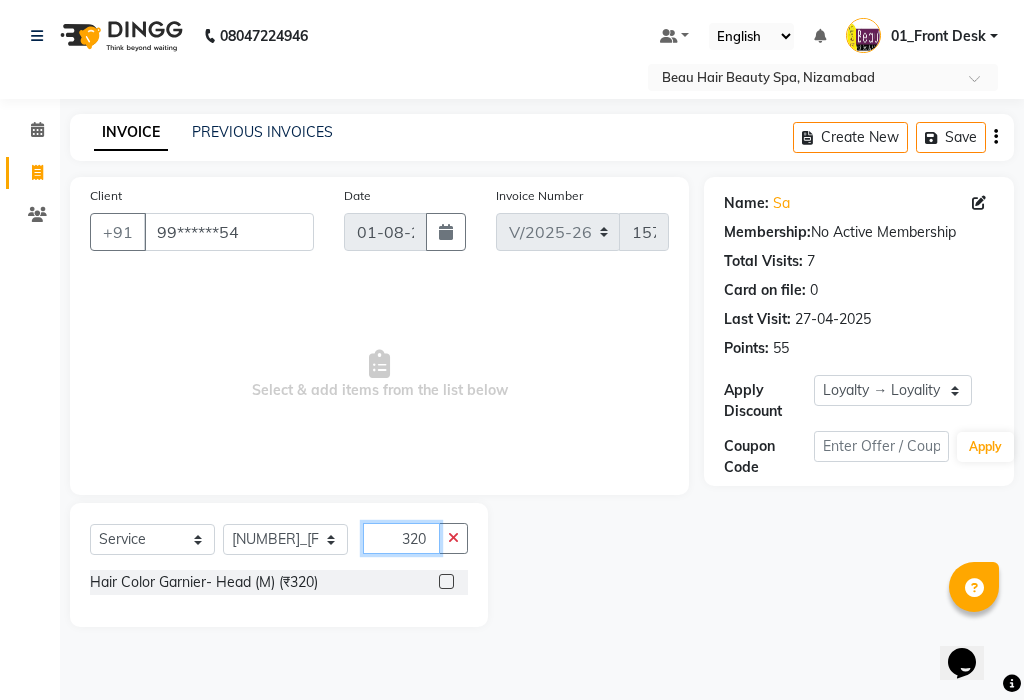 type on "320" 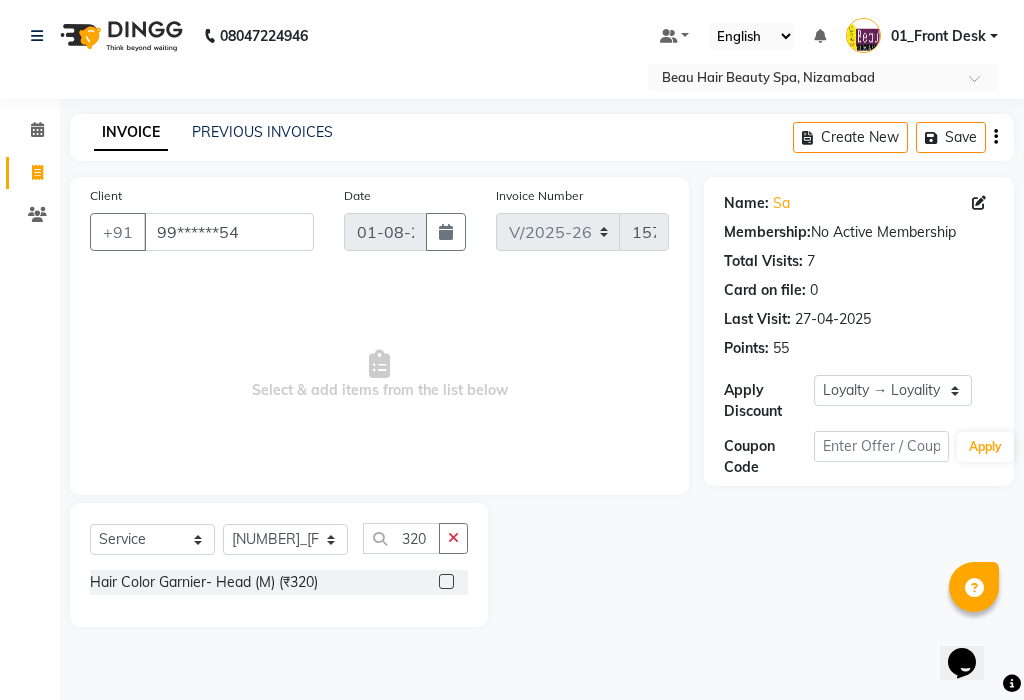 click 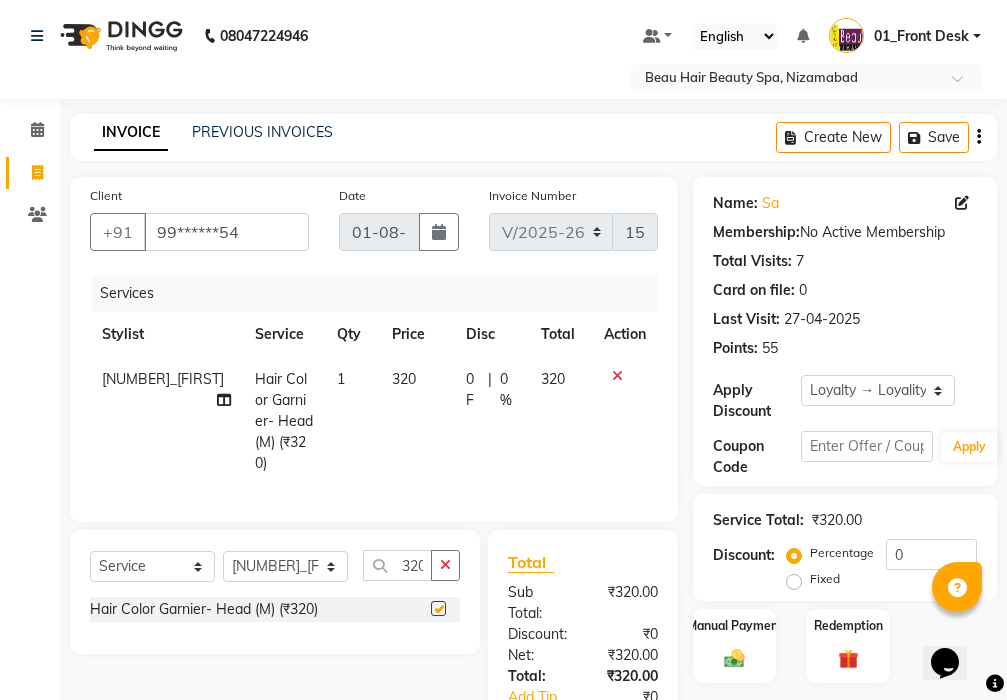 checkbox on "false" 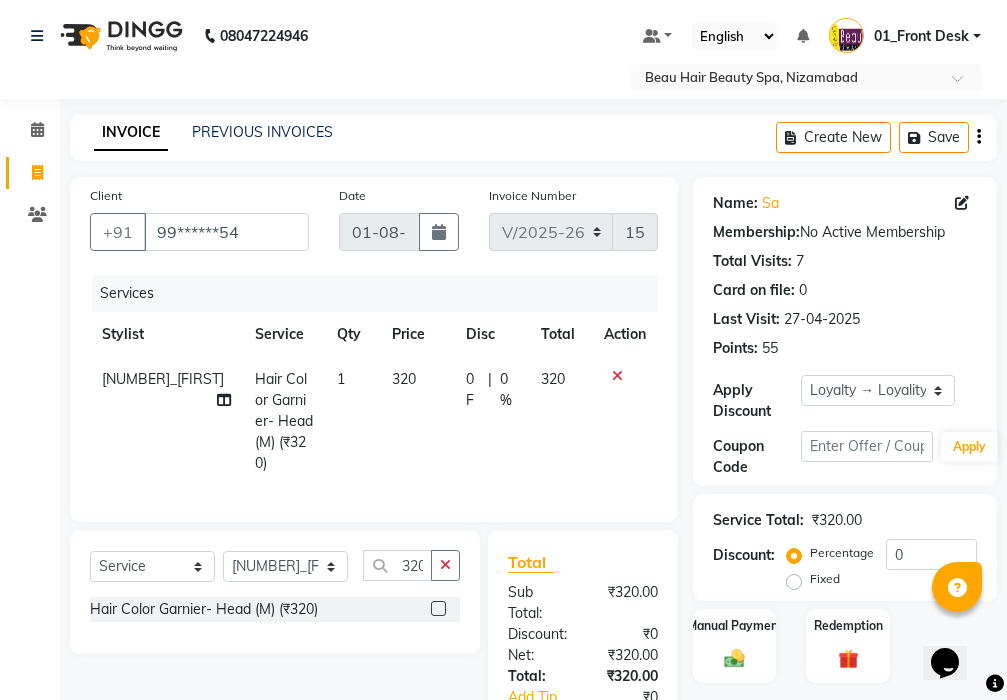 click 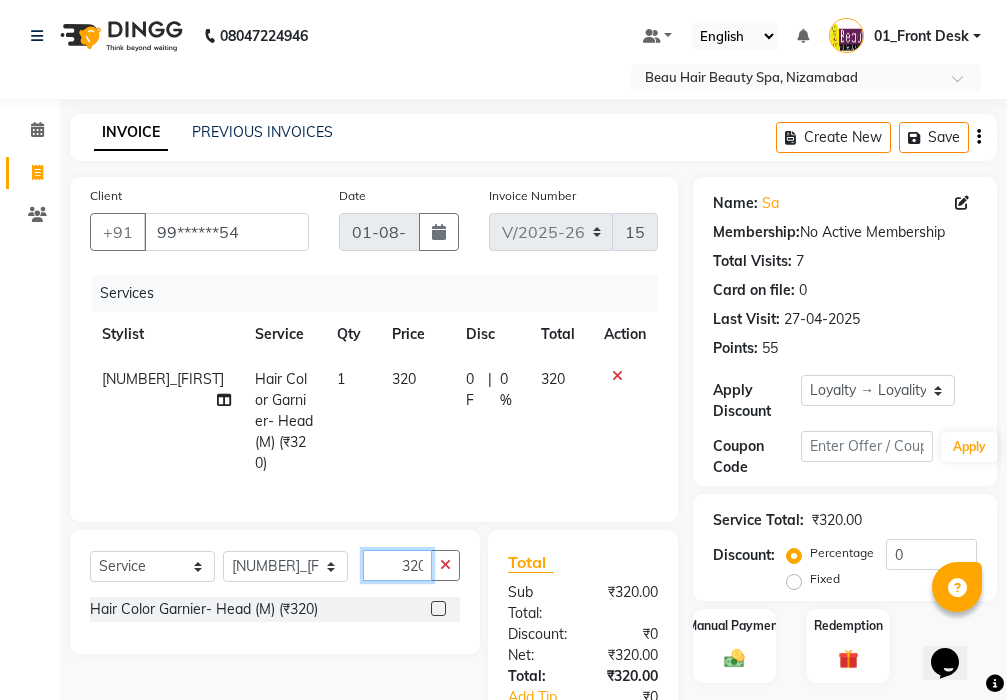 type 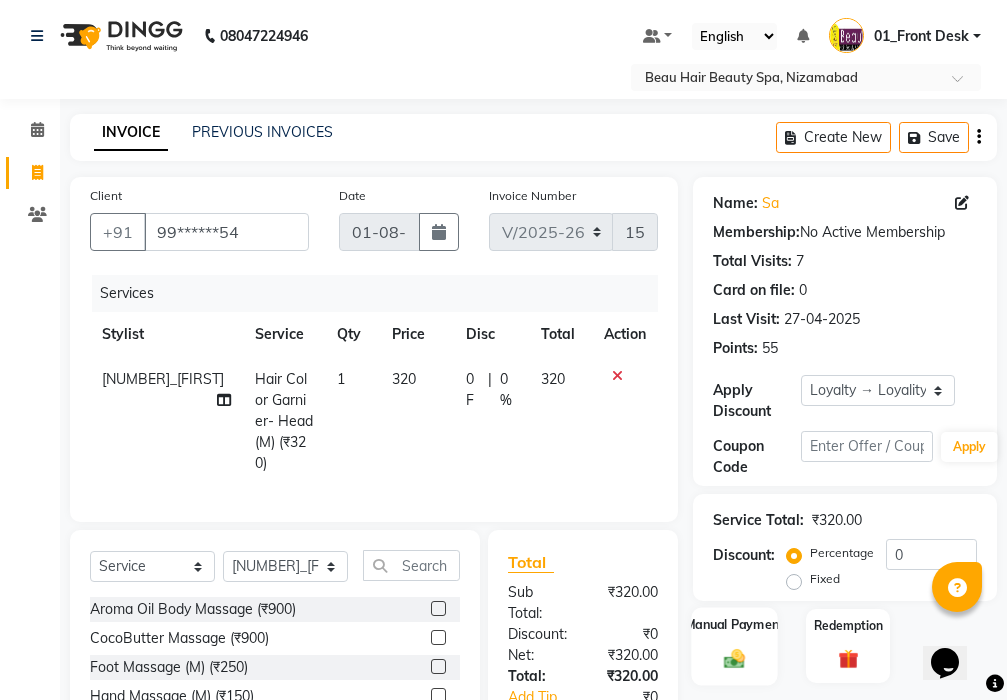 click on "Manual Payment" 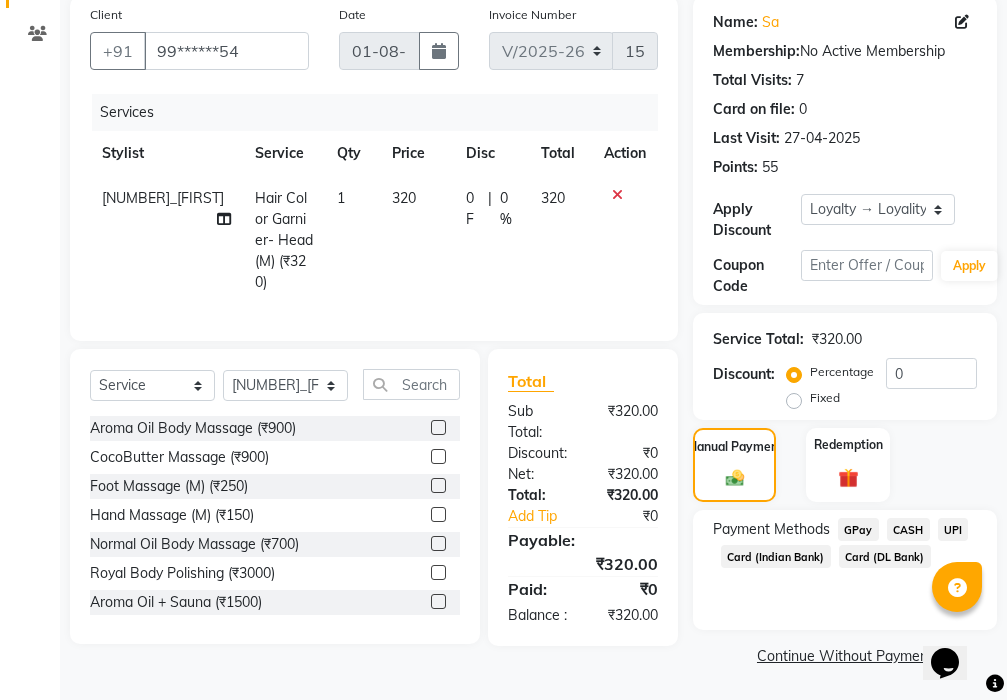 scroll, scrollTop: 182, scrollLeft: 0, axis: vertical 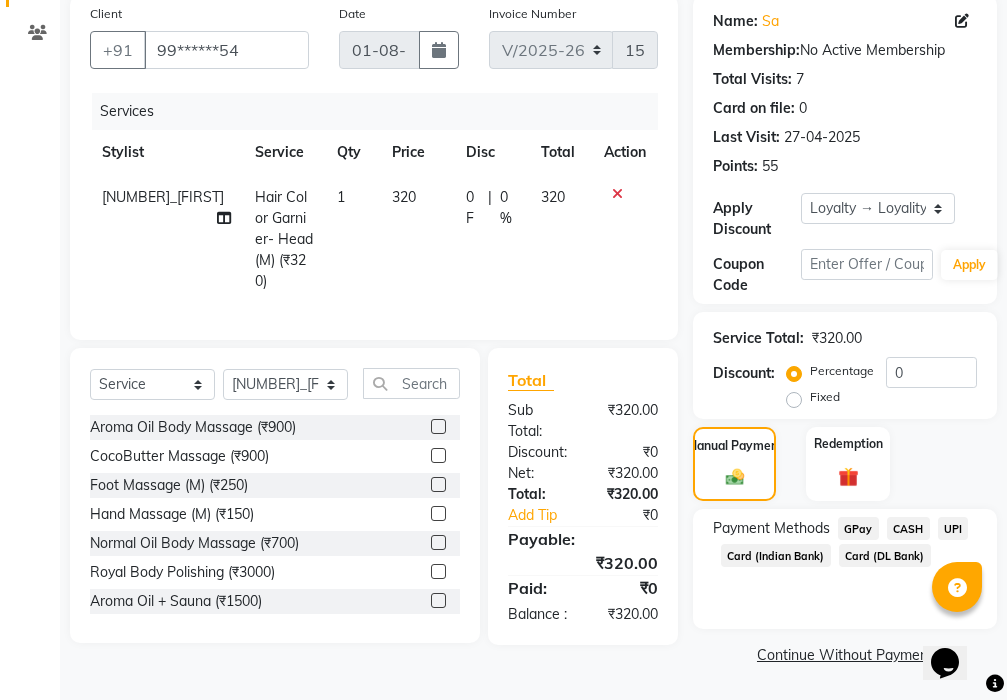 click on "CASH" 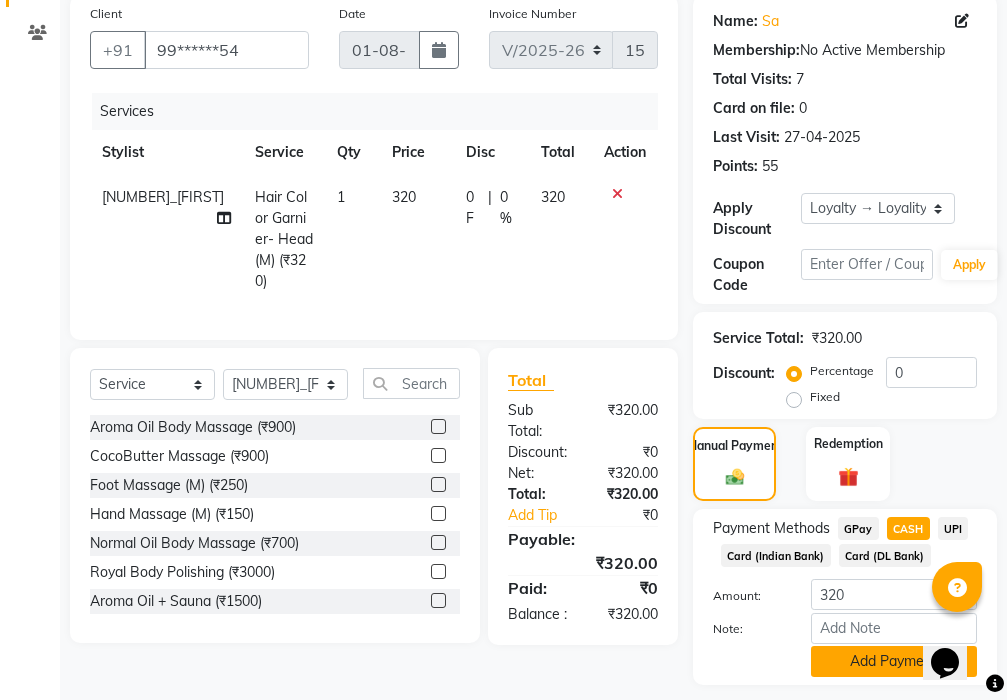 click on "Add Payment" 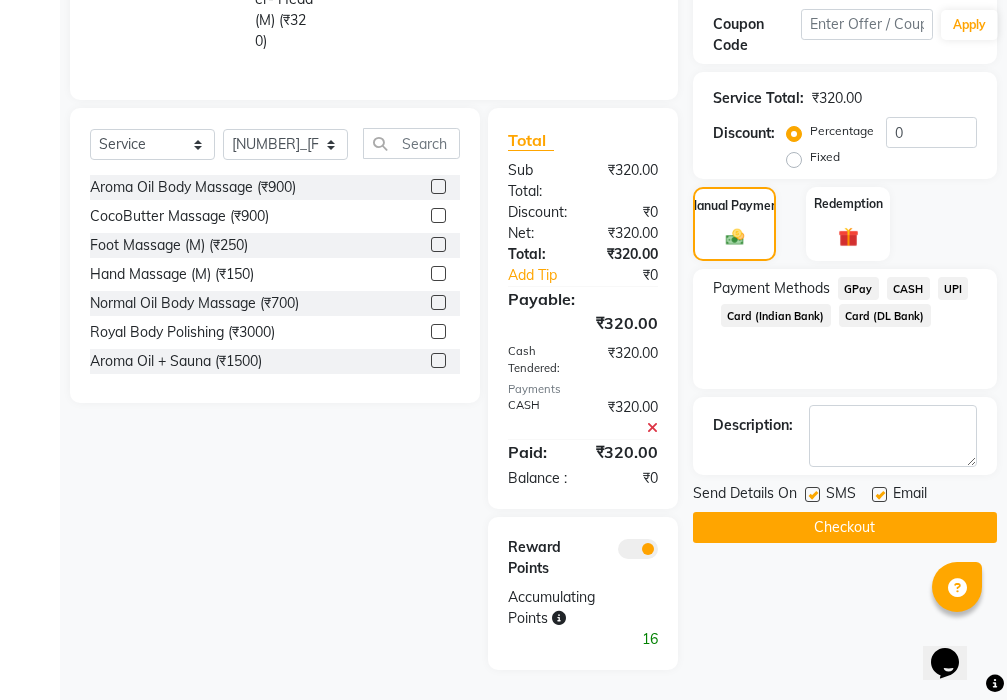 scroll, scrollTop: 439, scrollLeft: 0, axis: vertical 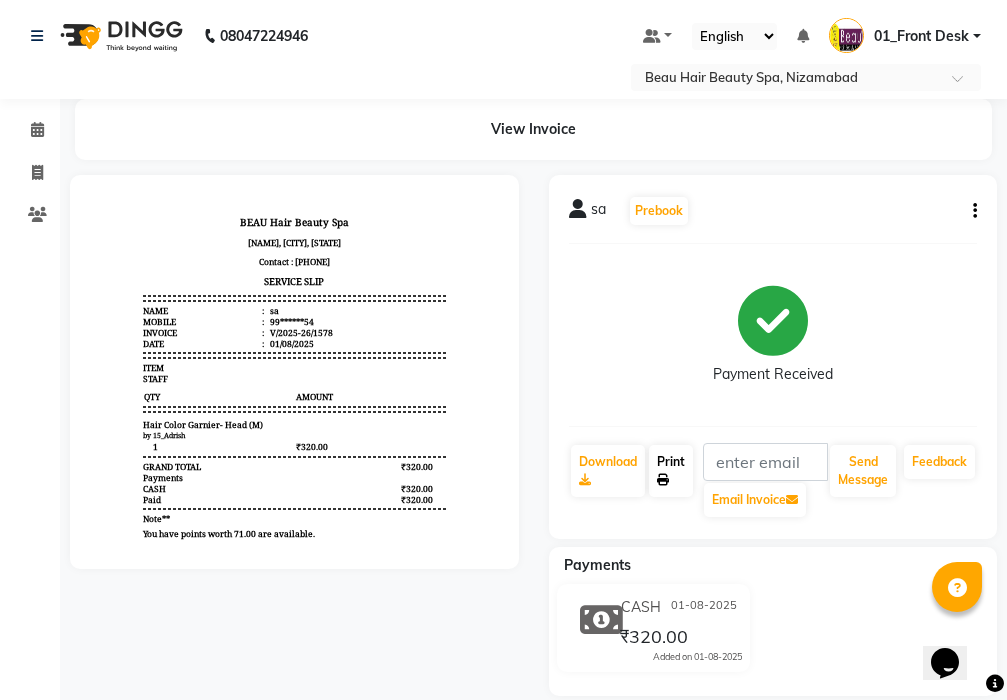 click on "Print" 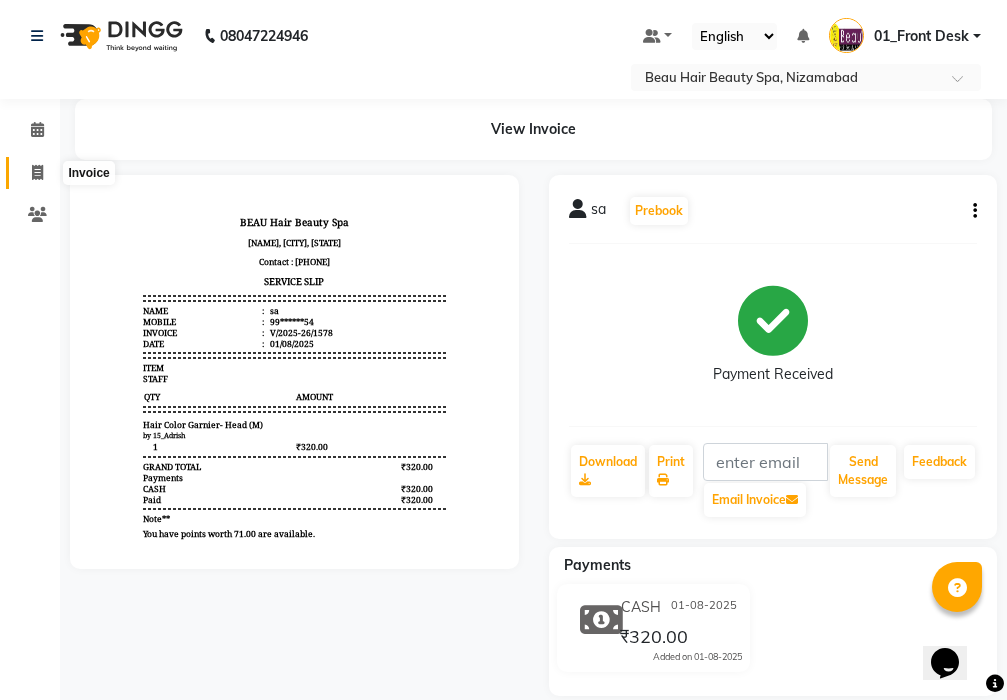 click 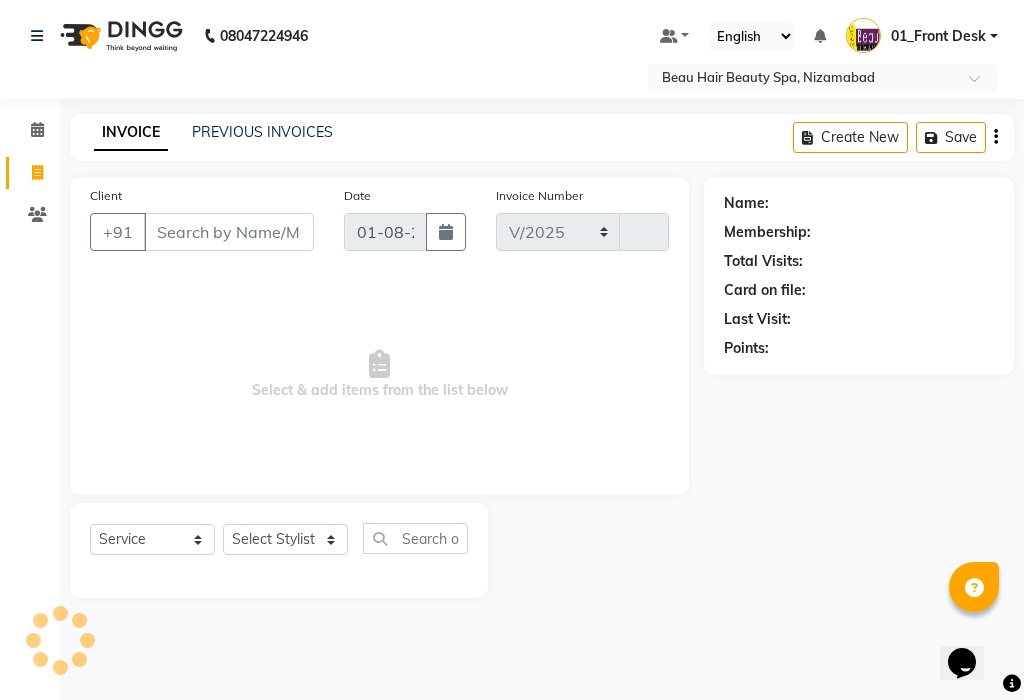 select on "3470" 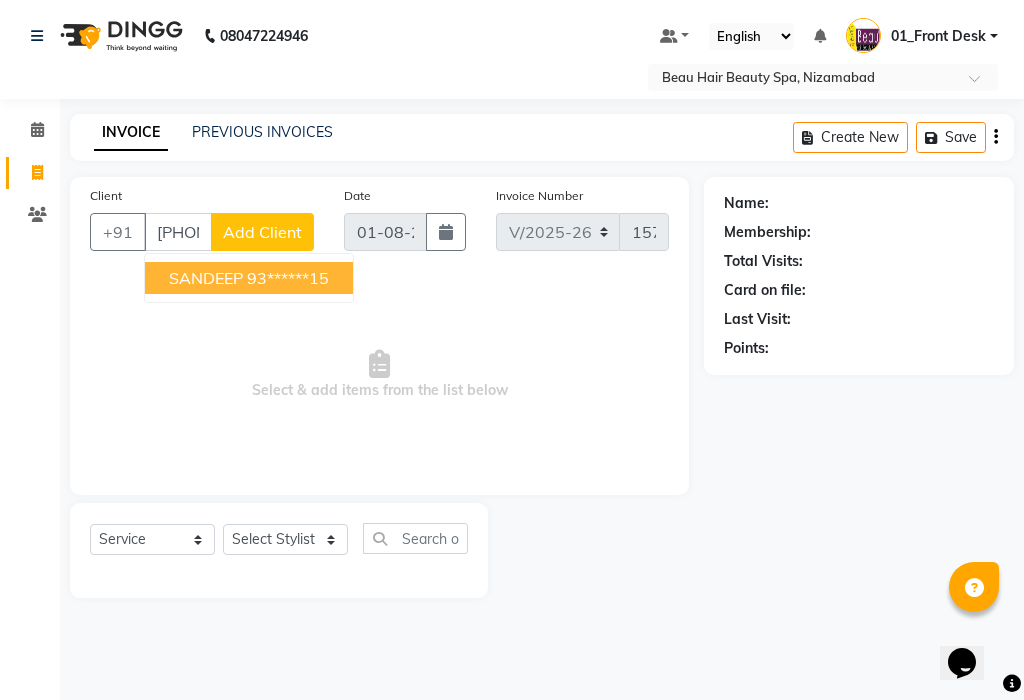 click on "[FIRST] [PHONE]" at bounding box center (249, 278) 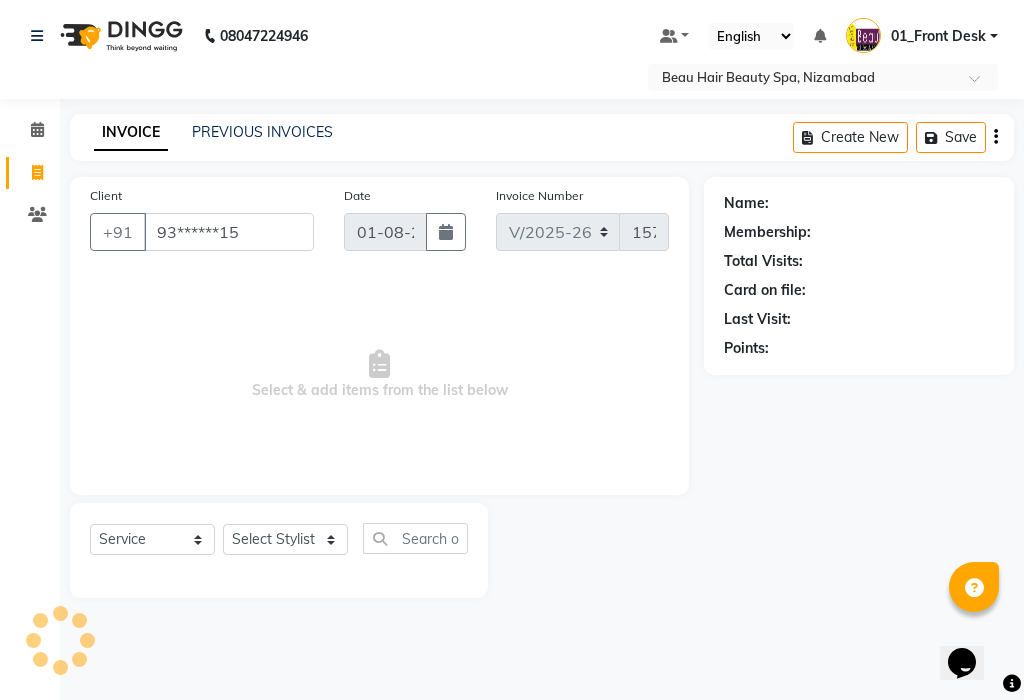 type on "93******15" 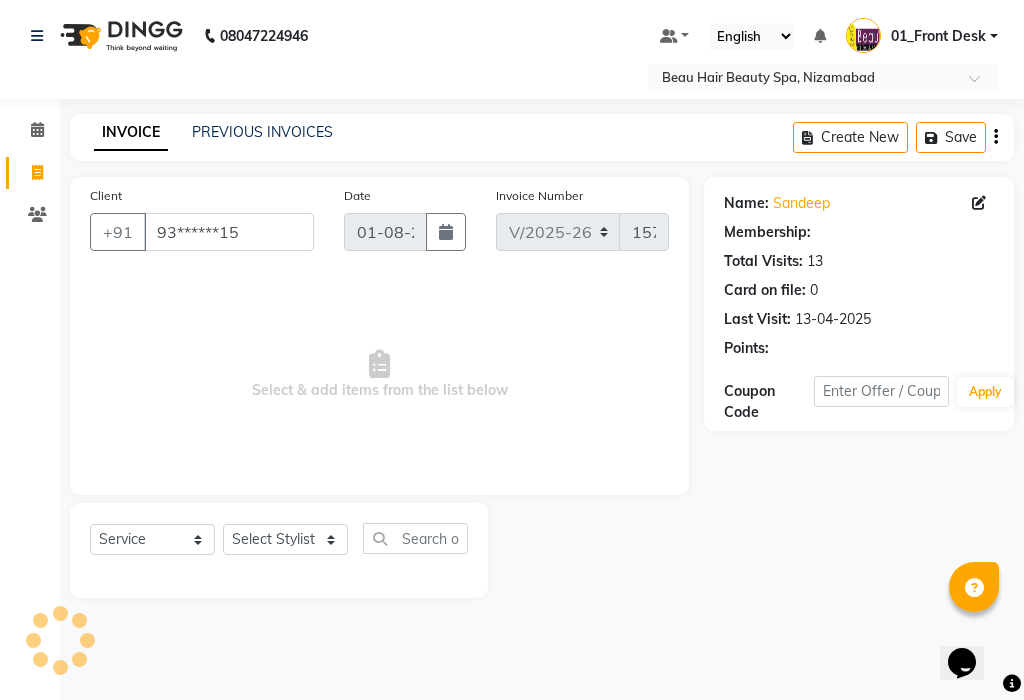 select on "1: Object" 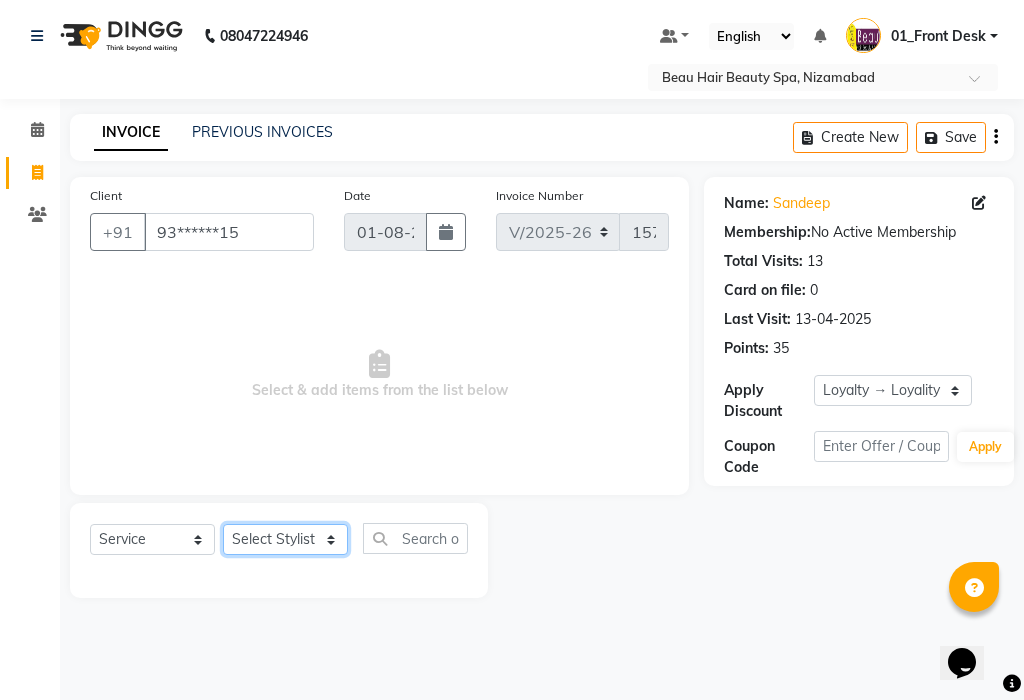 click on "Select Stylist 01_Front Desk 04_Lavanya 07_Manjushree 11_Ramesh 15_Adrish 26_Srinivas 99_Vishal Sir" 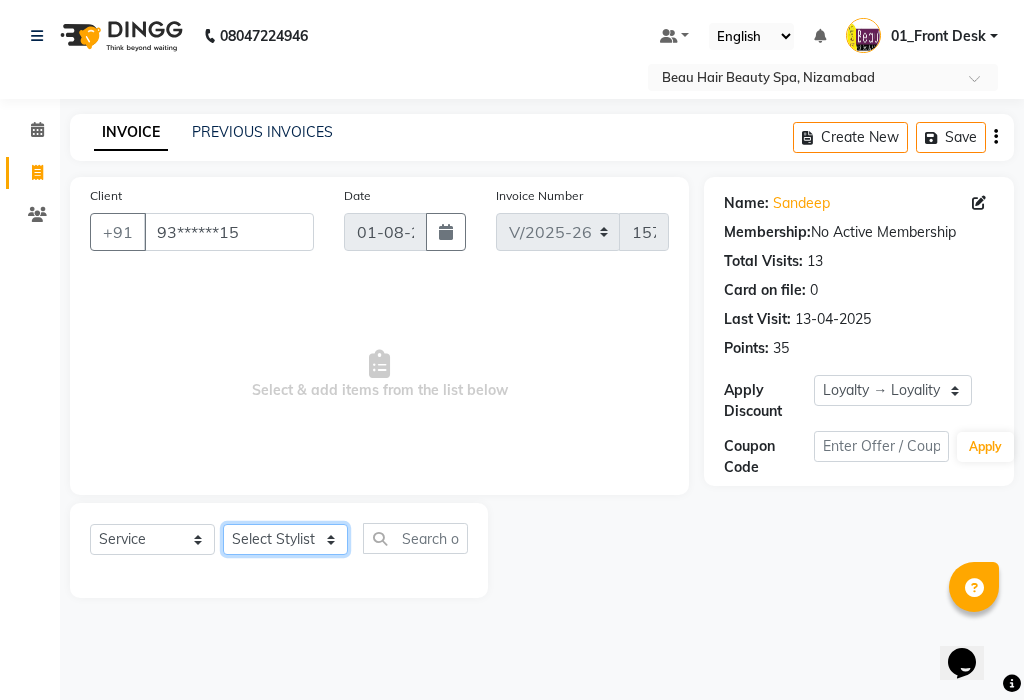select on "15614" 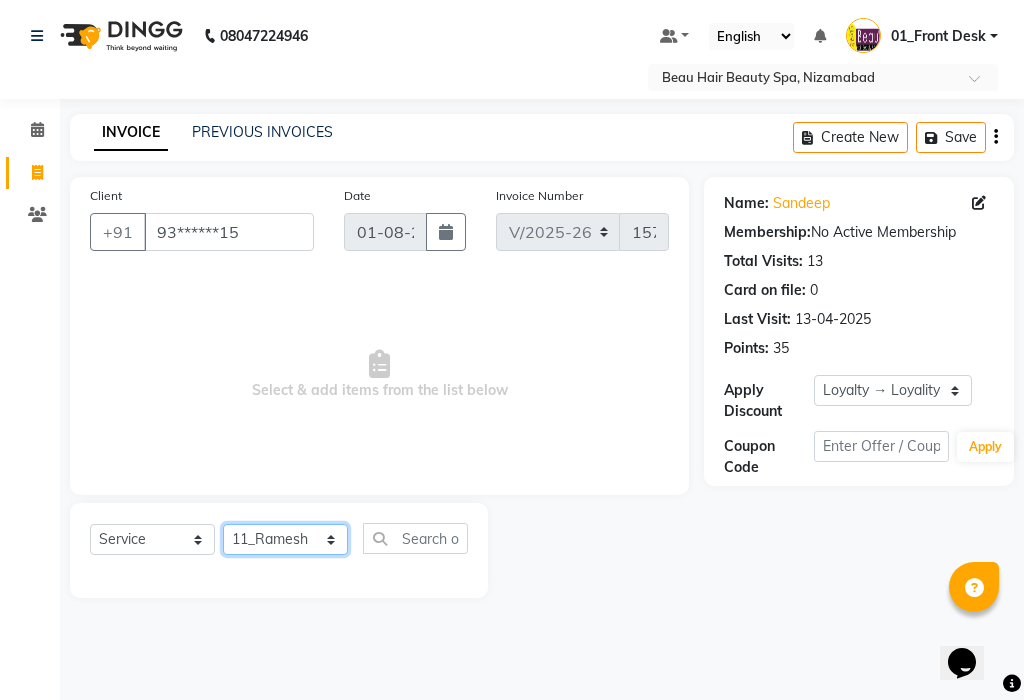click on "Select Stylist 01_Front Desk 04_Lavanya 07_Manjushree 11_Ramesh 15_Adrish 26_Srinivas 99_Vishal Sir" 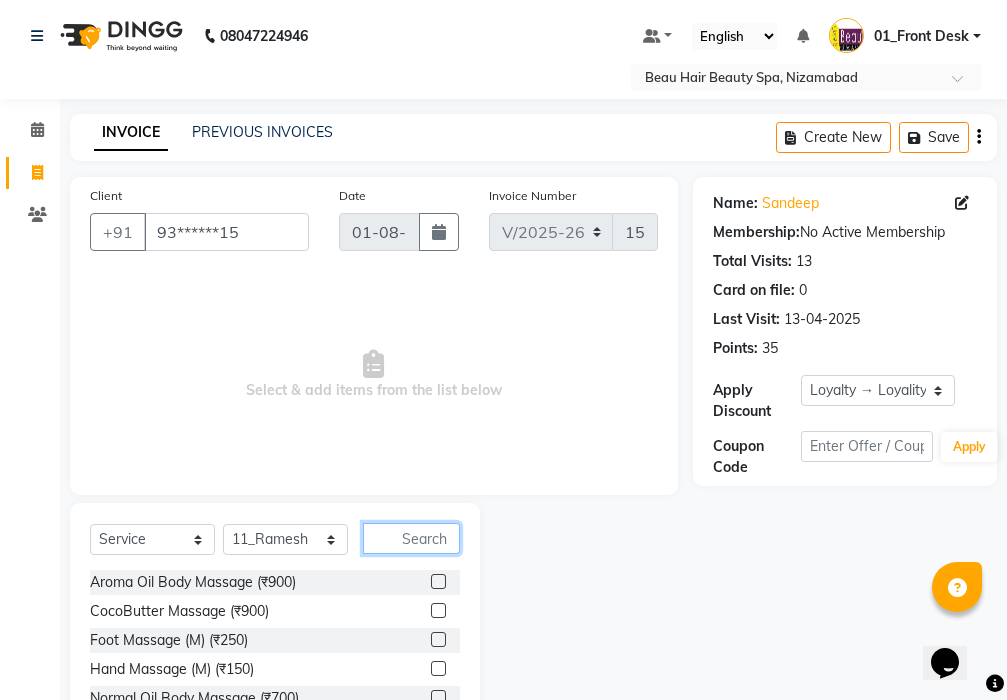 click 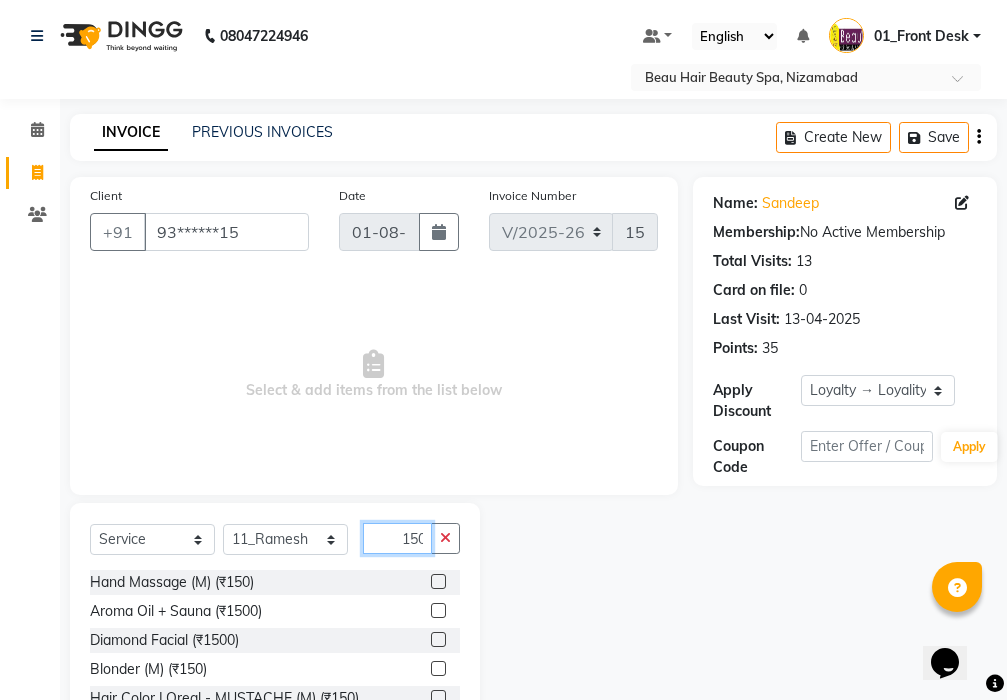 scroll, scrollTop: 0, scrollLeft: 2, axis: horizontal 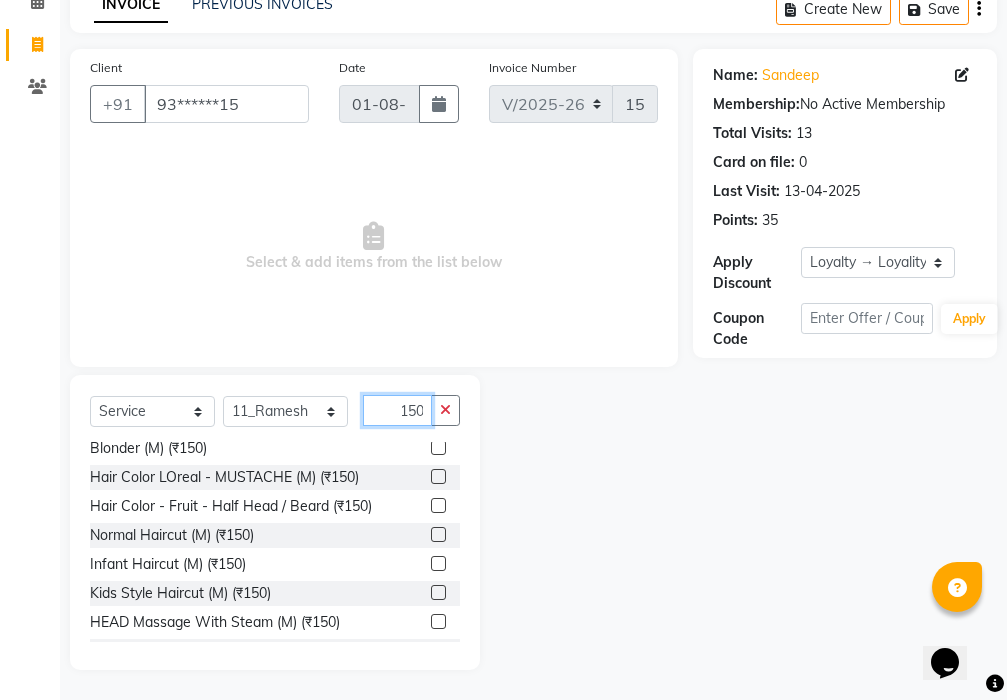 type on "150" 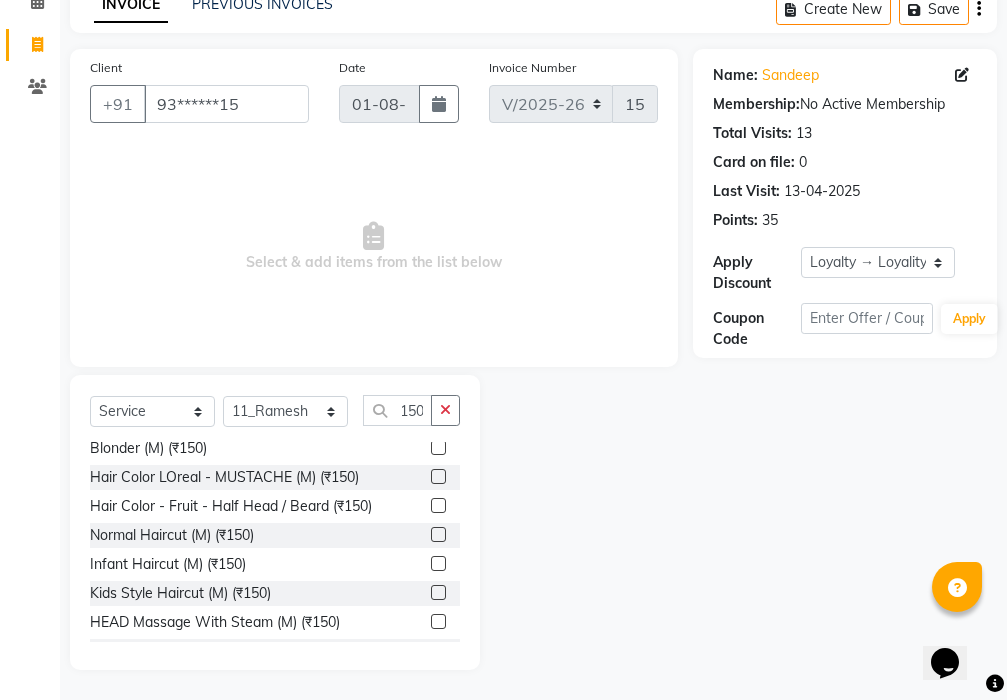 scroll, scrollTop: 0, scrollLeft: 0, axis: both 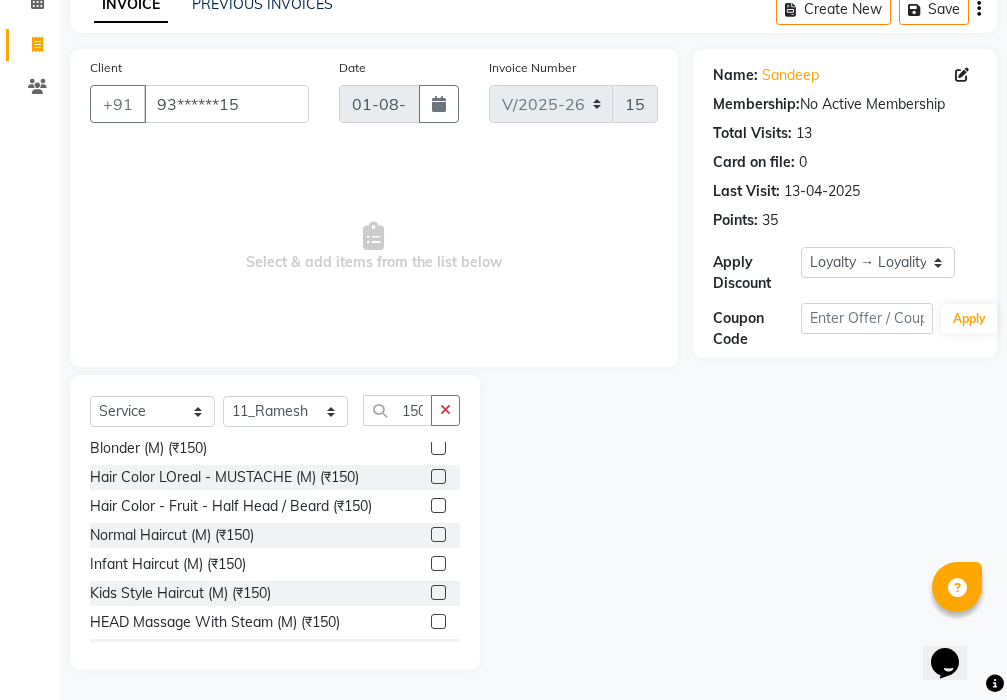 click 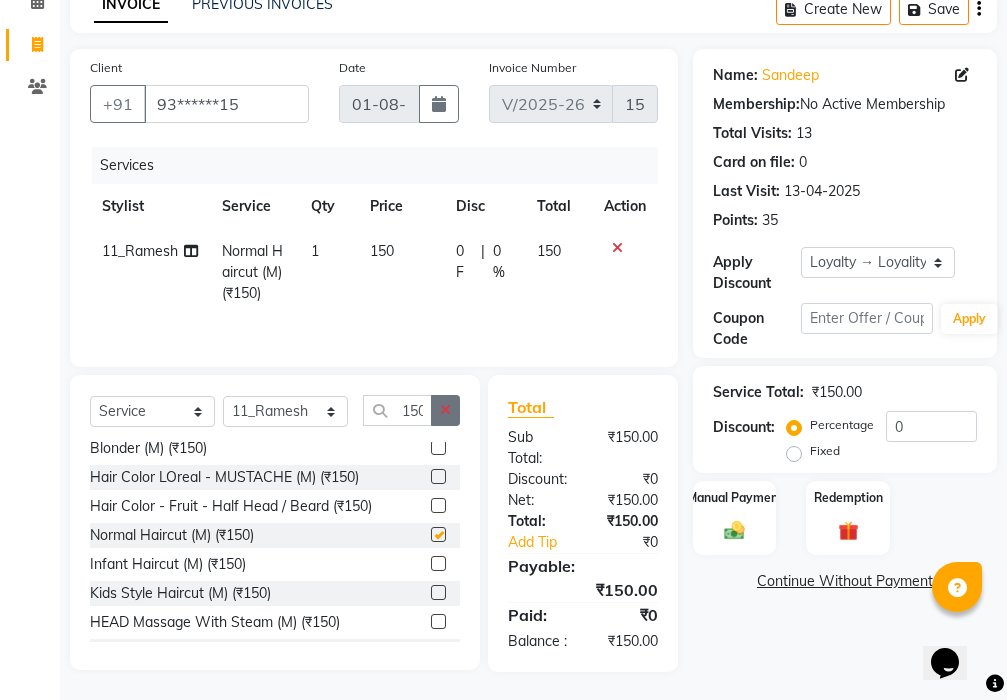checkbox on "false" 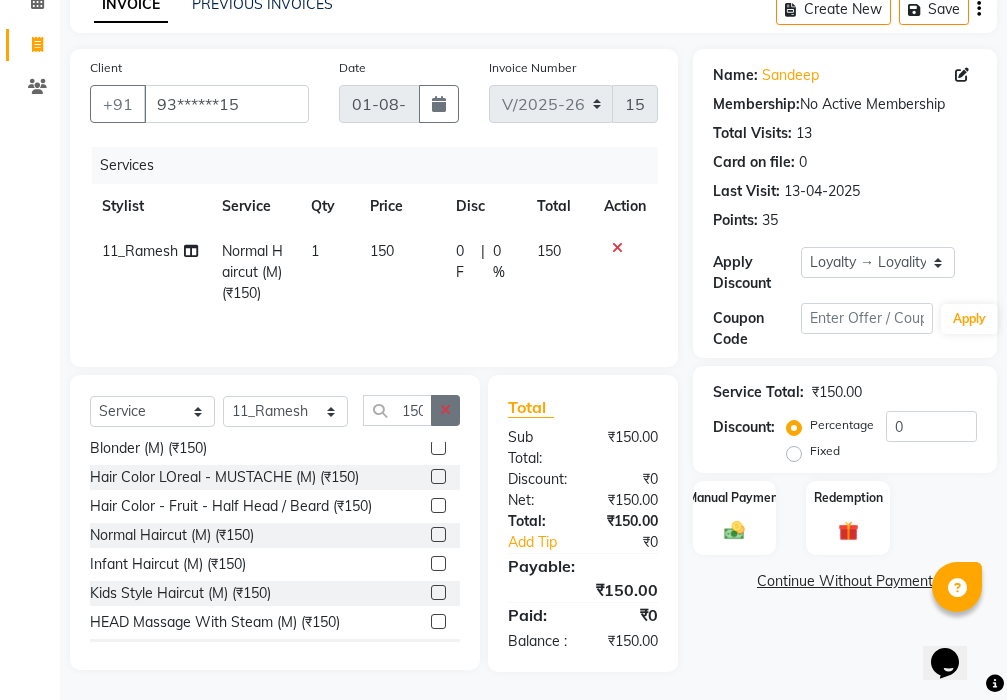click 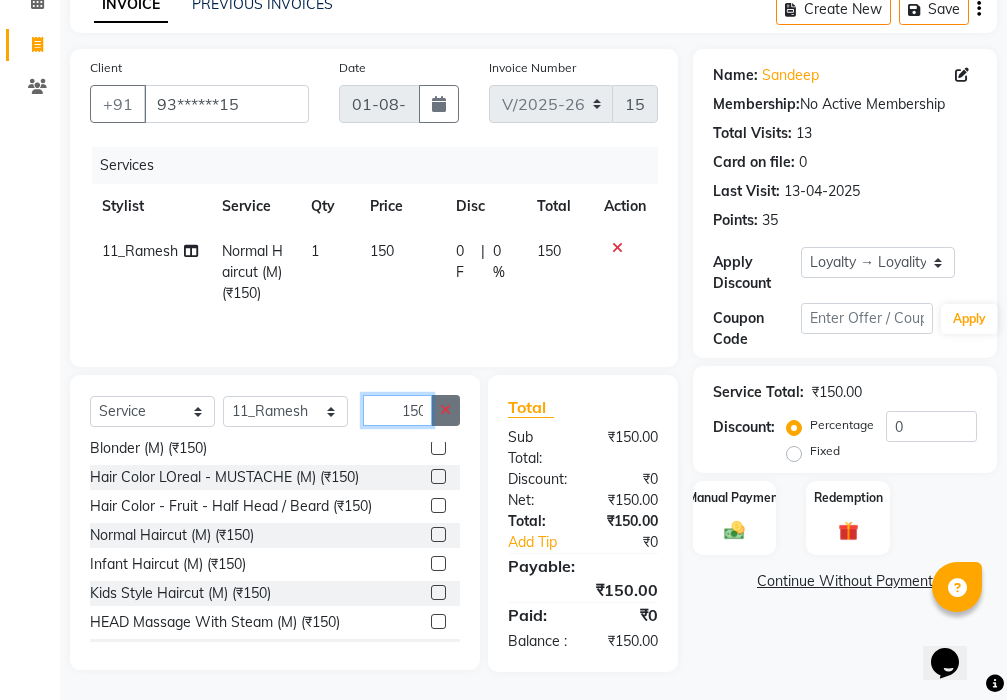 type 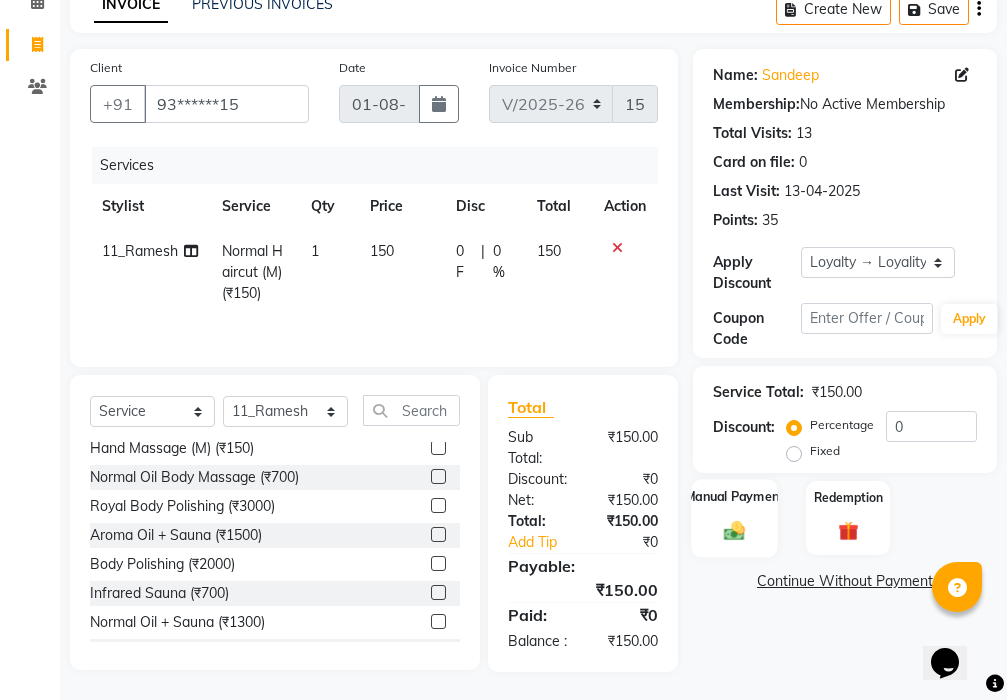 click on "Manual Payment" 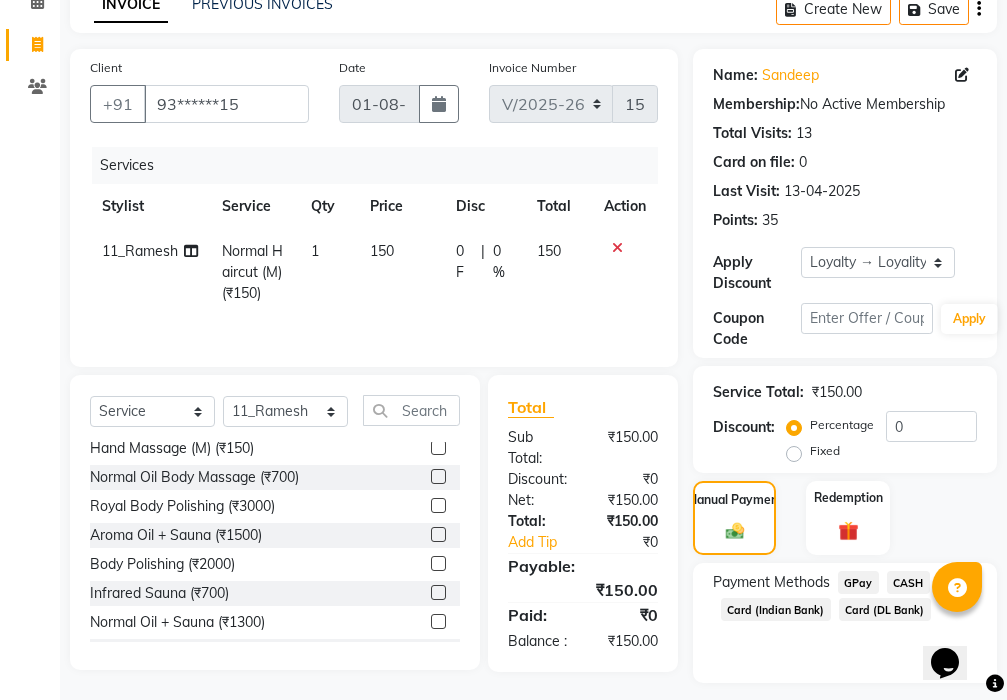 click on "GPay" 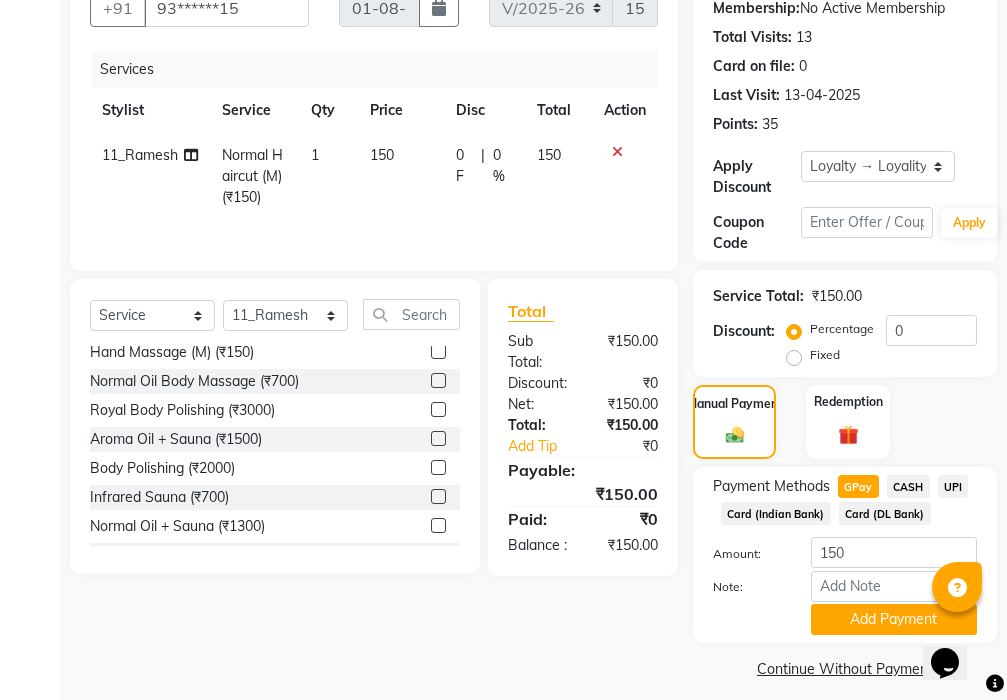 scroll, scrollTop: 238, scrollLeft: 0, axis: vertical 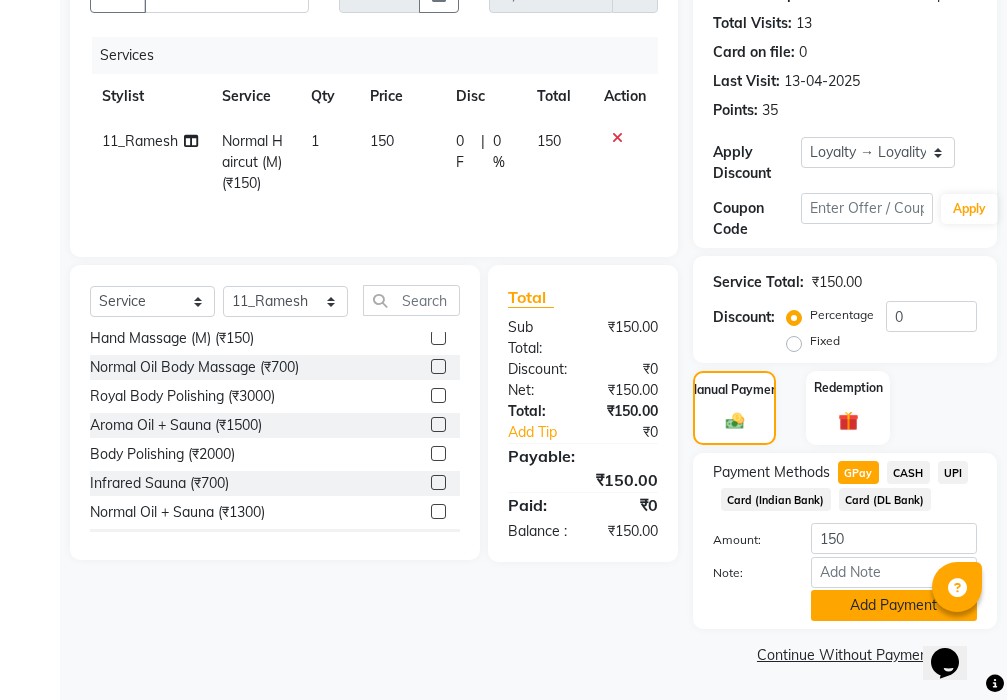 click on "Add Payment" 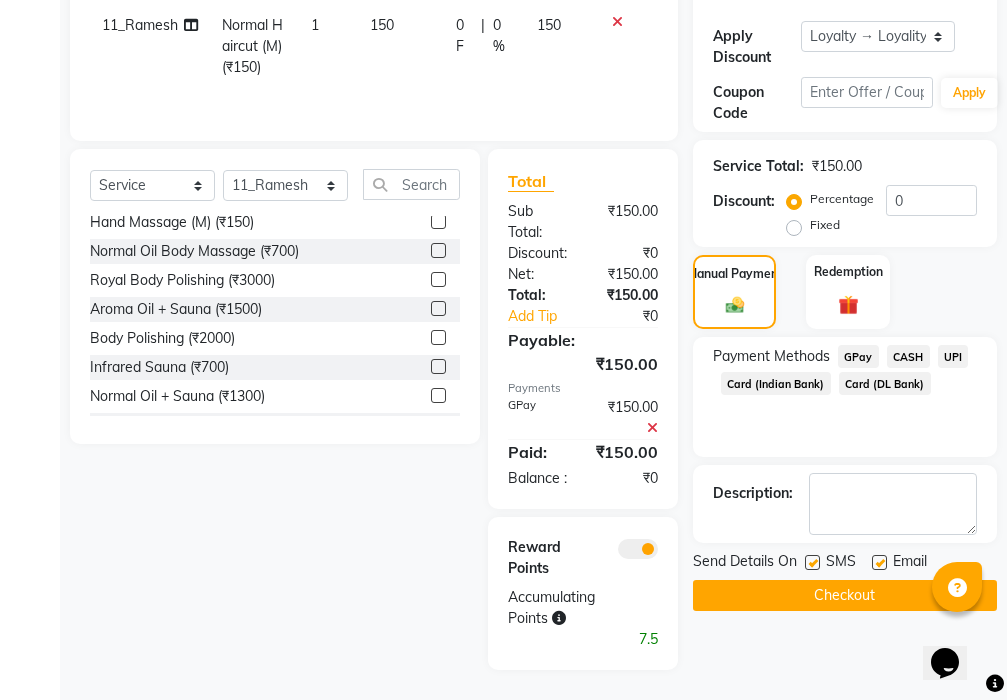 scroll, scrollTop: 377, scrollLeft: 0, axis: vertical 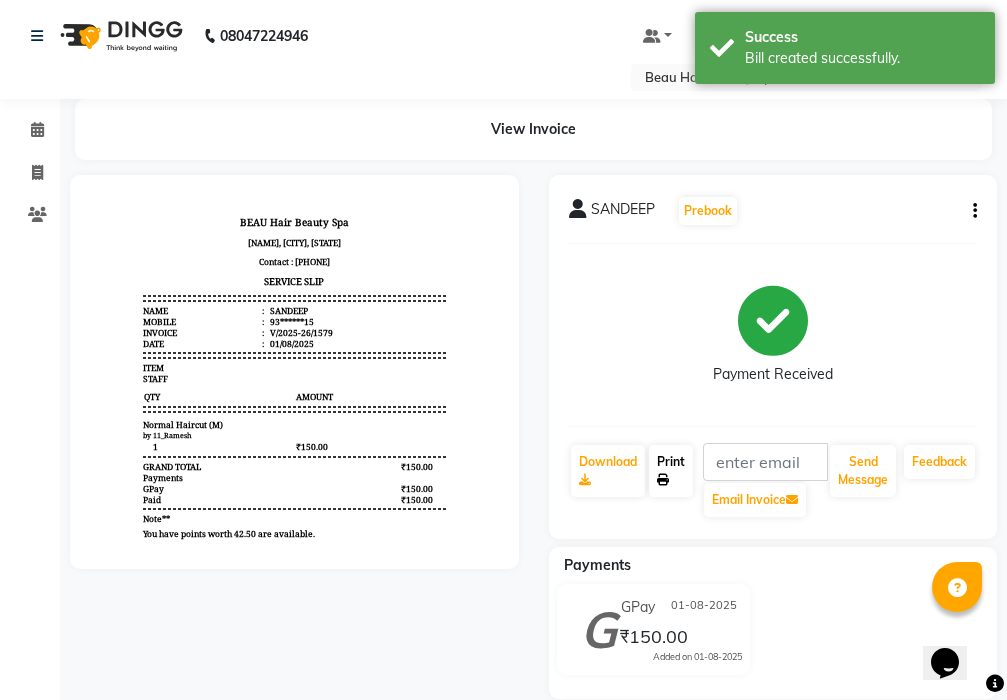 click on "Print" 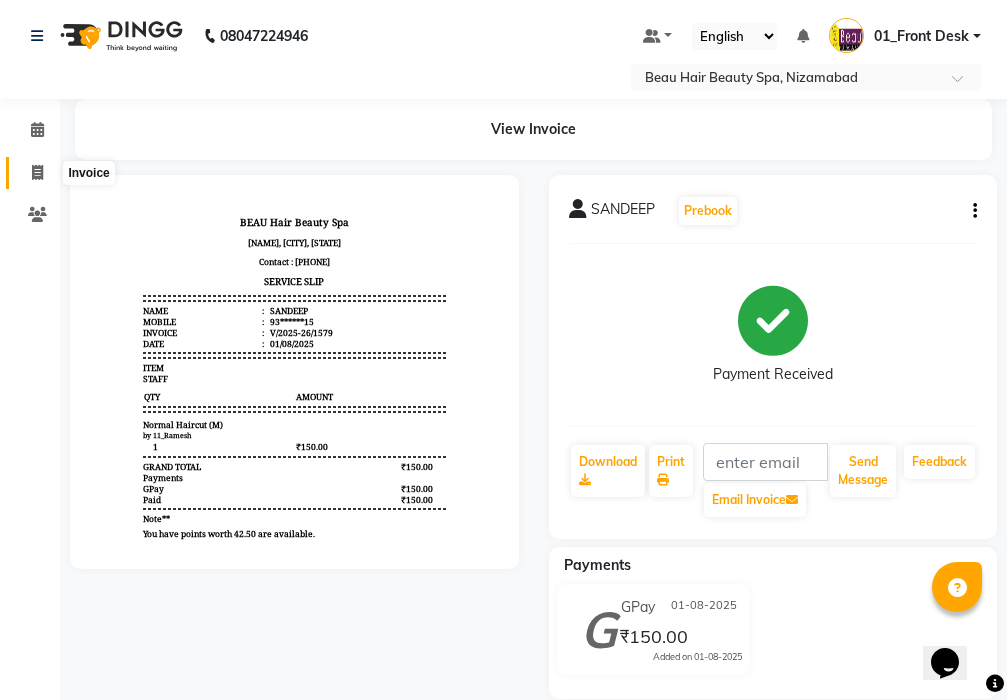 click 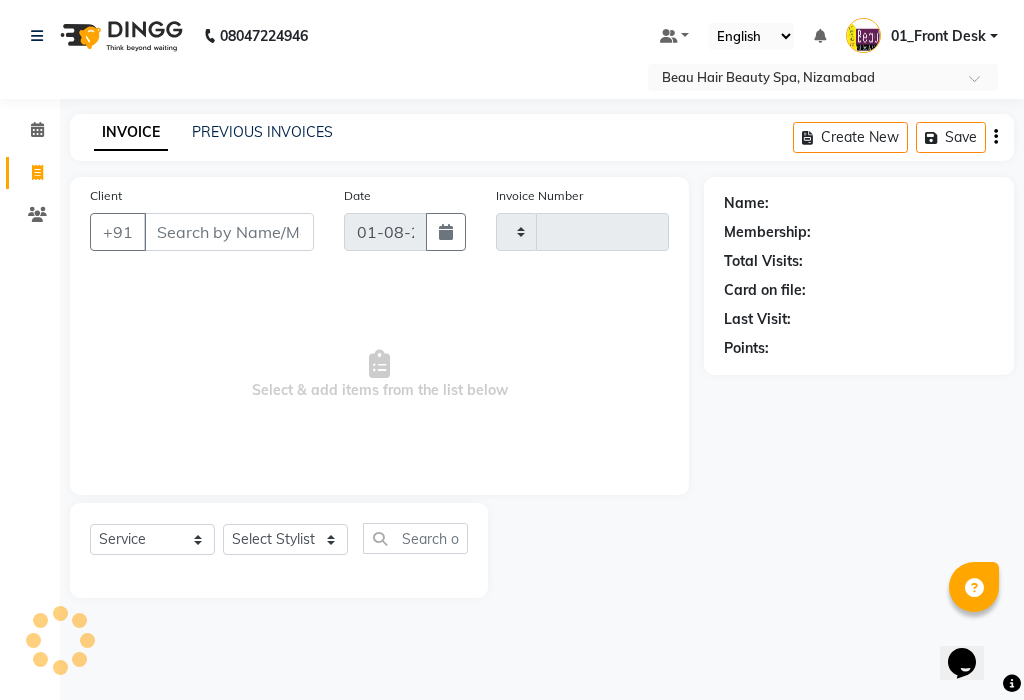 type on "1580" 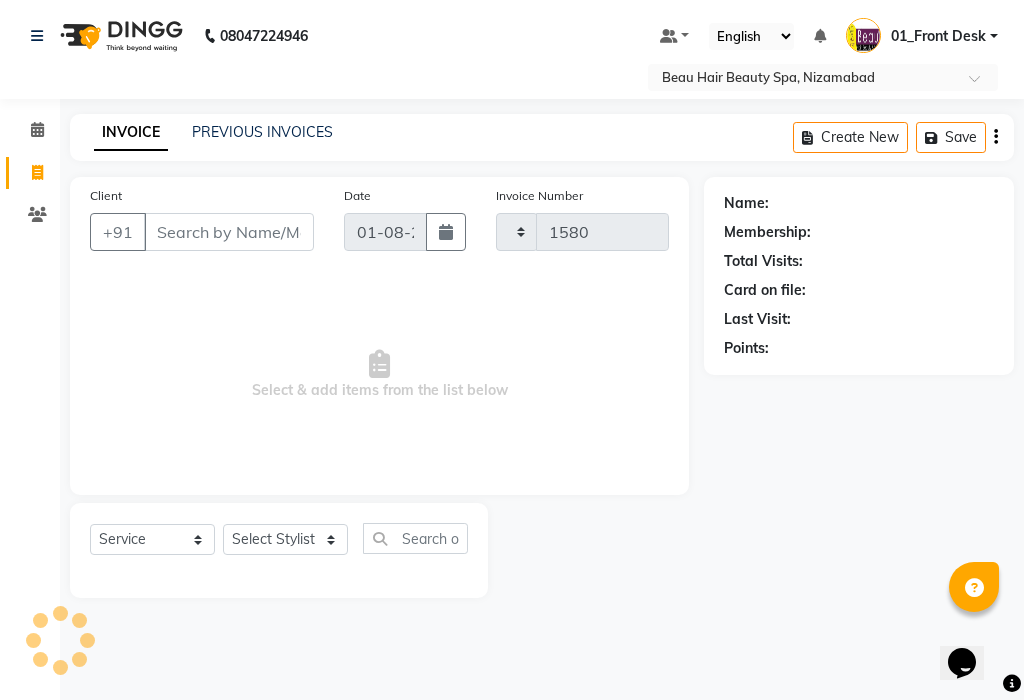 select on "3470" 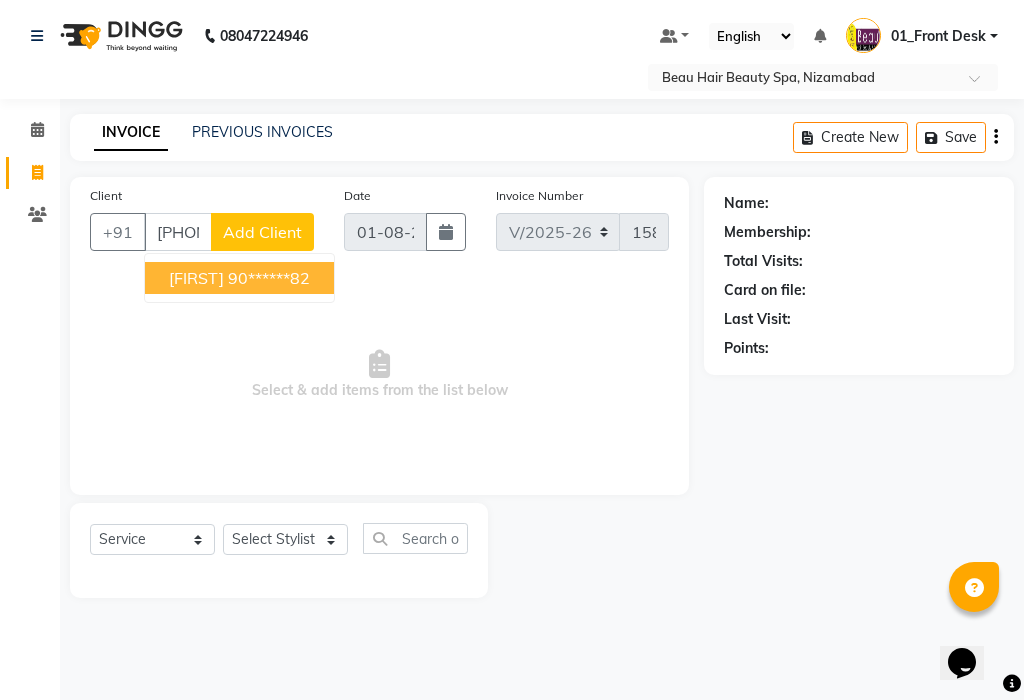 click on "90******82" at bounding box center (269, 278) 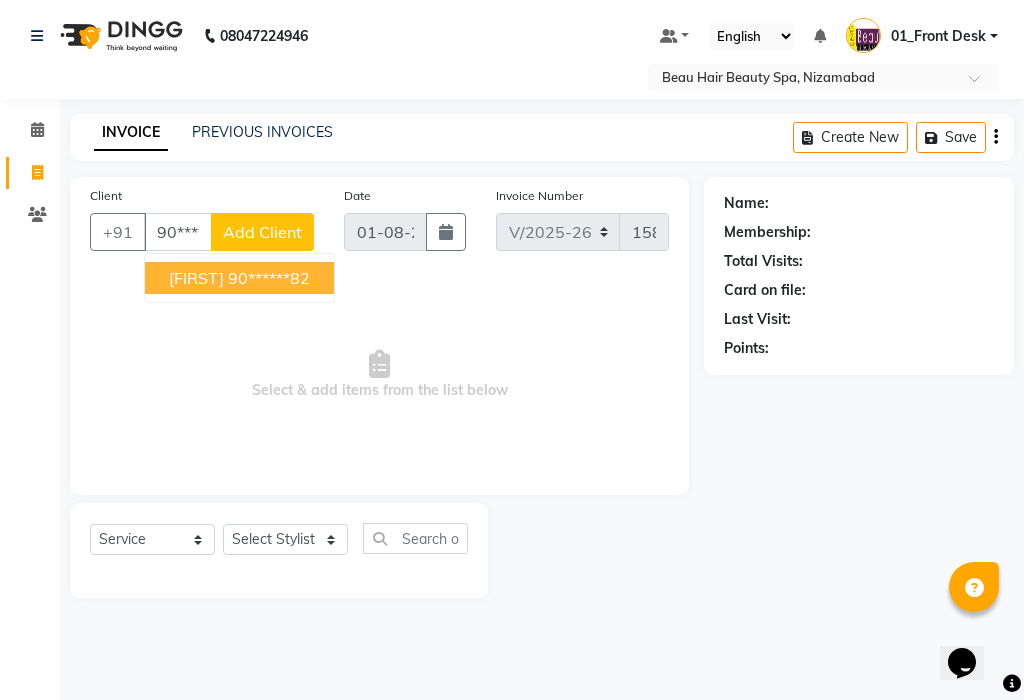 type on "90******82" 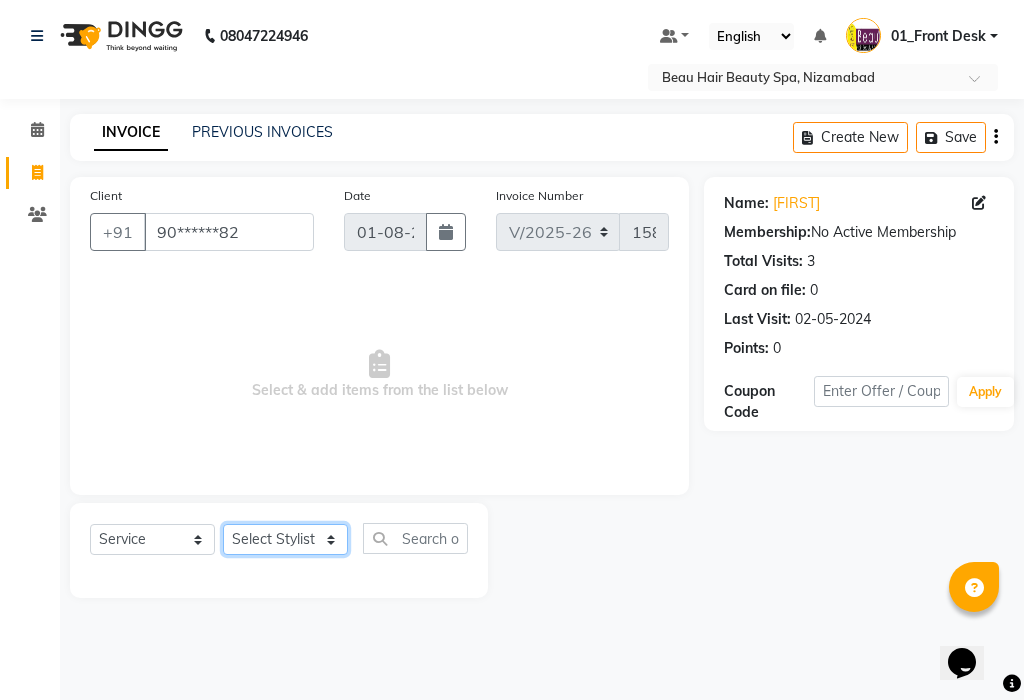click on "Select Stylist 01_Front Desk 04_Lavanya 07_Manjushree 11_Ramesh 15_Adrish 26_Srinivas 99_Vishal Sir" 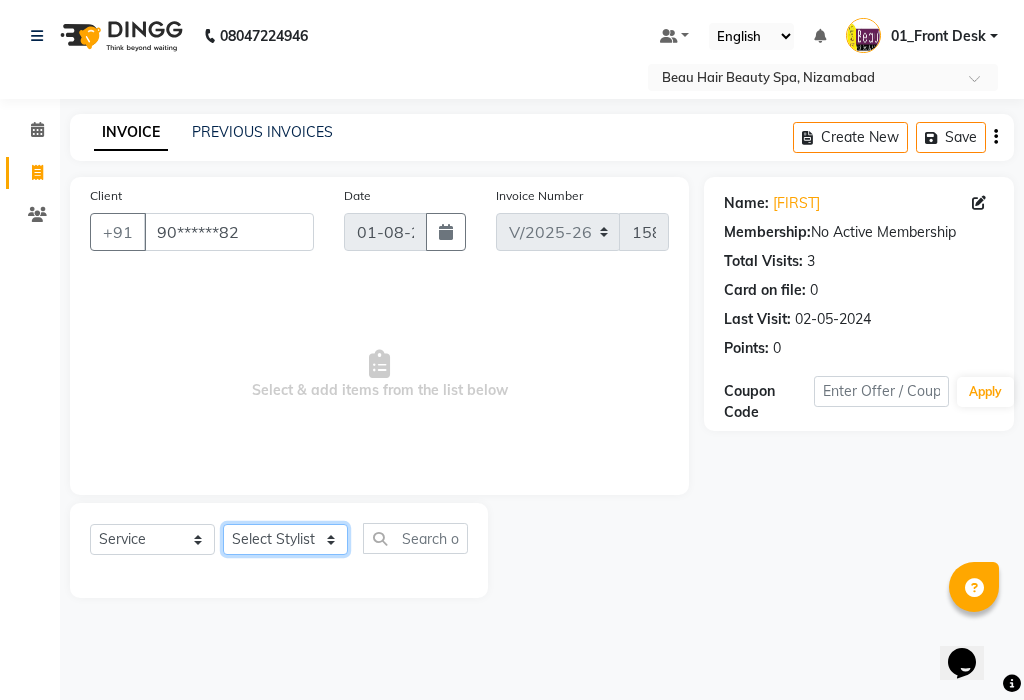 select on "15615" 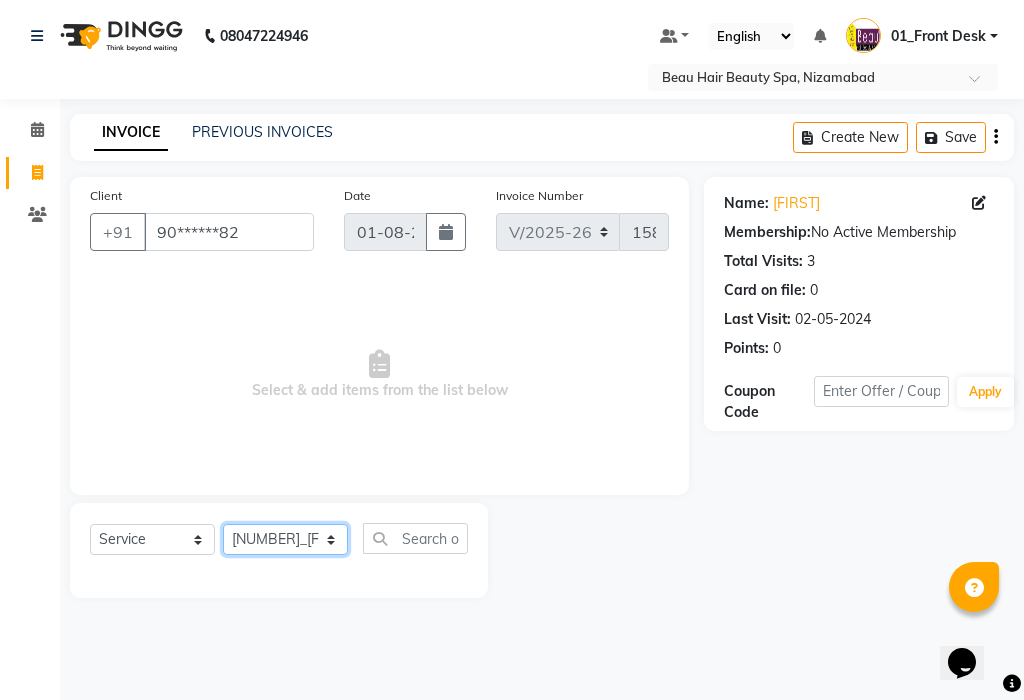 click on "Select Stylist 01_Front Desk 04_Lavanya 07_Manjushree 11_Ramesh 15_Adrish 26_Srinivas 99_Vishal Sir" 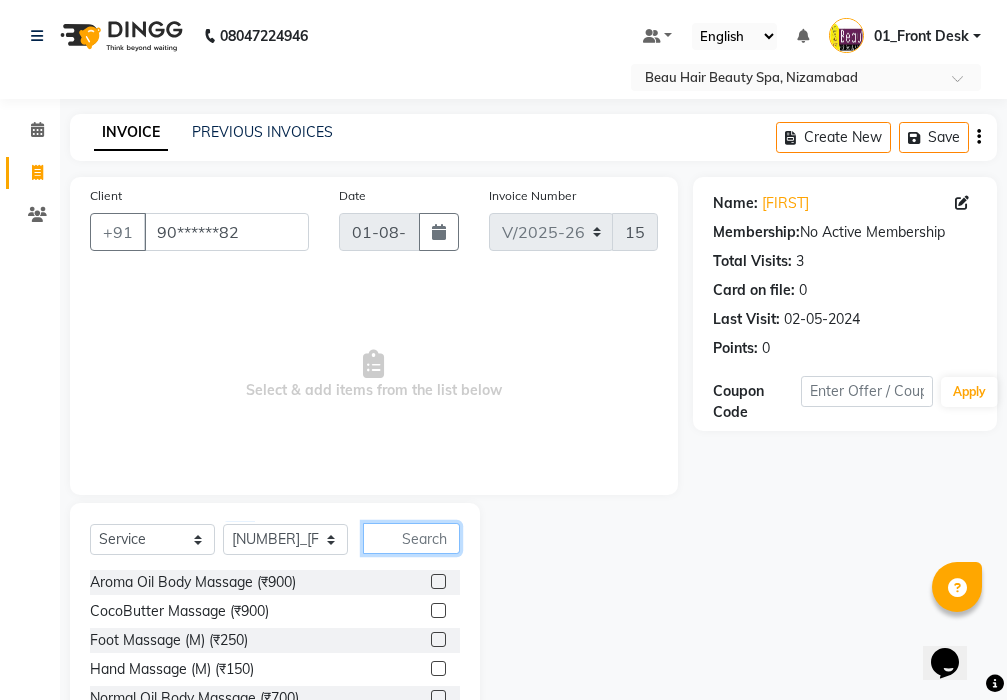 click 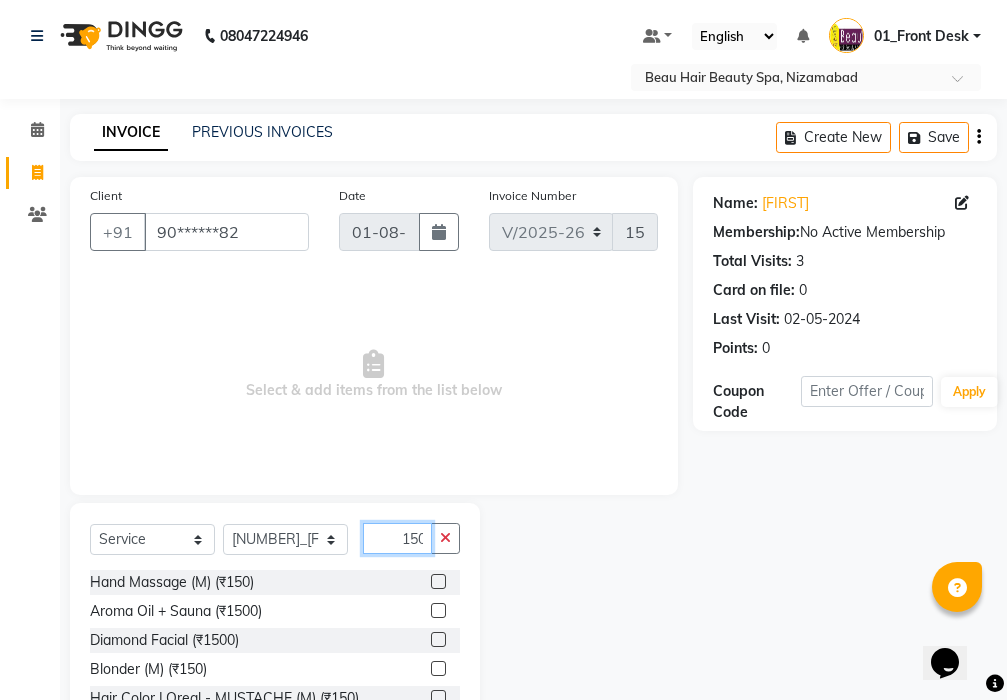 scroll, scrollTop: 0, scrollLeft: 2, axis: horizontal 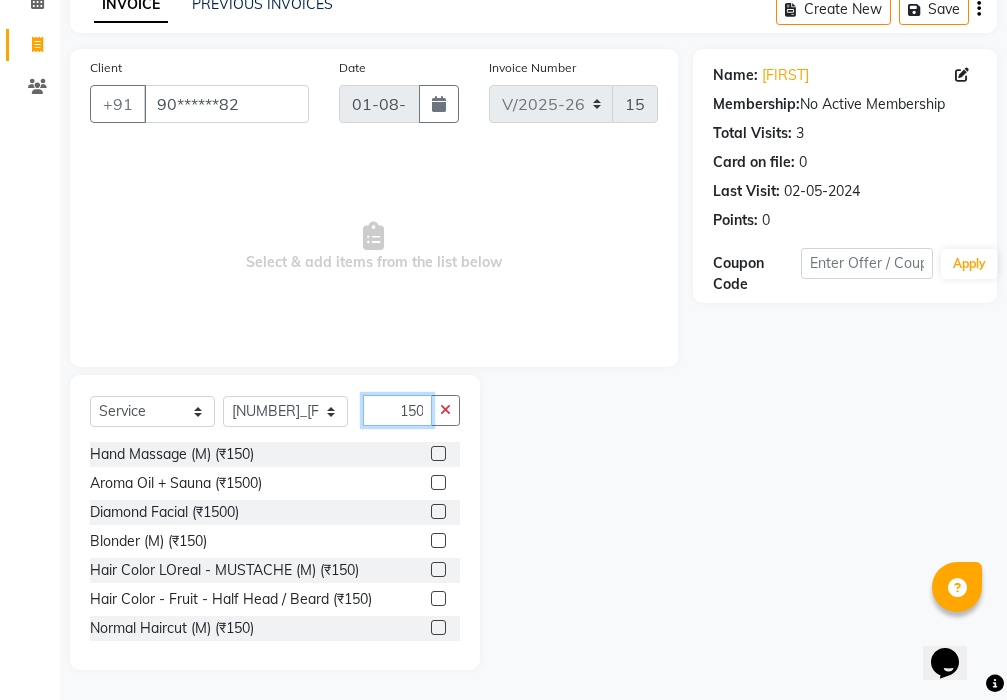 type on "150" 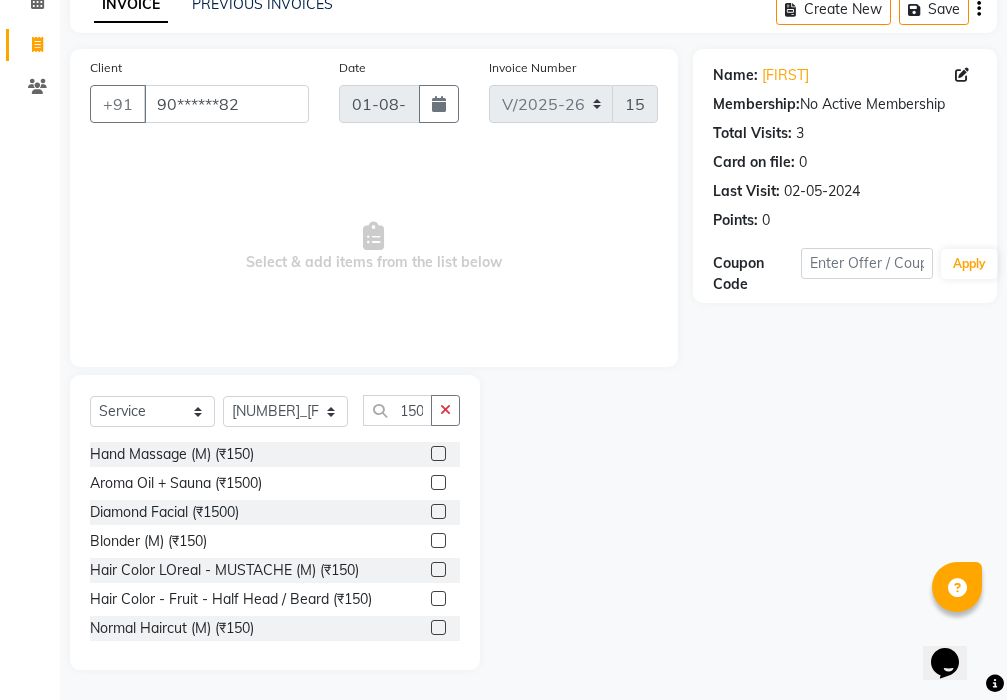 scroll, scrollTop: 0, scrollLeft: 0, axis: both 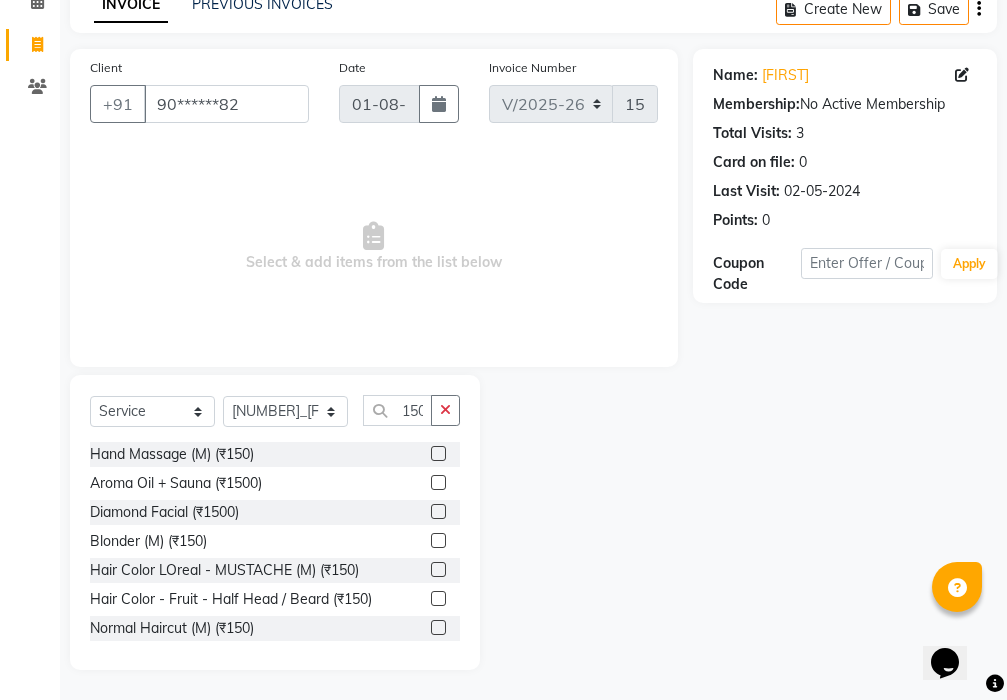 click 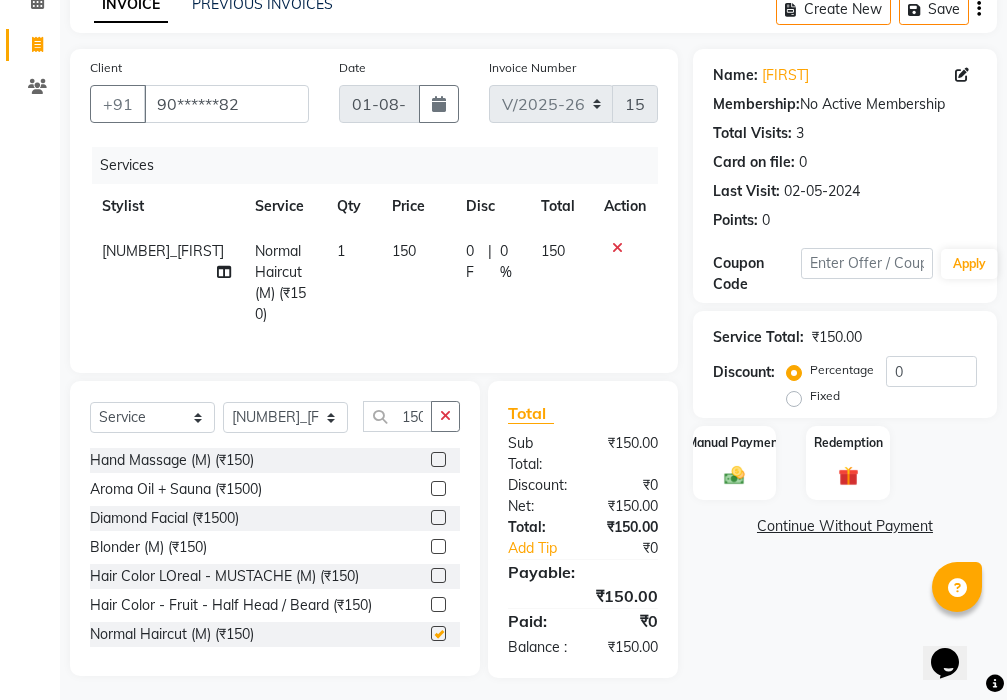 checkbox on "false" 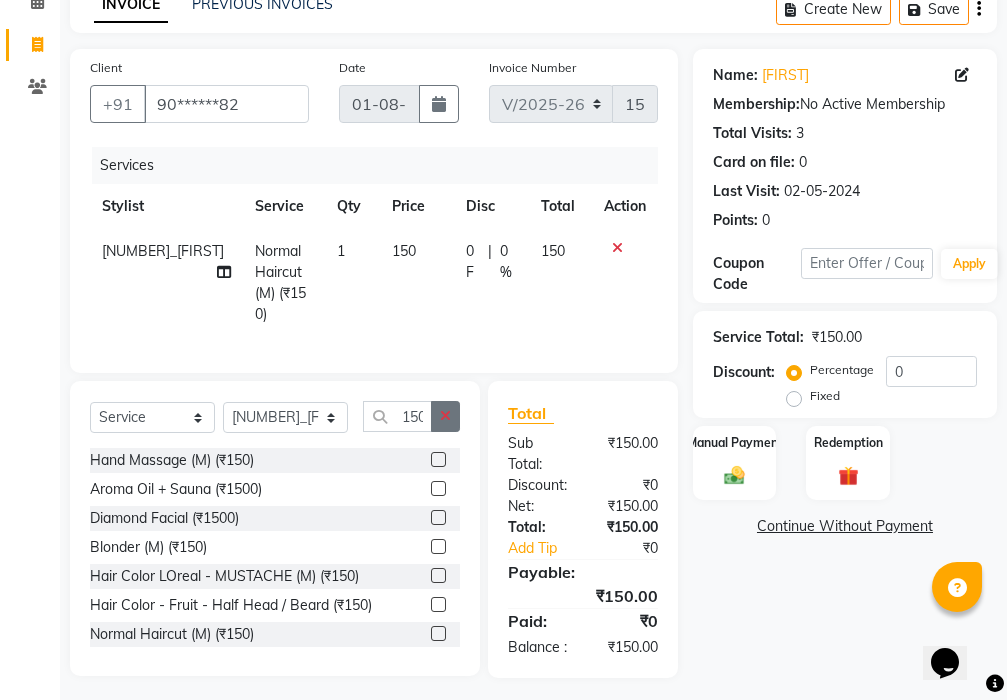 click 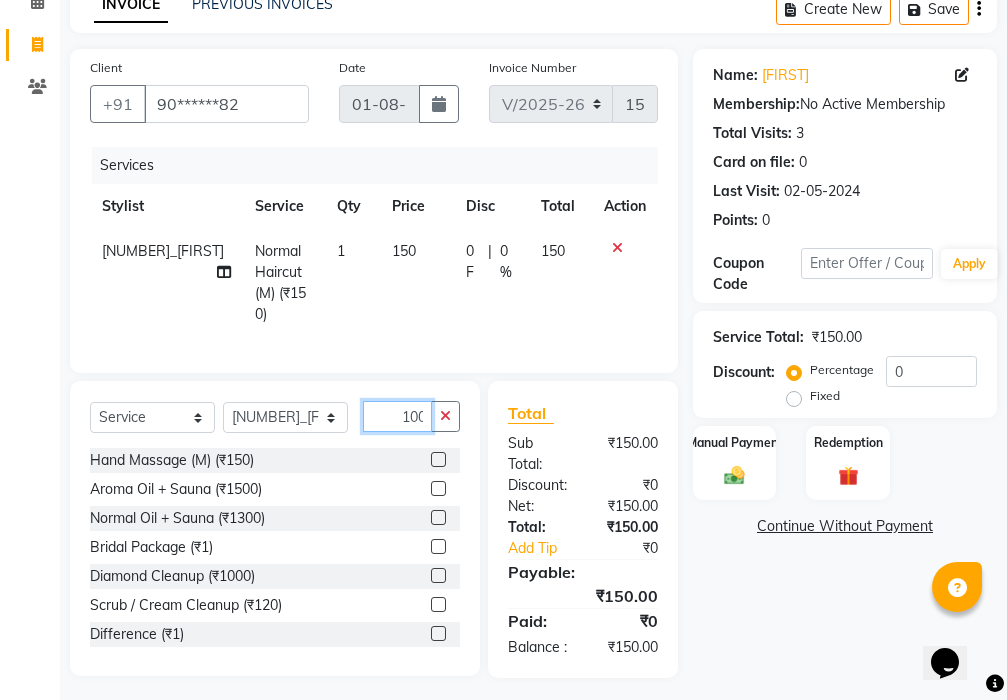 scroll, scrollTop: 0, scrollLeft: 2, axis: horizontal 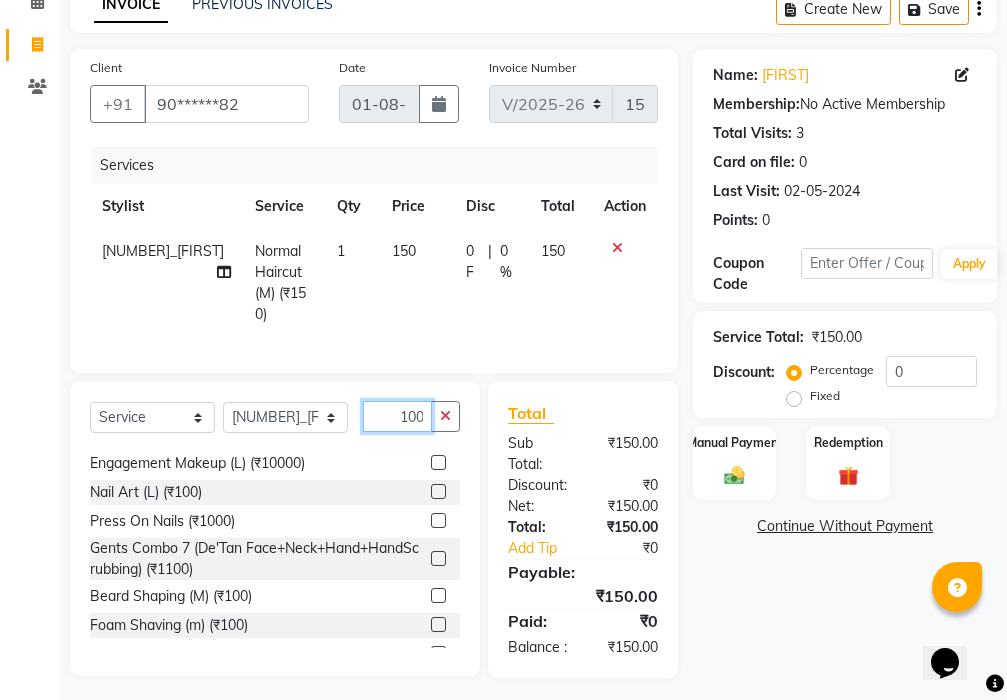 type on "100" 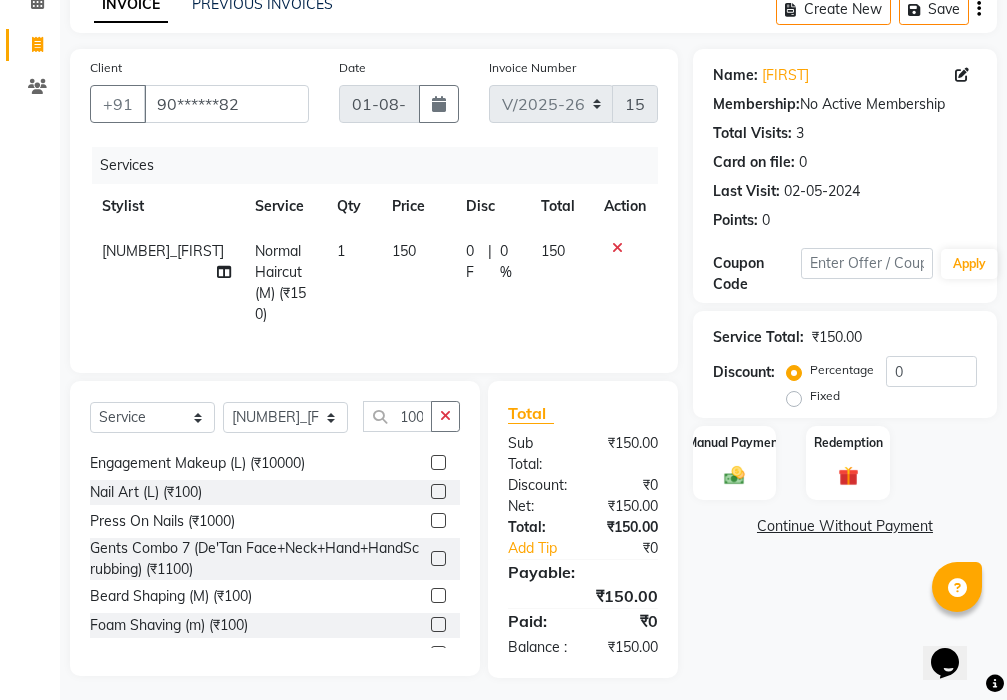 click 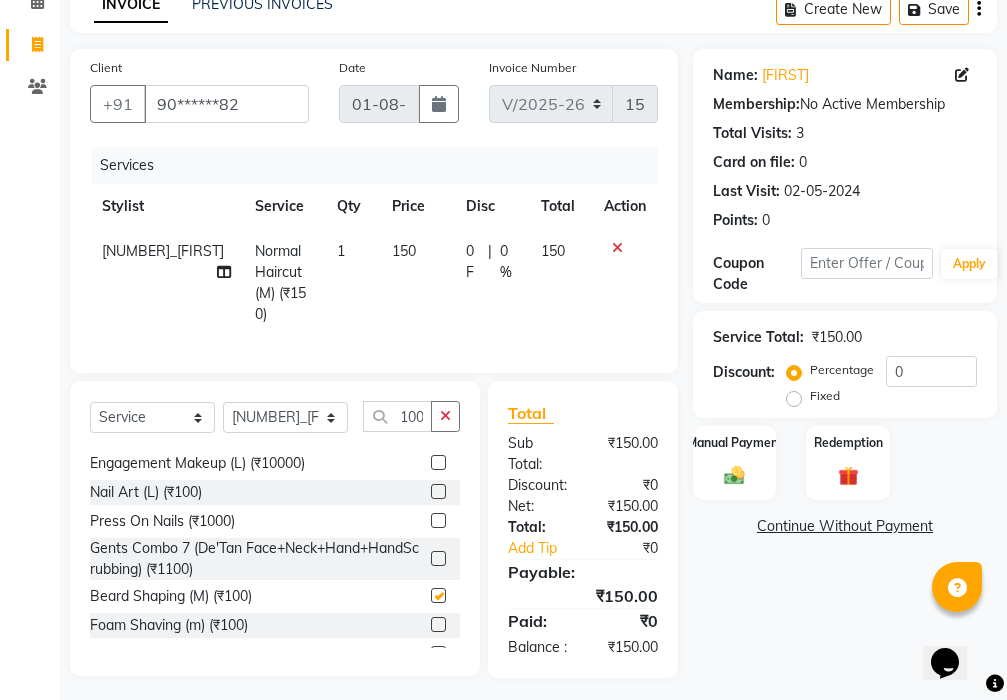 scroll, scrollTop: 0, scrollLeft: 0, axis: both 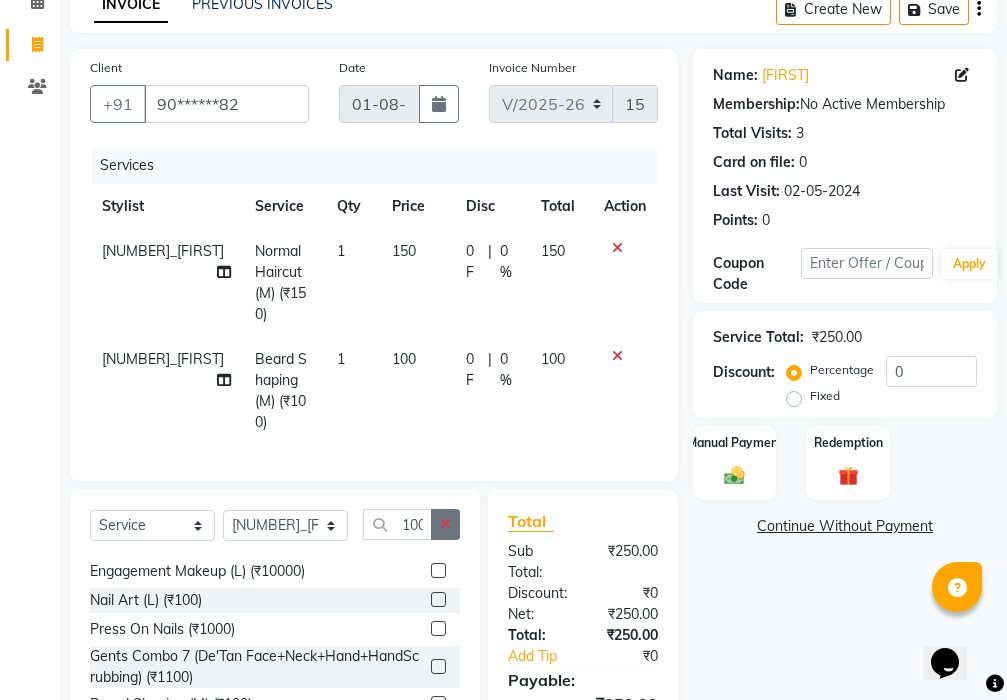 checkbox on "false" 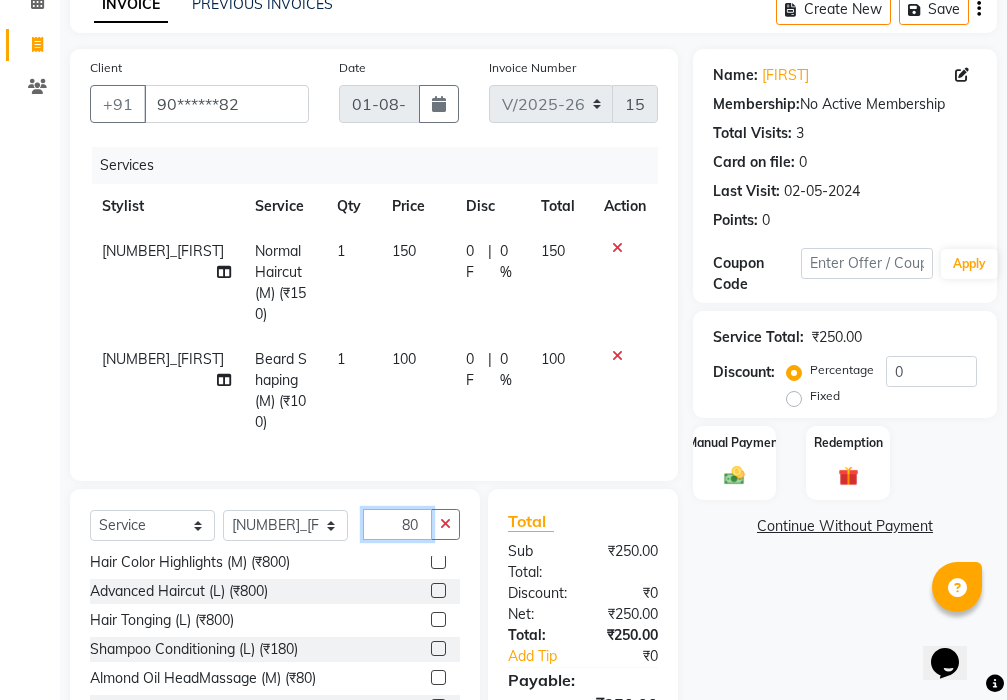scroll, scrollTop: 0, scrollLeft: 0, axis: both 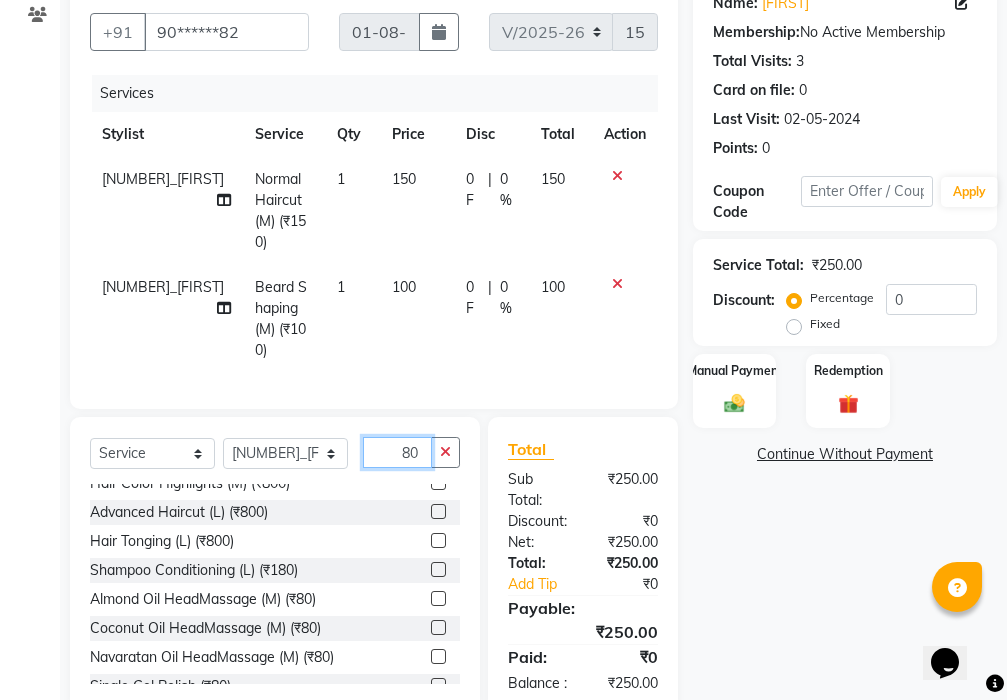type on "80" 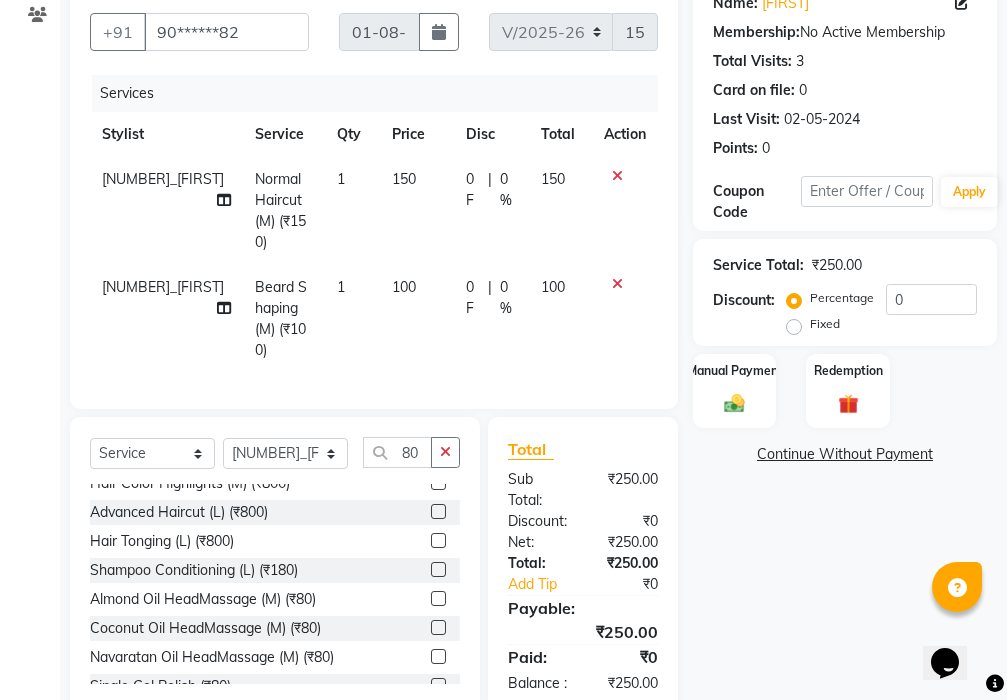 click 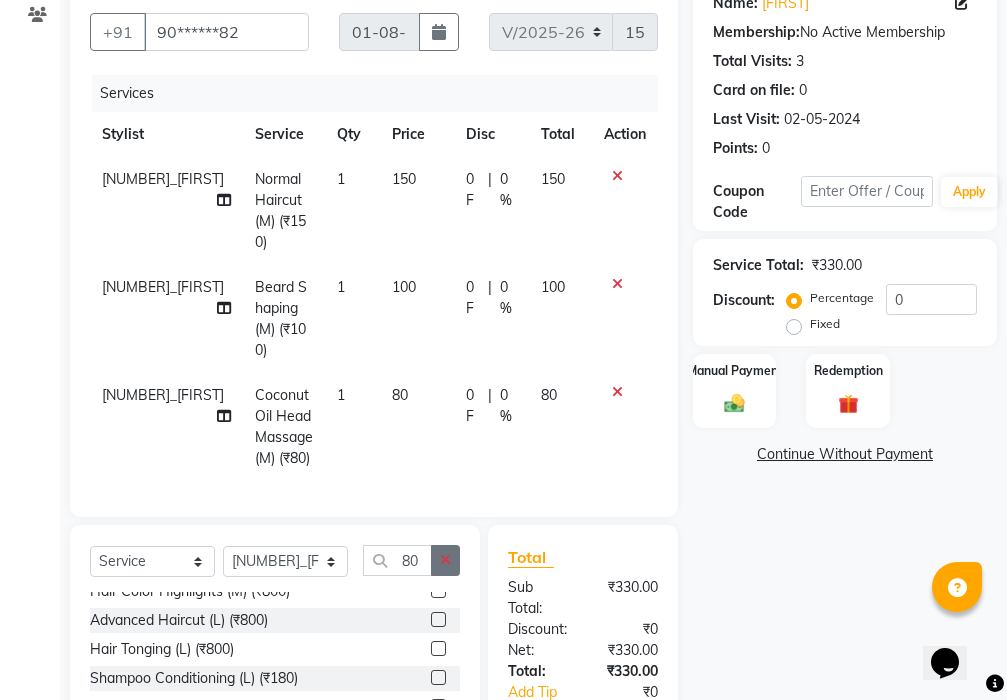 checkbox on "false" 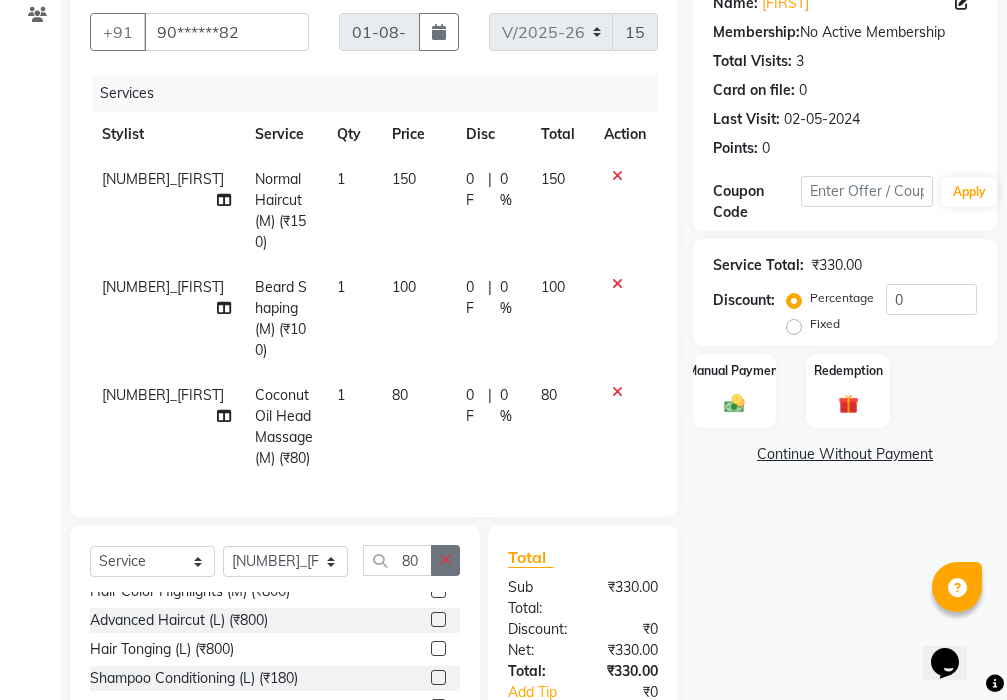 click 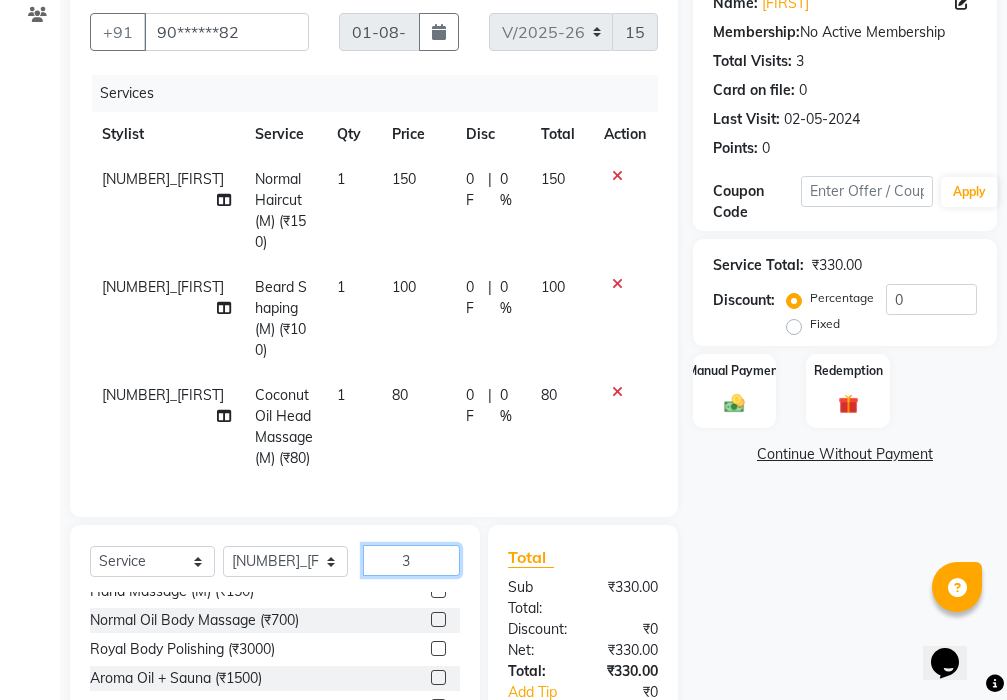 scroll, scrollTop: 0, scrollLeft: 0, axis: both 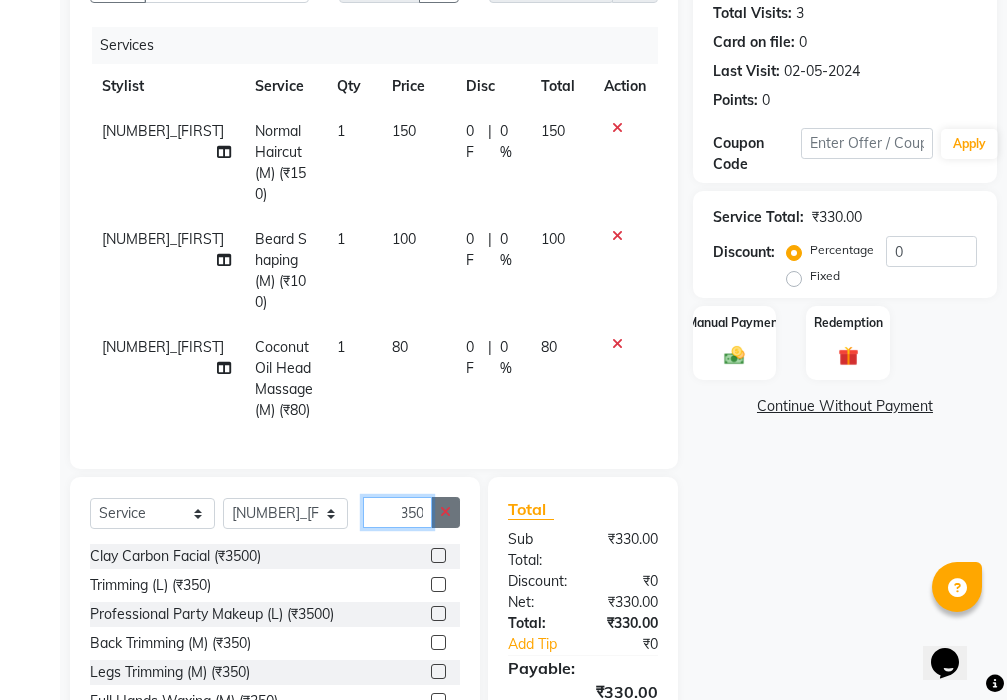type on "350" 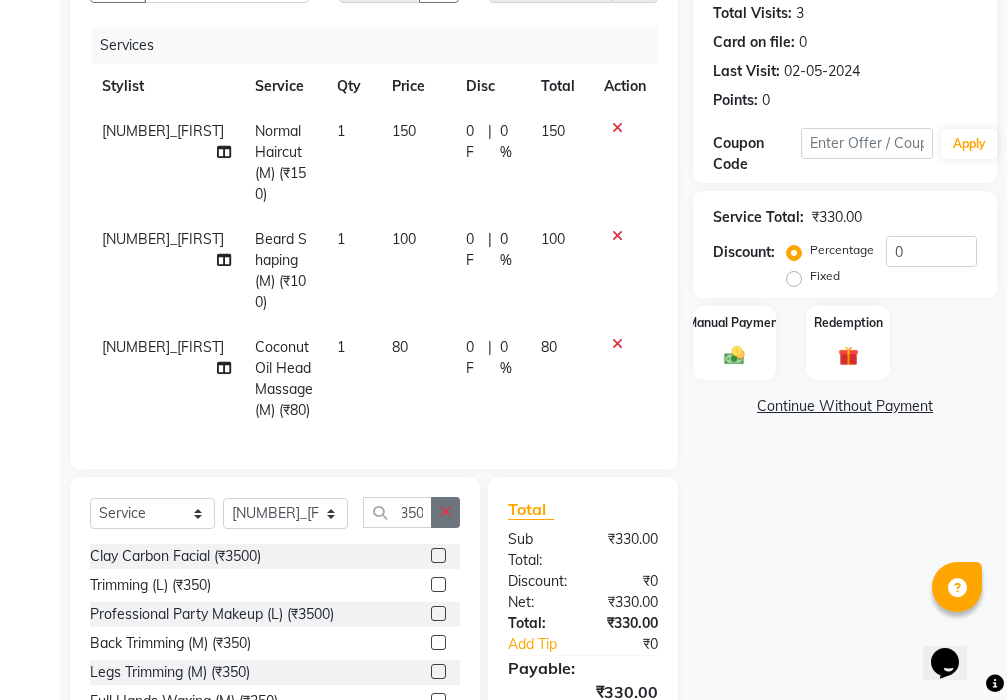 click 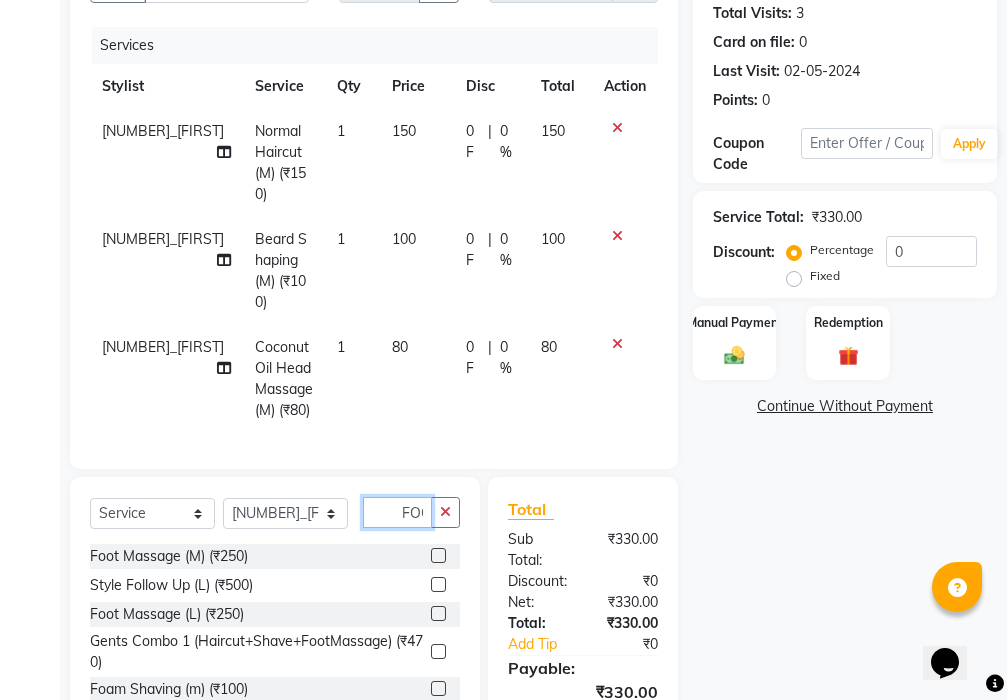 scroll, scrollTop: 0, scrollLeft: 7, axis: horizontal 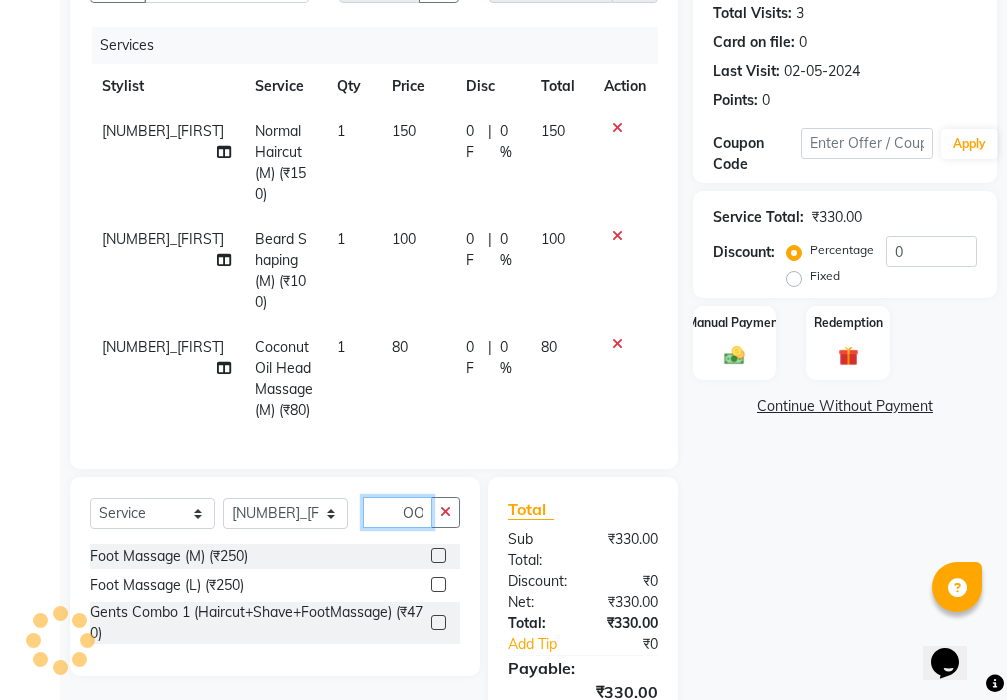 type on "FOO" 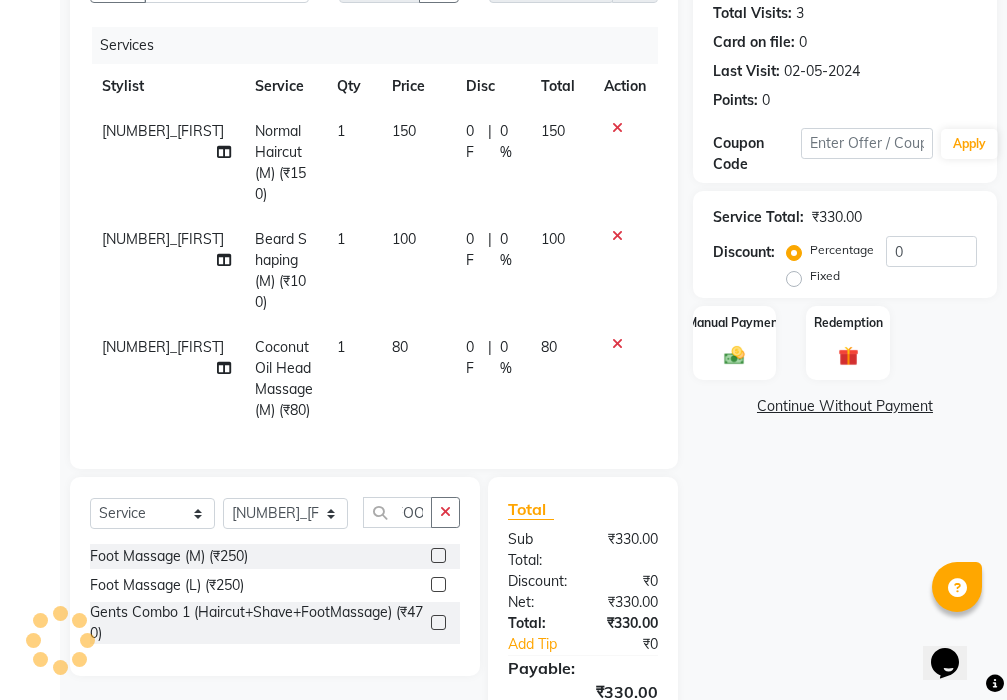 click 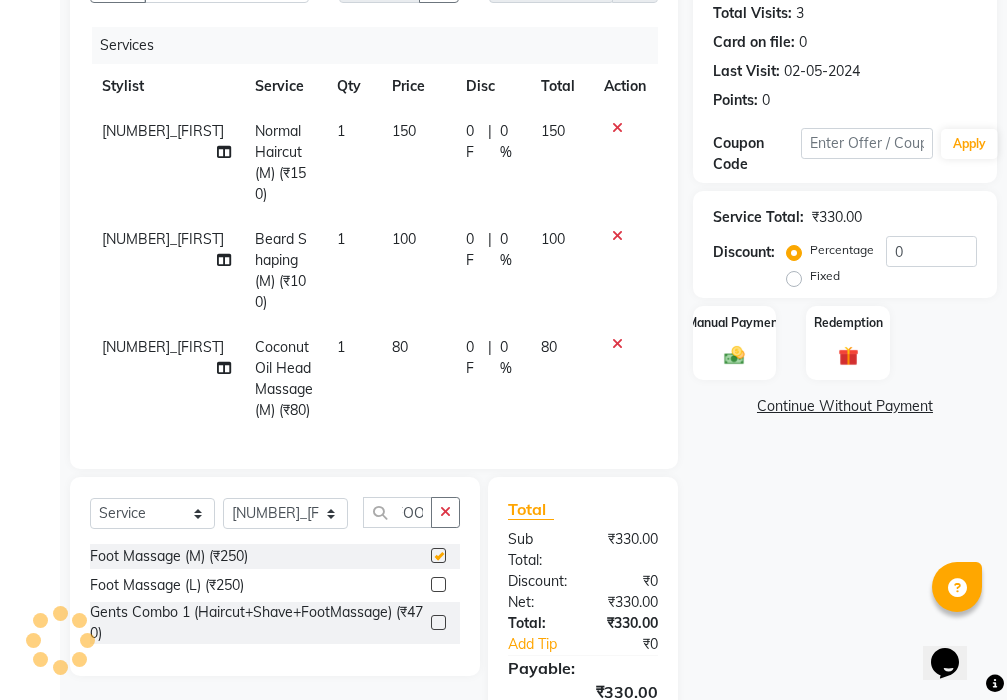 scroll, scrollTop: 0, scrollLeft: 0, axis: both 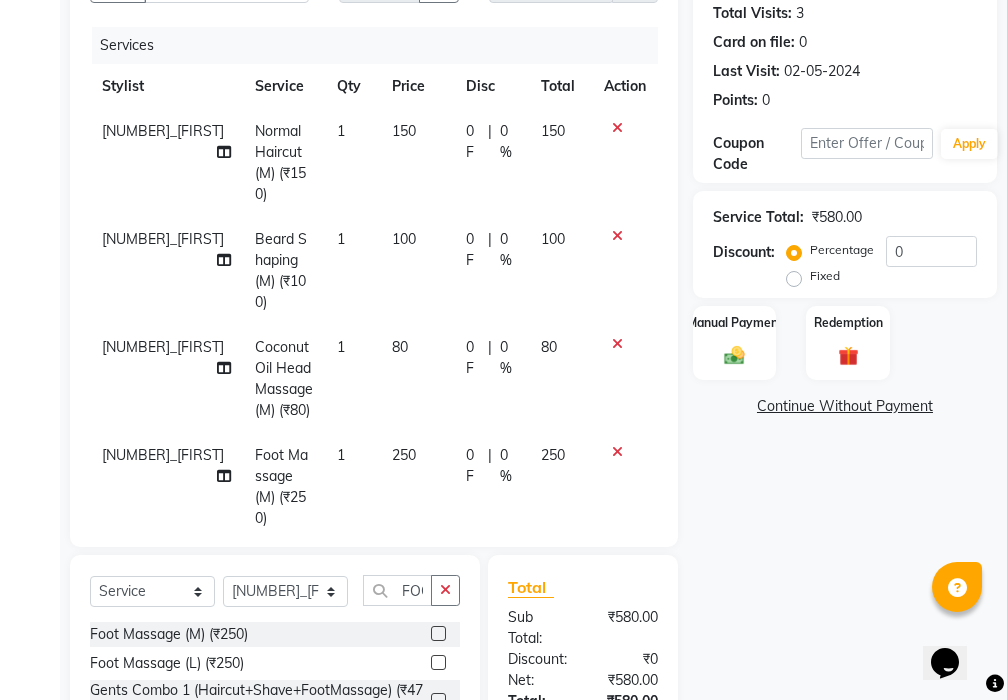 checkbox on "false" 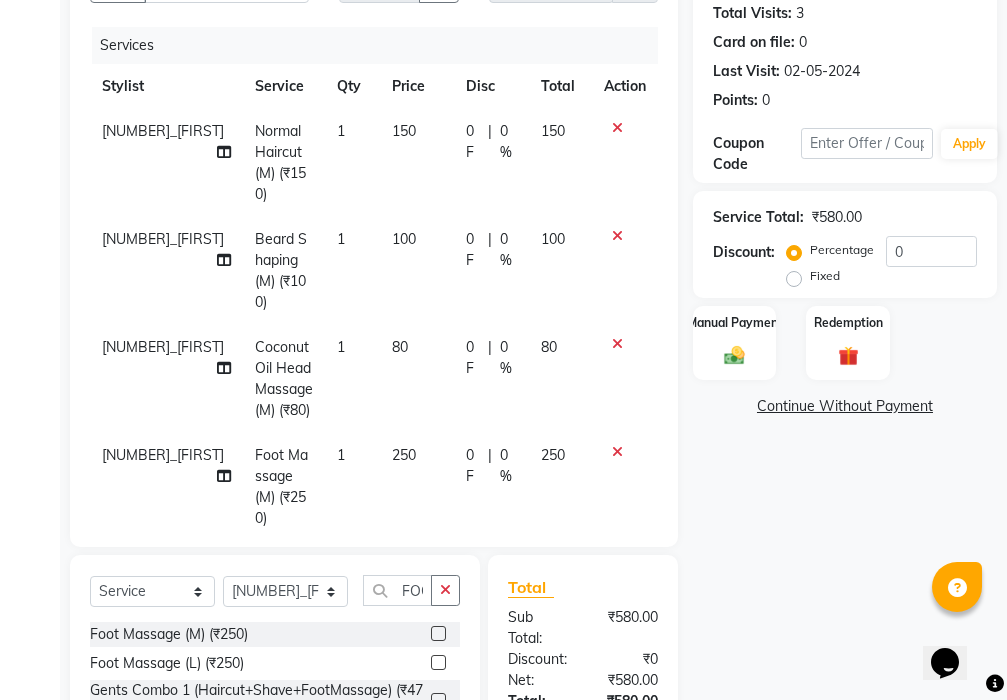 click on "250" 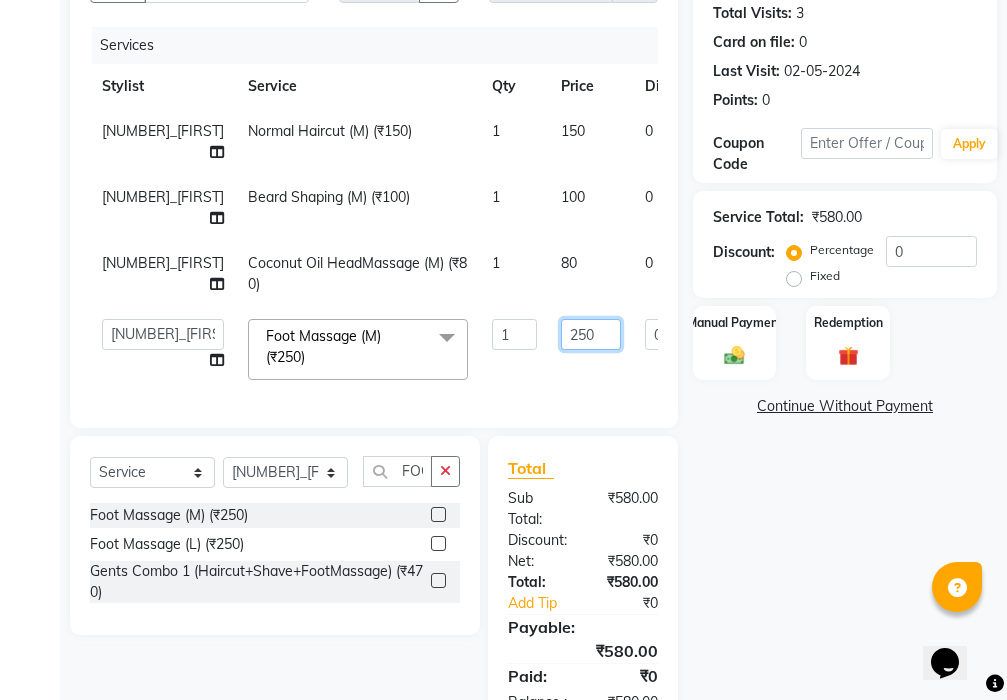 click on "250" 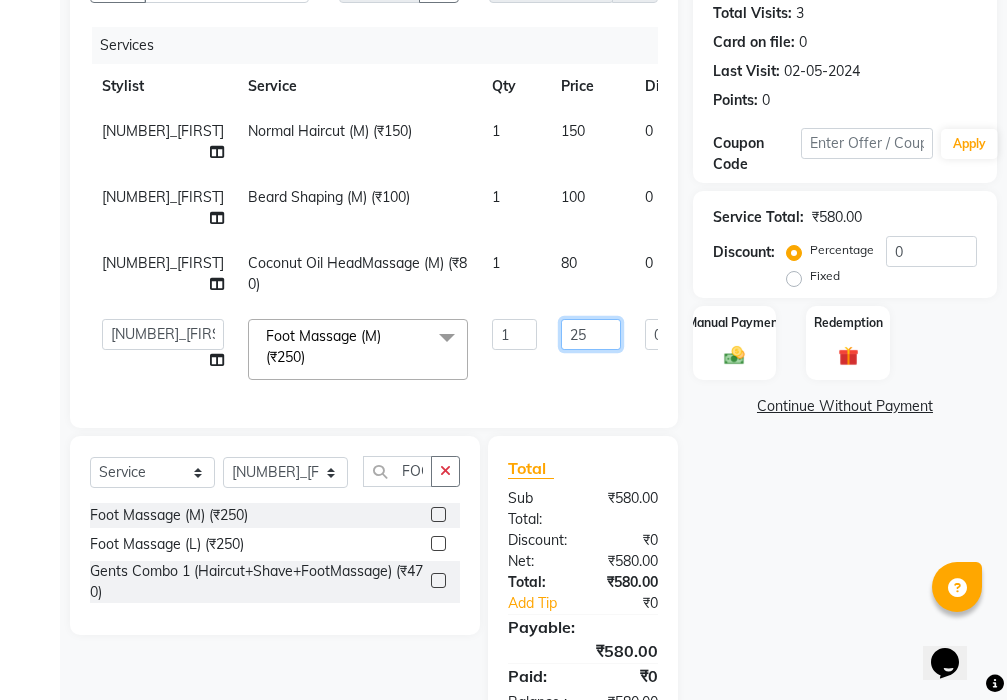 type on "2" 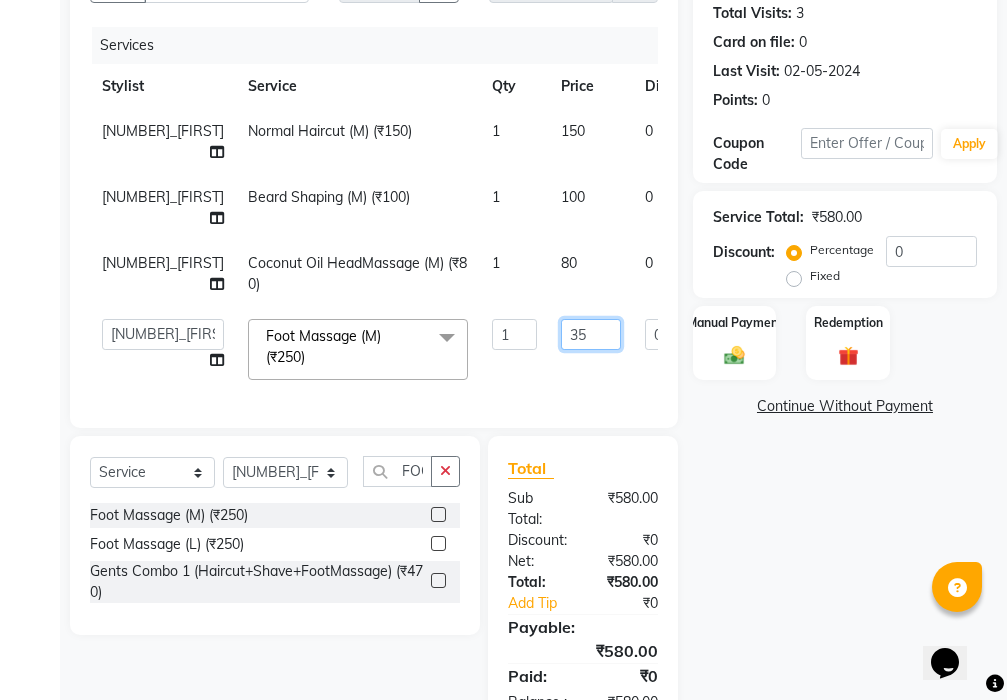 type on "350" 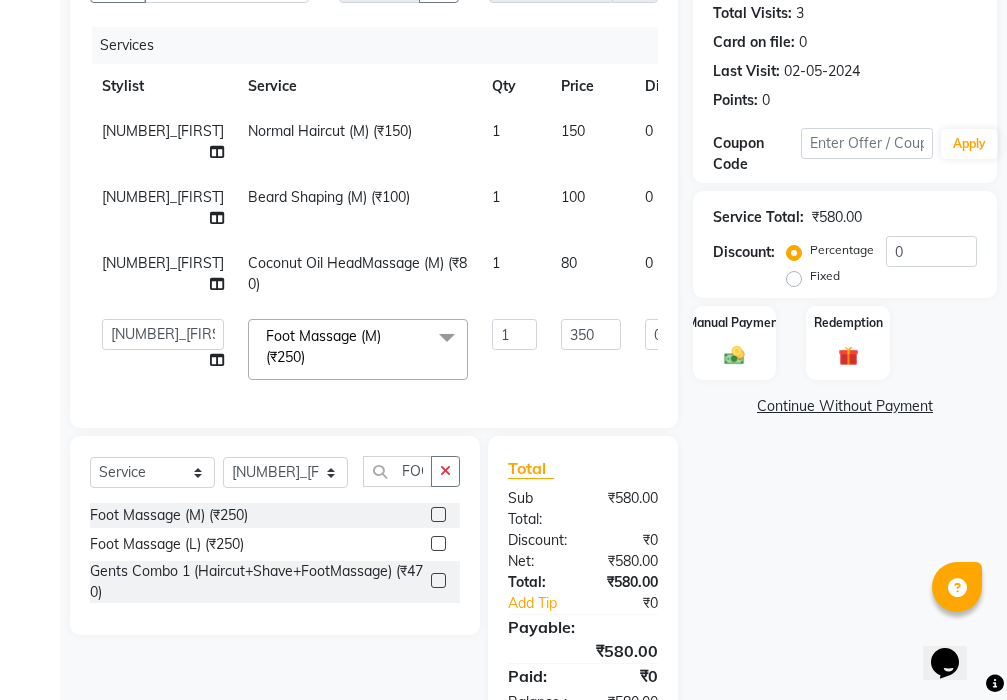 click on "[NUMBER]_[FIRST] Normal Haircut (M) (₹150) 1 150 0 F | 0 % 150 [NUMBER]_[FIRST] Beard Shaping (M) (₹100) 1 100 0 F | 0 % 100 [NUMBER]_[FIRST] Coconut Oil HeadMassage (M) (₹80) 1 80 0 F | 0 % 80  [NUMBER]_[FIRST]   [NUMBER]_[FIRST]   [NUMBER]_[FIRST]  Foot Massage (M) (₹250)  x Aroma Oil Body Massage (₹900) CocoButter Massage (₹900) Foot Massage (M) (₹250) Hand Massage (M) (₹150) Normal Oil Body Massage (₹700) Royal Body Polishing (₹3000) Aroma Oil + Sauna (₹1500) Body Polishing (₹2000) Infrared Sauna (₹700) Normal Oil + Sauna (₹1300) Steam Bath And Shower (₹250) Bridal Package (₹1) Cleansing (₹80) Diamond Cleanup (₹1000) Gold Cleanup (₹700) Normal Cleanup (₹200) Royal Cleanup (₹300) Scrub / Cream Cleanup  (₹120) Difference (₹1) Disposables (₹20) Disposable Razor (M) (₹20) Disposable Waxing Gown (₹30) 24 KARAT Gold Facial (₹6500) Clay Carbon Facial (₹3500) Clay Gold Facial (₹2800) Diamond Facial (₹1500) Fruit Facial (₹700) 1 0" 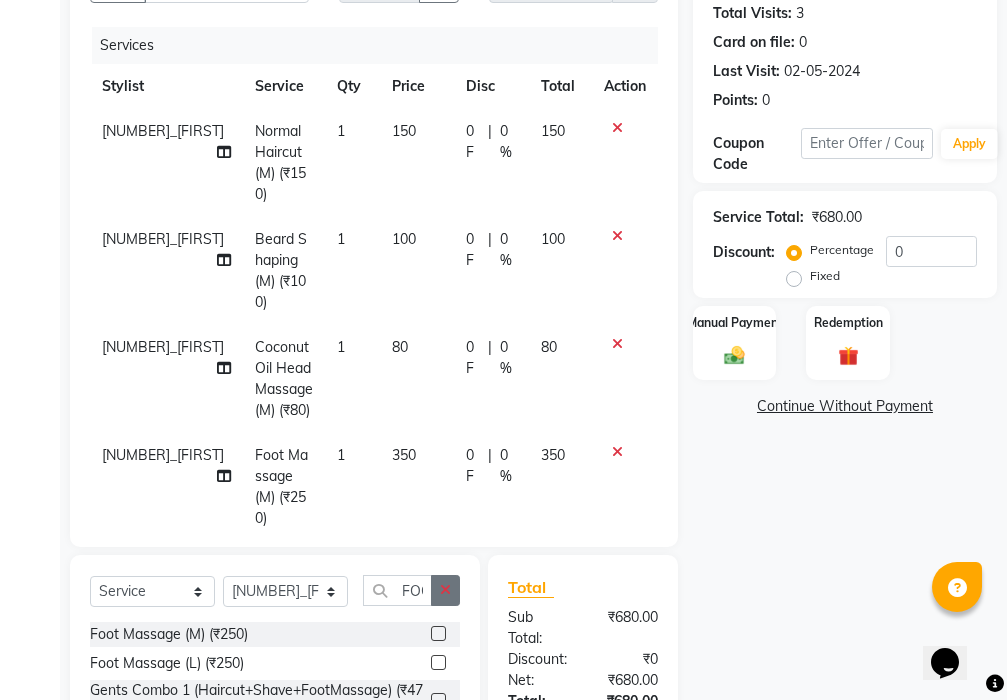 click 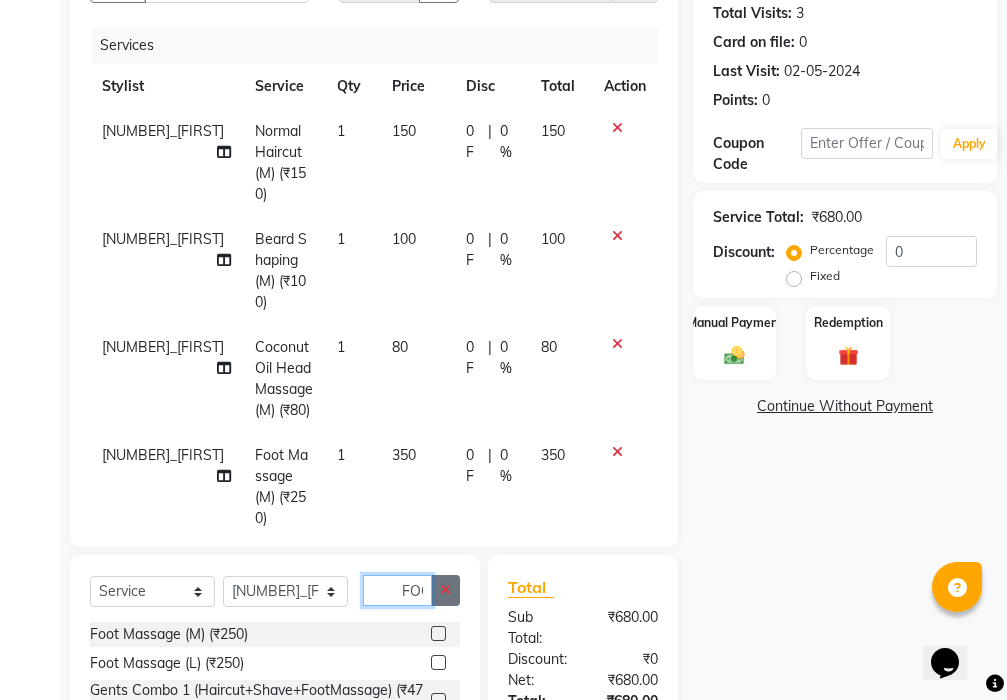 type 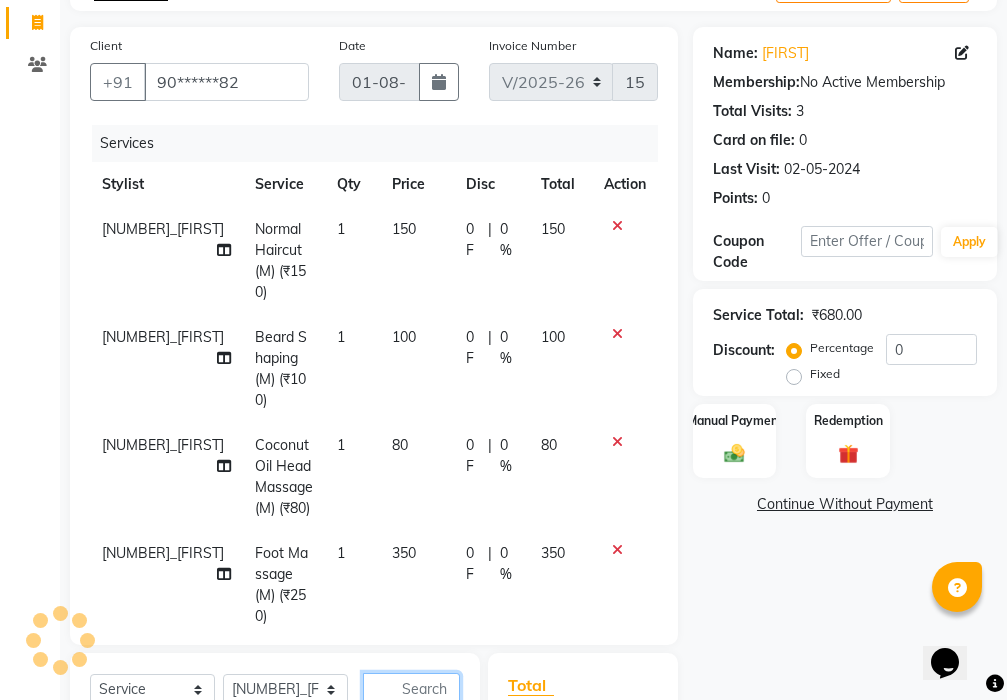 scroll, scrollTop: 135, scrollLeft: 0, axis: vertical 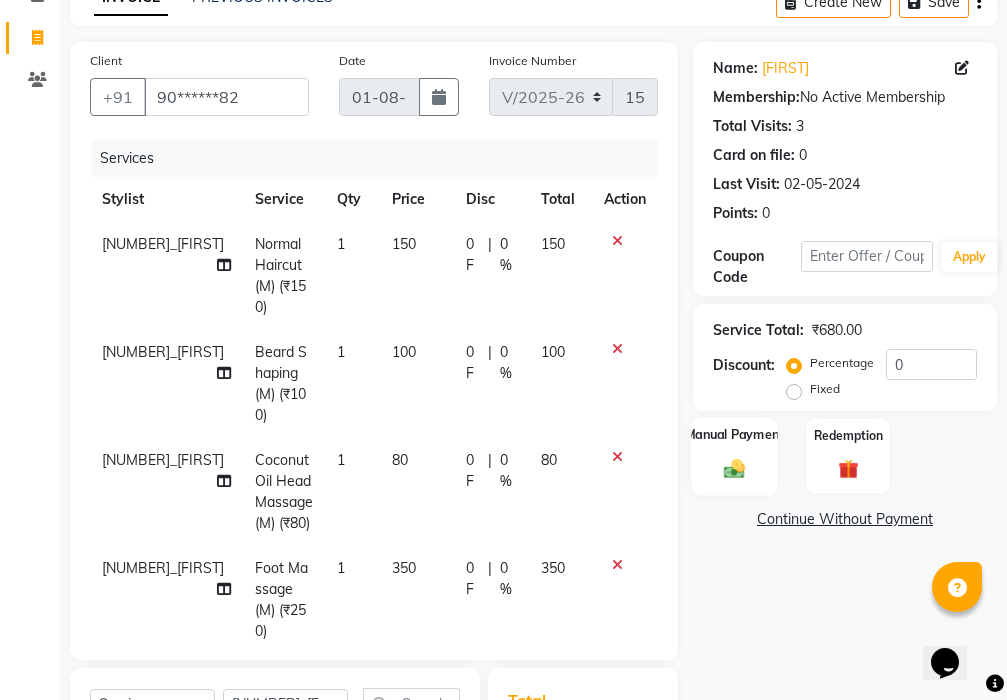 click 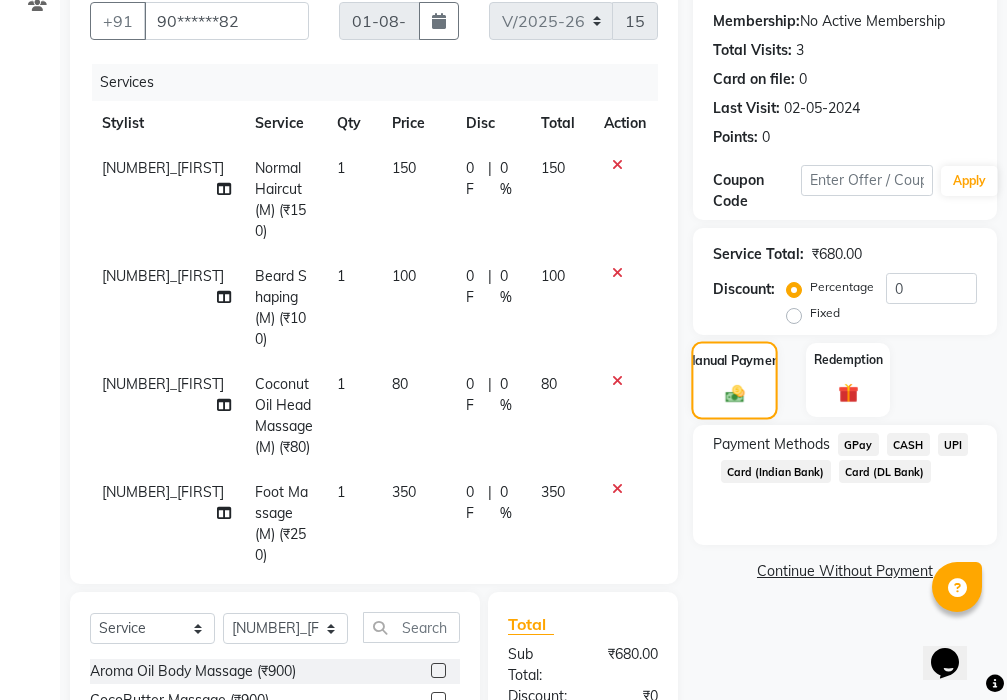 scroll, scrollTop: 435, scrollLeft: 0, axis: vertical 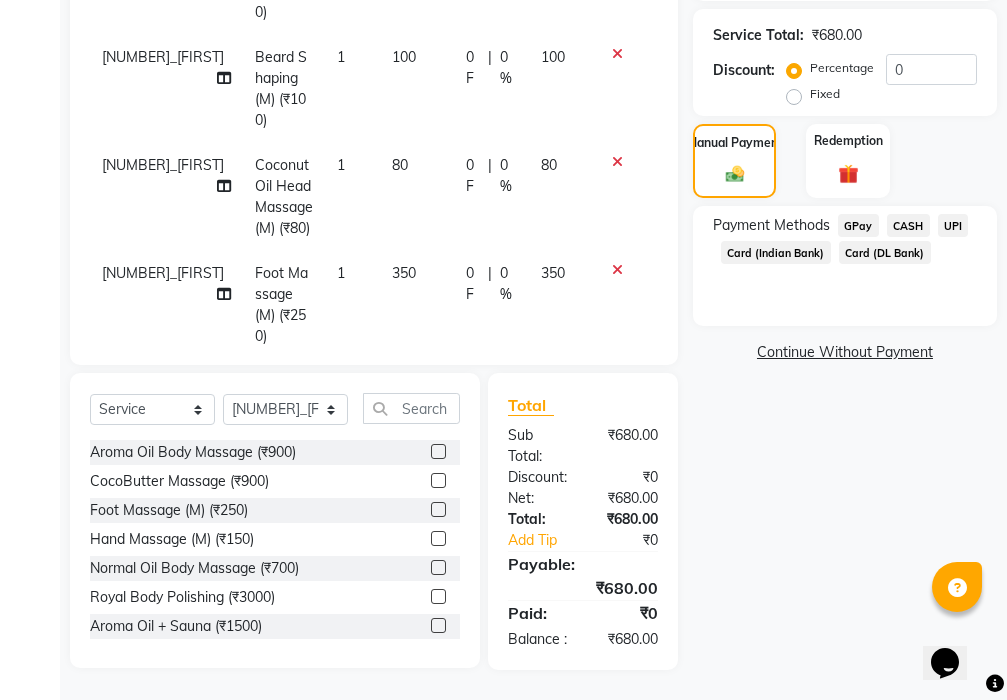click on "CASH" 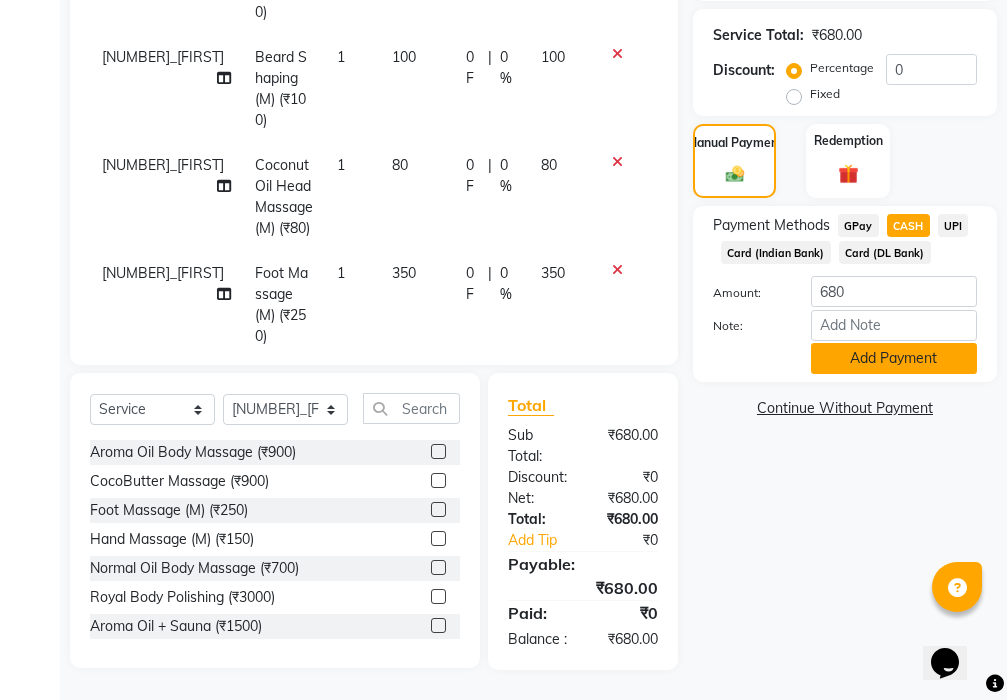 click on "Add Payment" 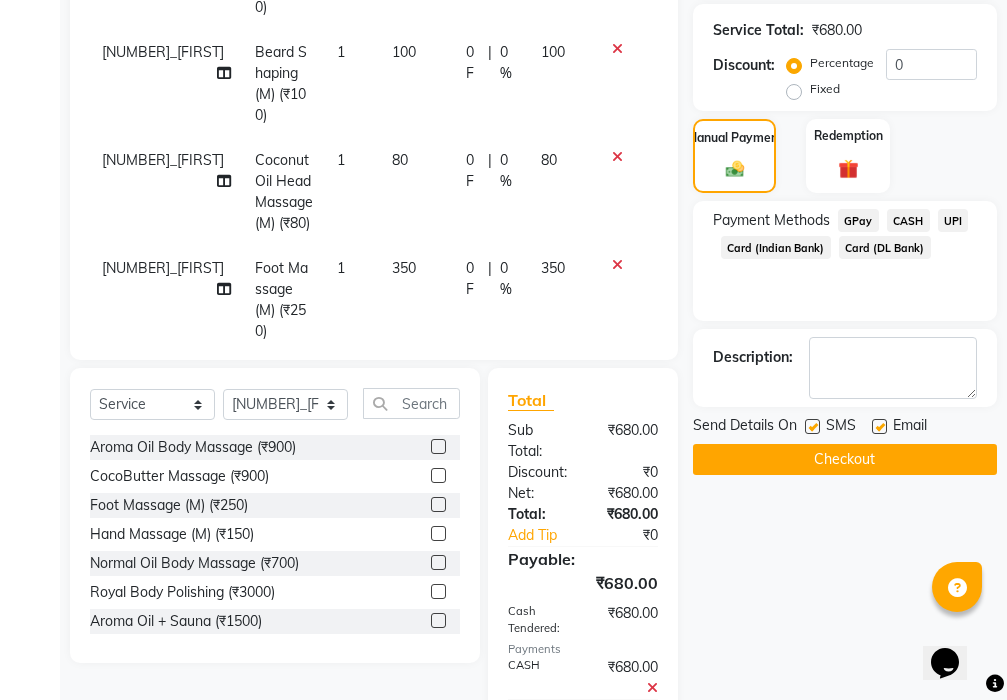 click on "Checkout" 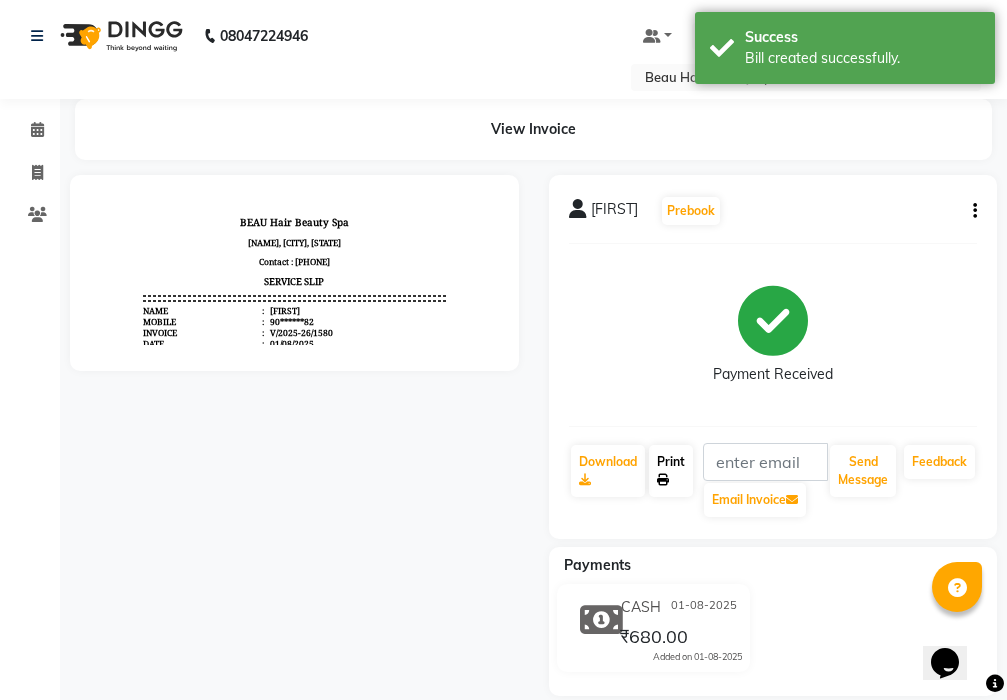 scroll, scrollTop: 0, scrollLeft: 0, axis: both 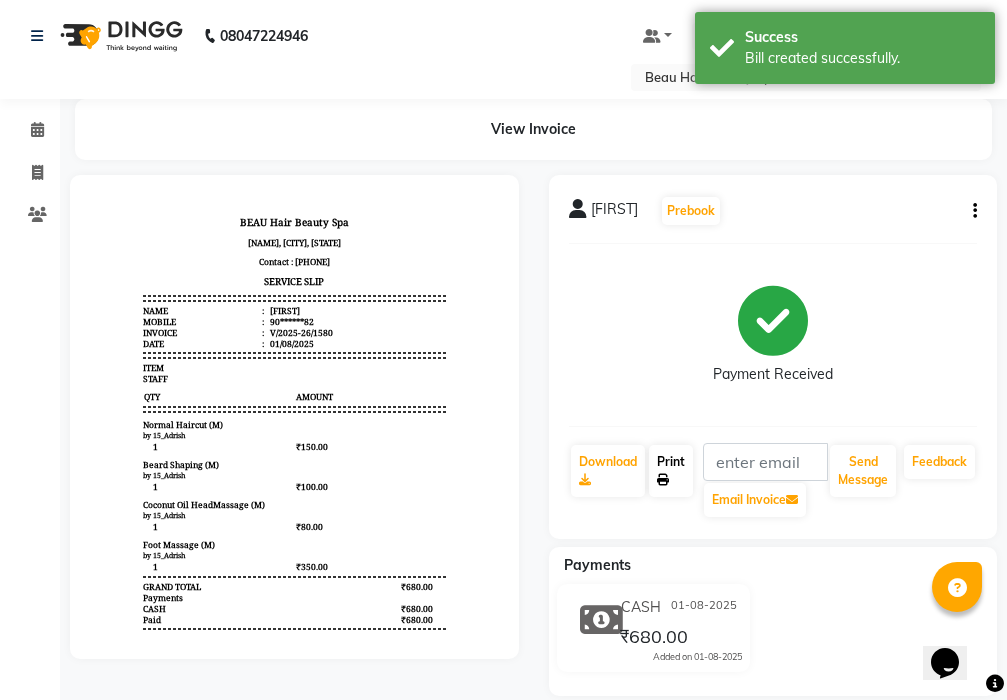 click on "Print" 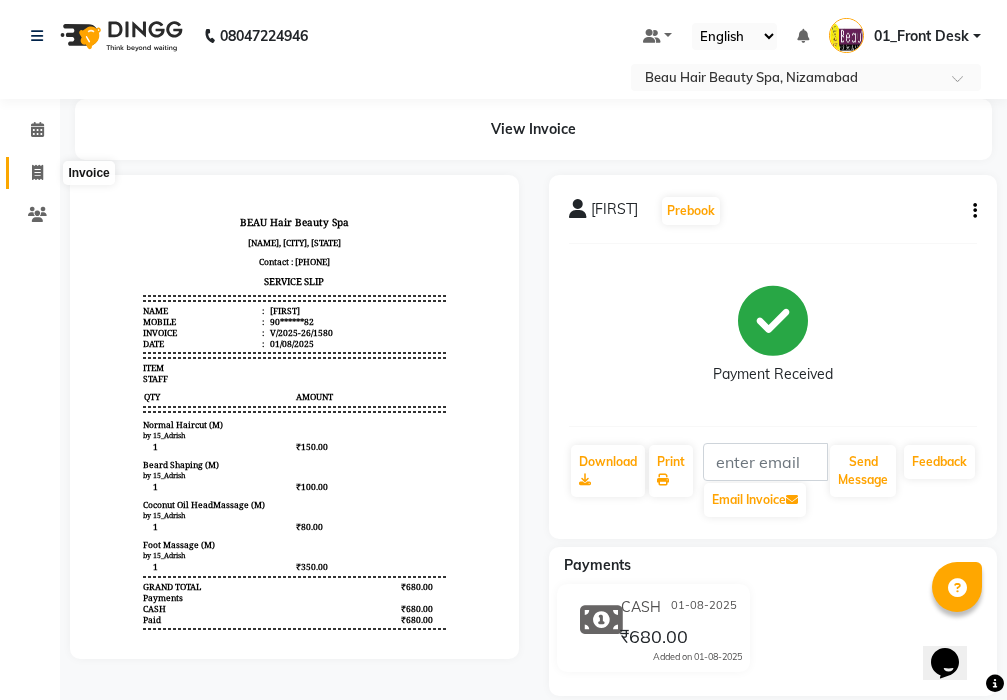 click 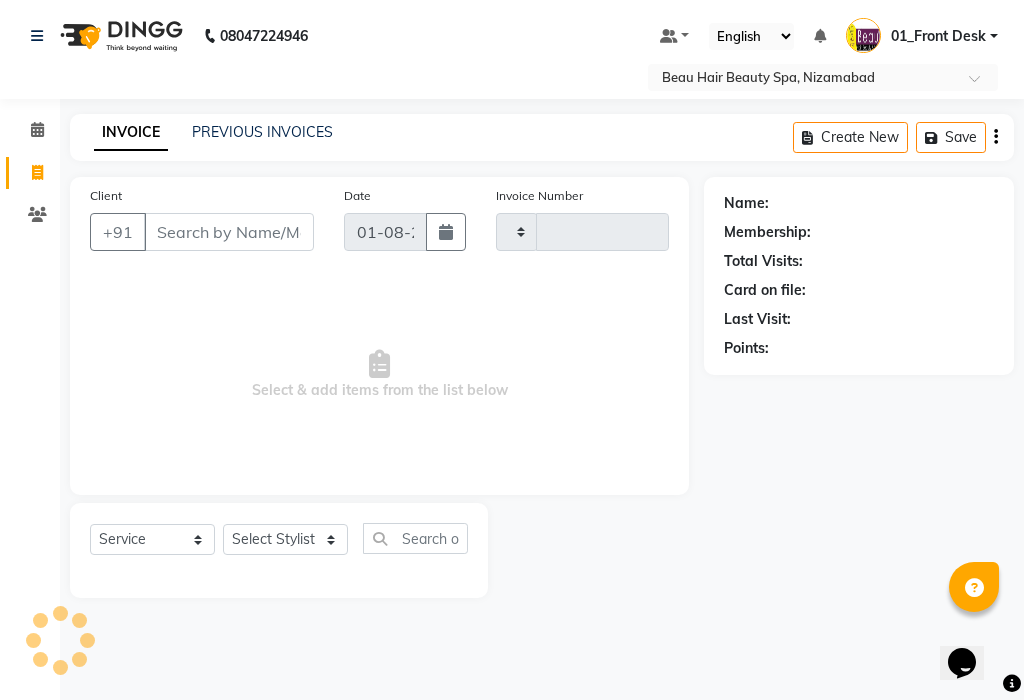 type on "1581" 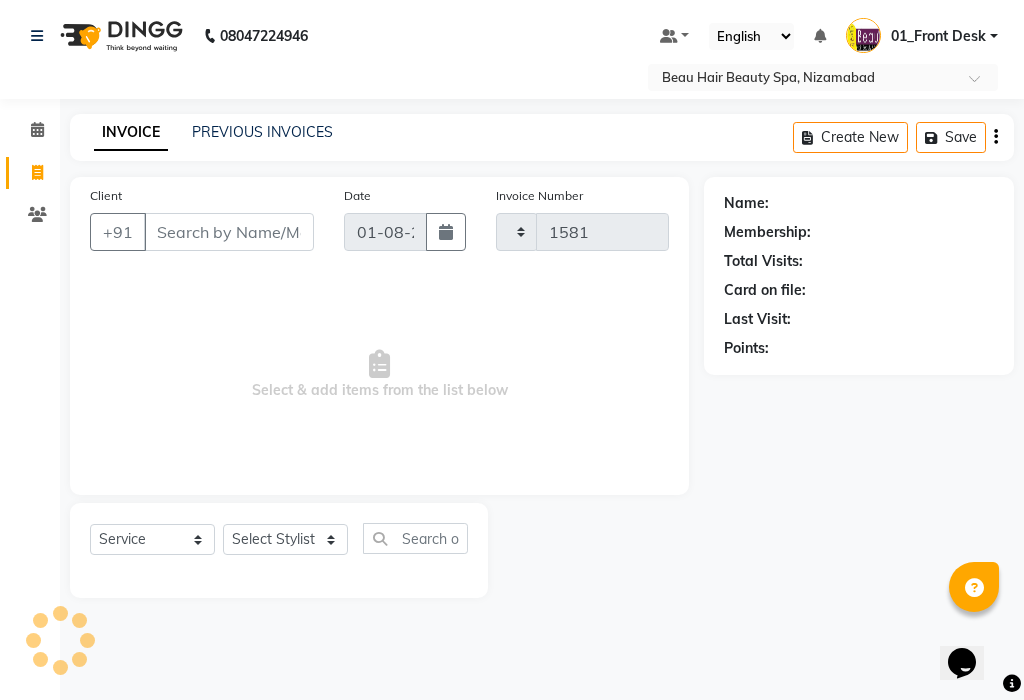 select on "3470" 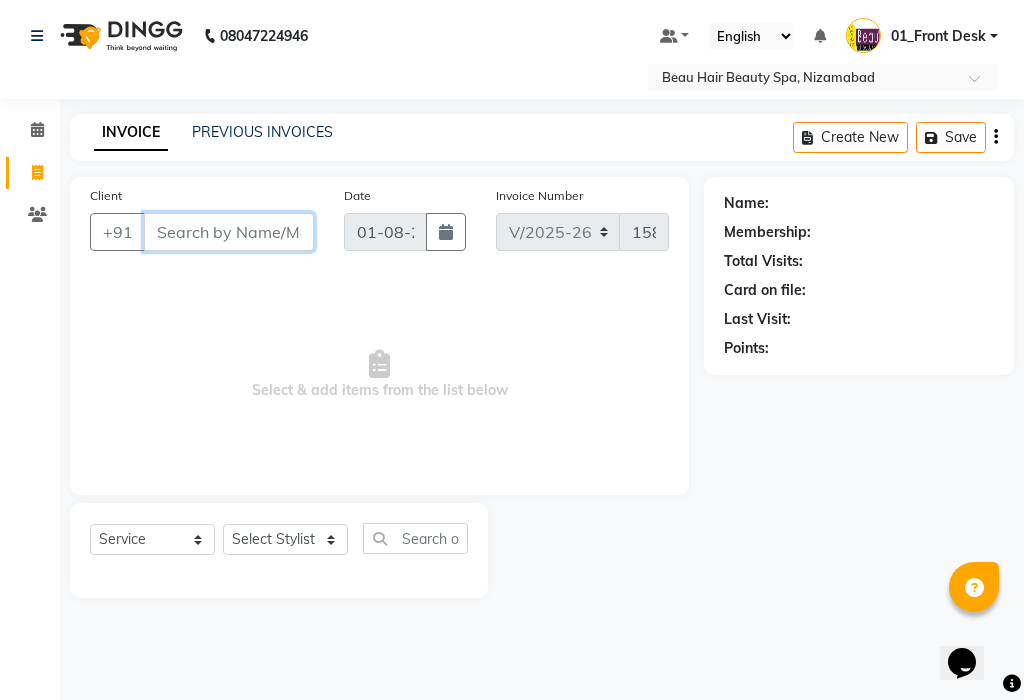 click on "Client" at bounding box center [229, 232] 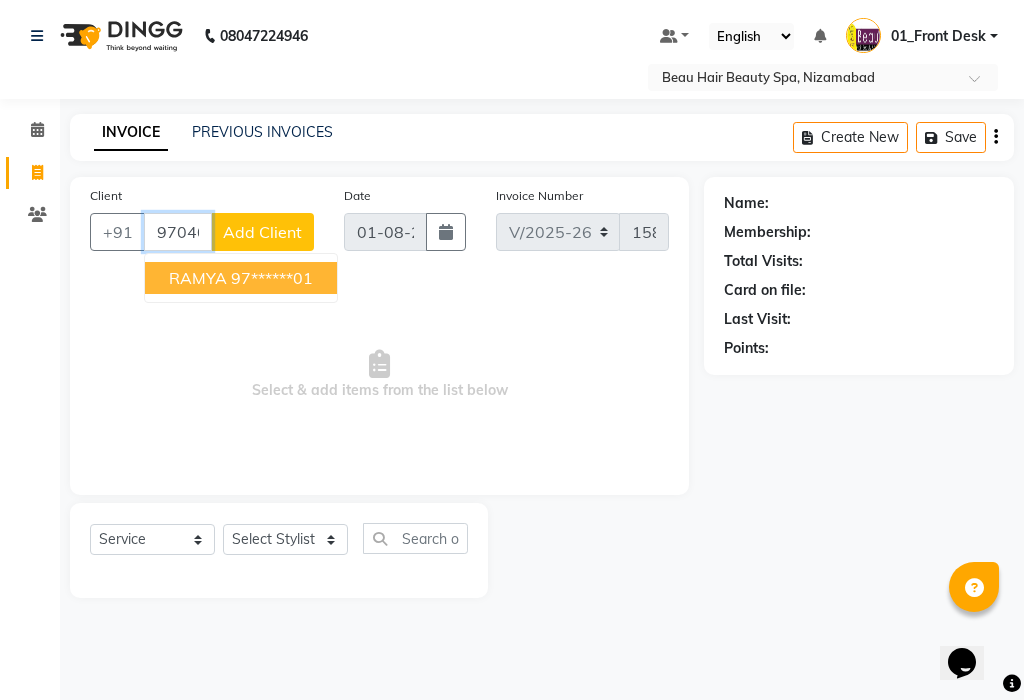 click on "97******01" at bounding box center [272, 278] 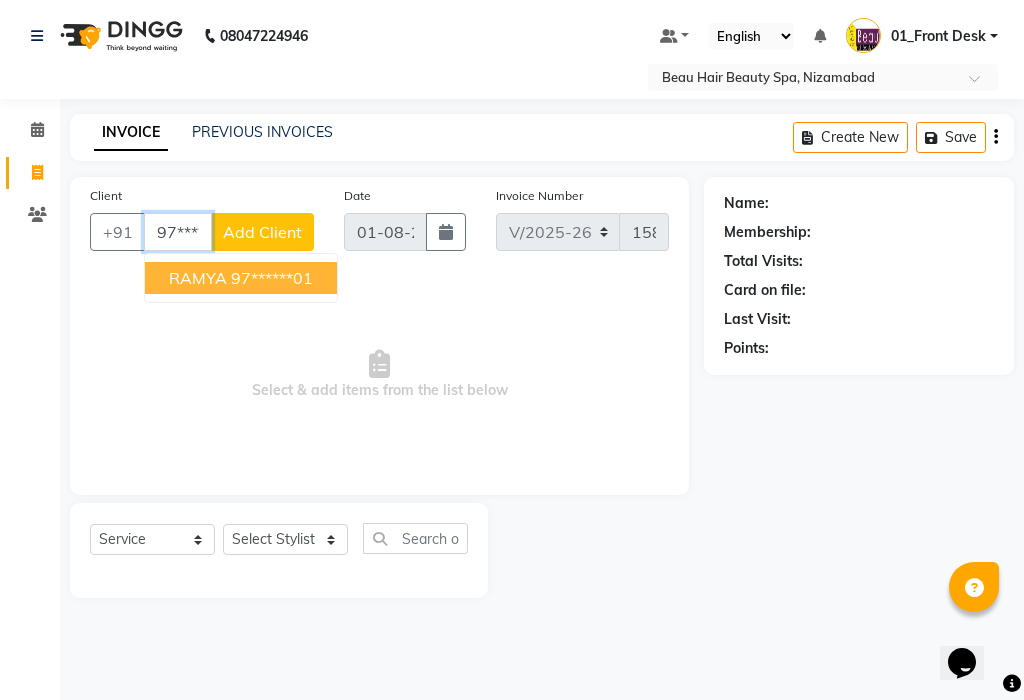 type on "97******01" 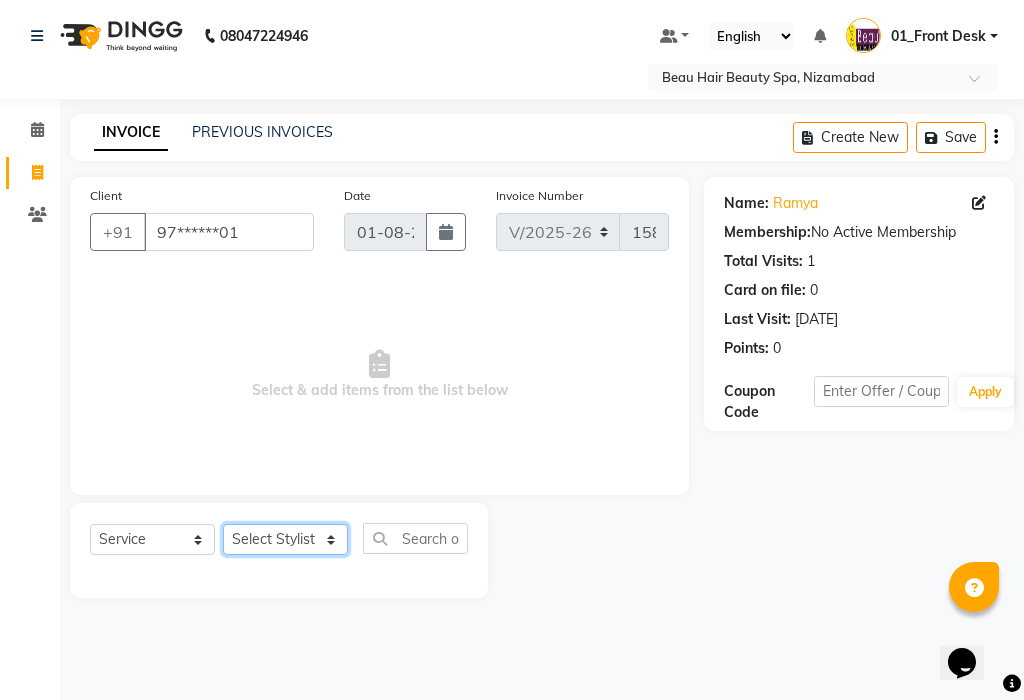 click on "Select Stylist 01_Front Desk 04_Lavanya 07_Manjushree 11_Ramesh 15_Adrish 26_Srinivas 99_Vishal Sir" 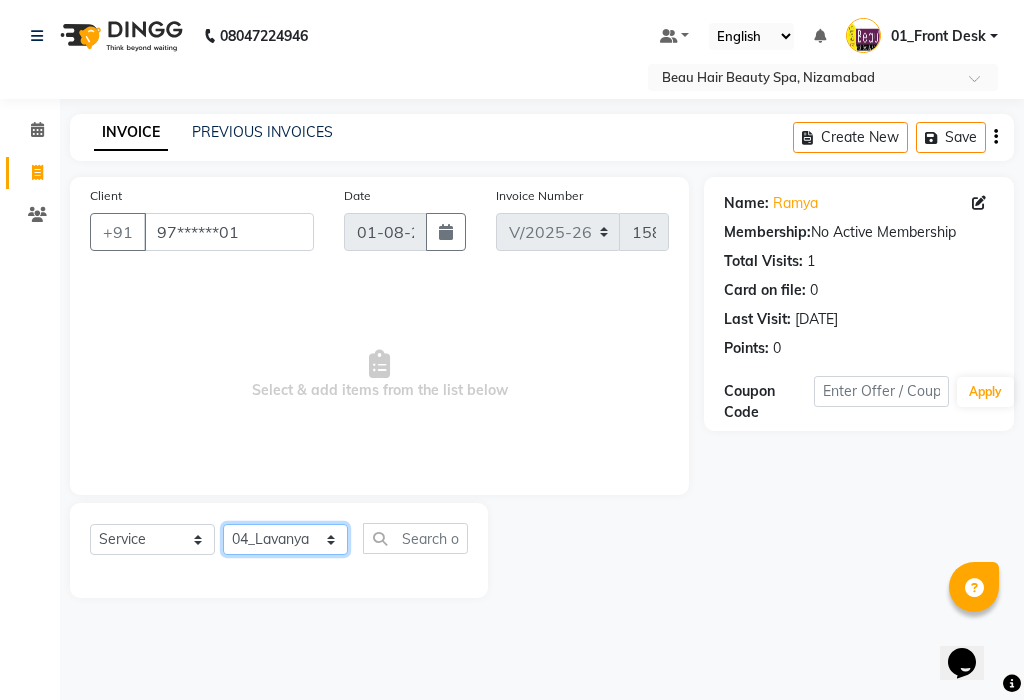 click on "Select Stylist 01_Front Desk 04_Lavanya 07_Manjushree 11_Ramesh 15_Adrish 26_Srinivas 99_Vishal Sir" 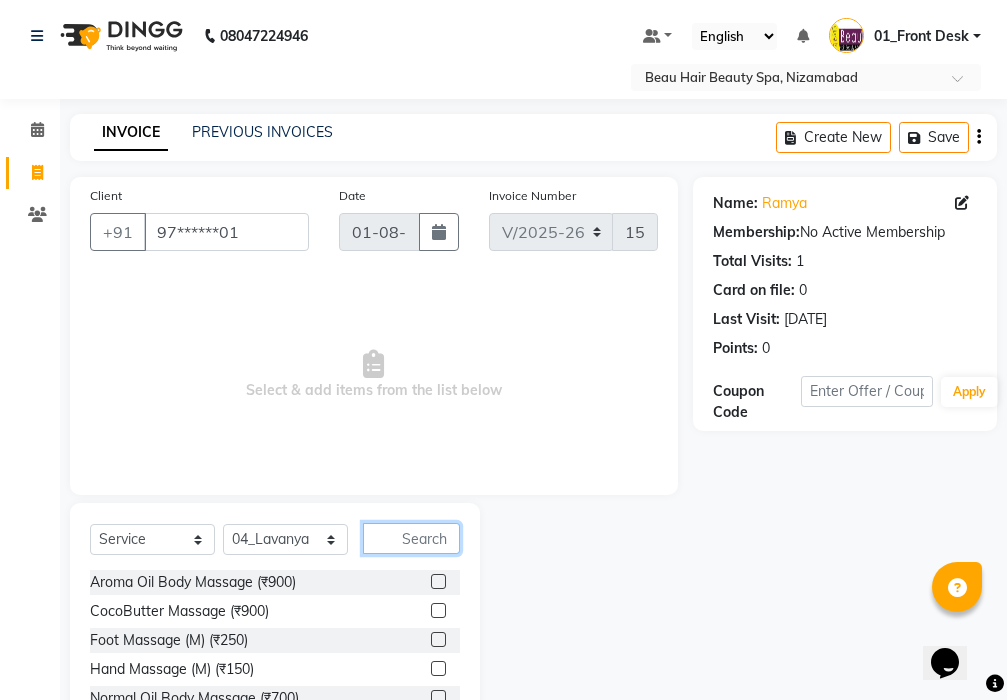 click 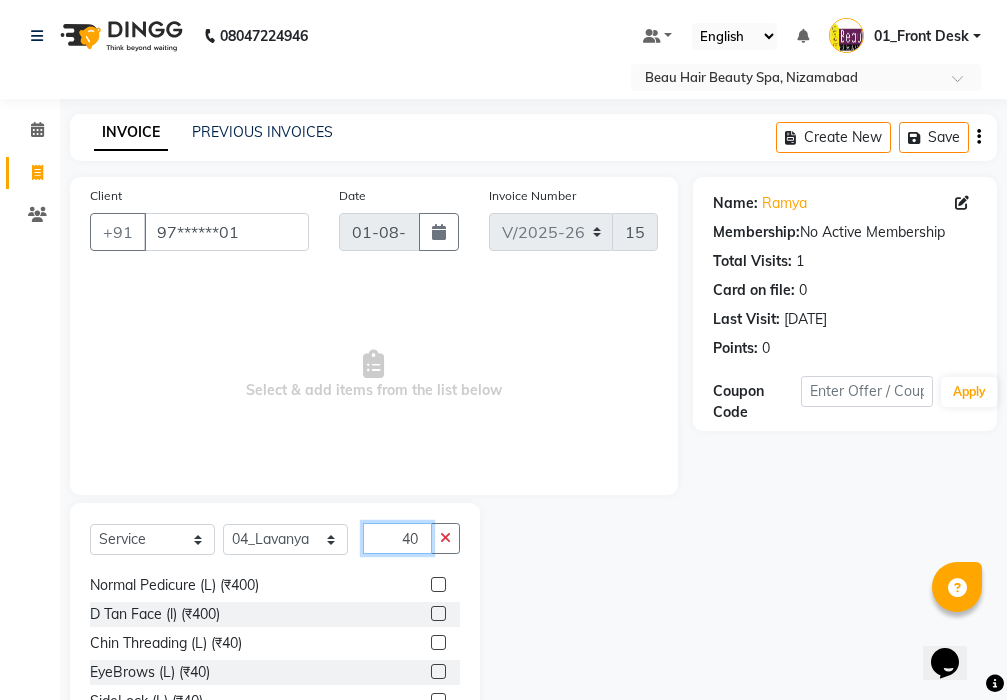 scroll, scrollTop: 148, scrollLeft: 0, axis: vertical 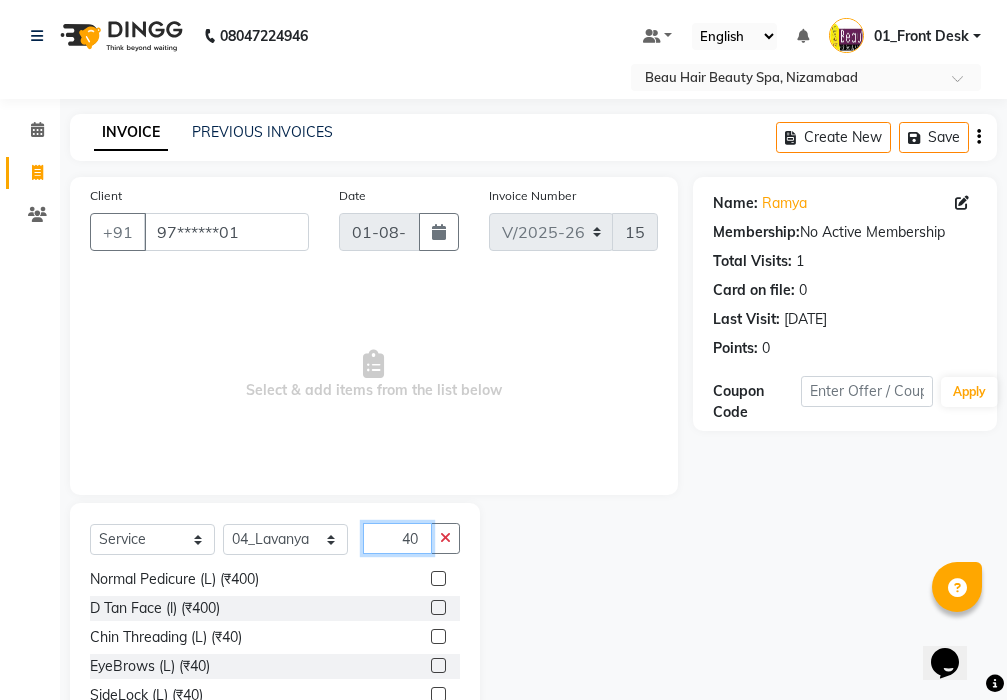 type on "40" 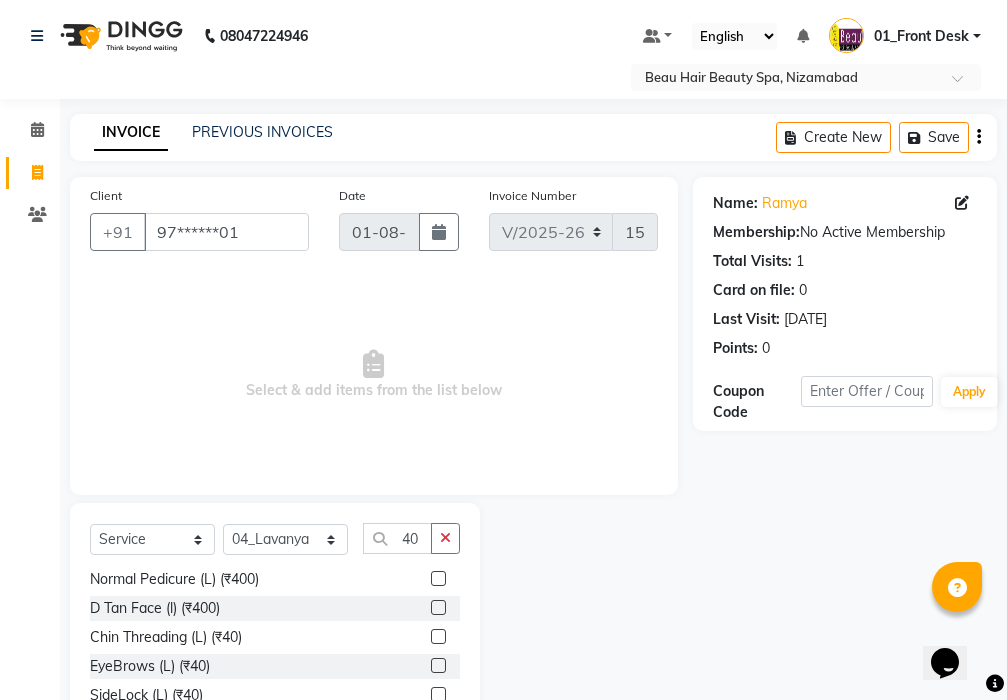 click 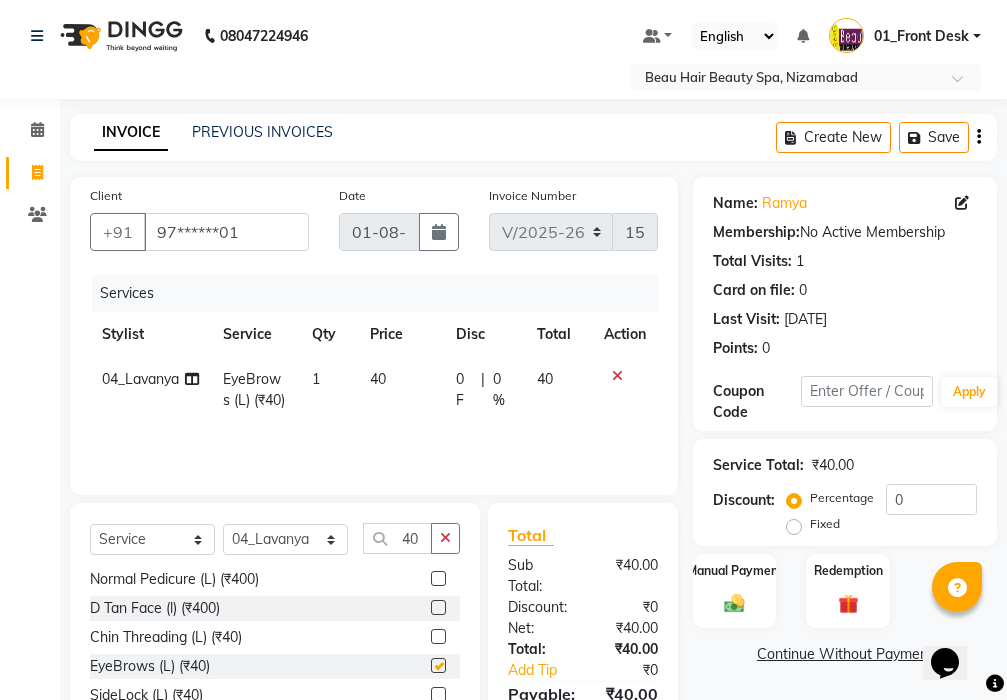 checkbox on "false" 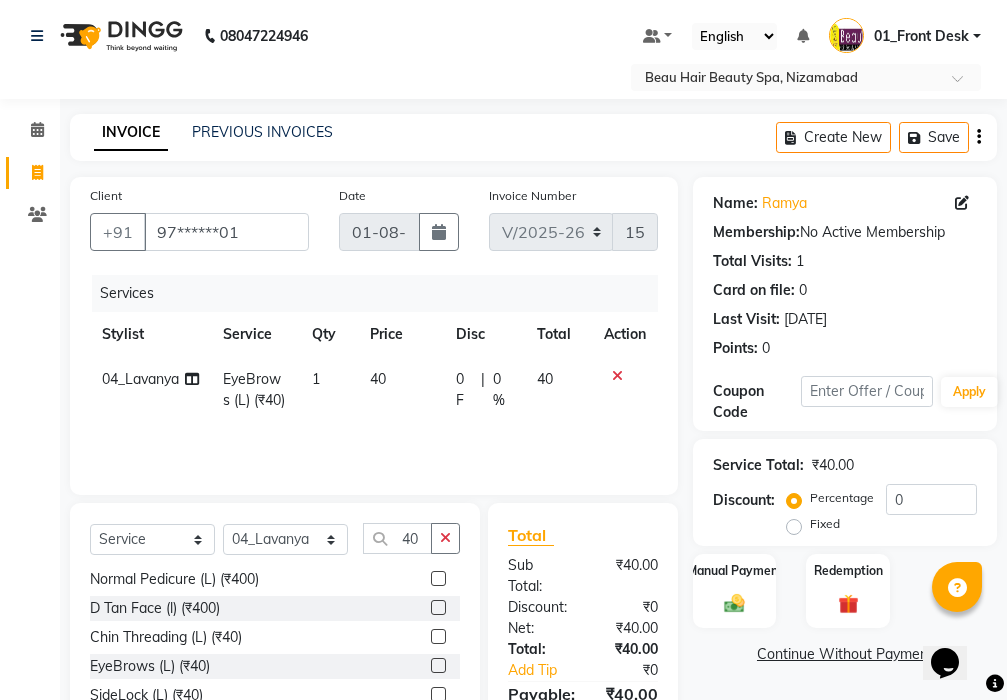 click 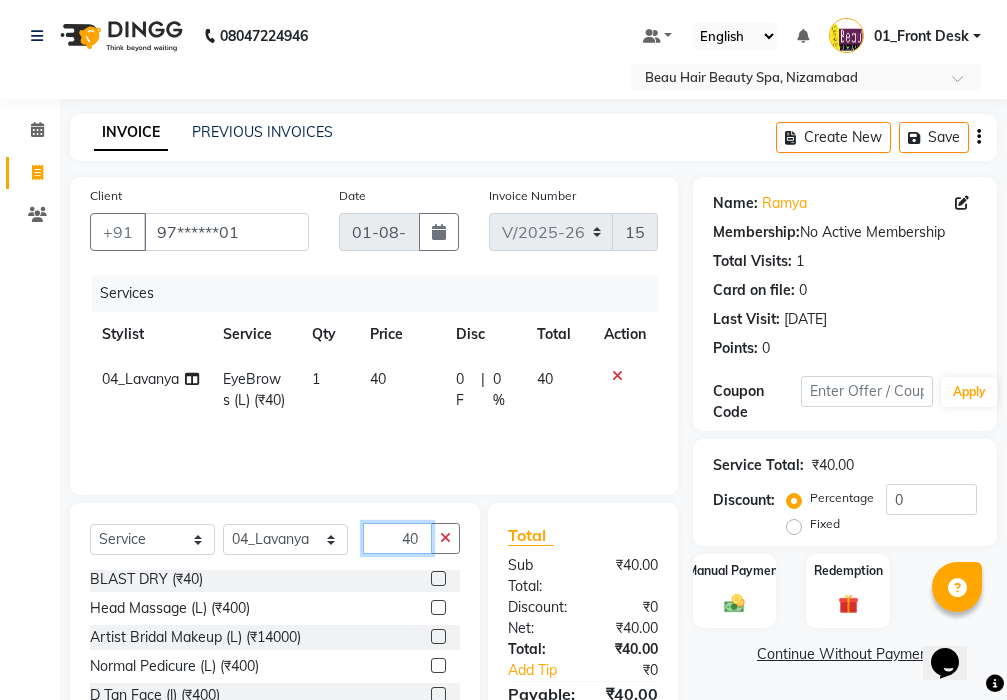 scroll, scrollTop: 148, scrollLeft: 0, axis: vertical 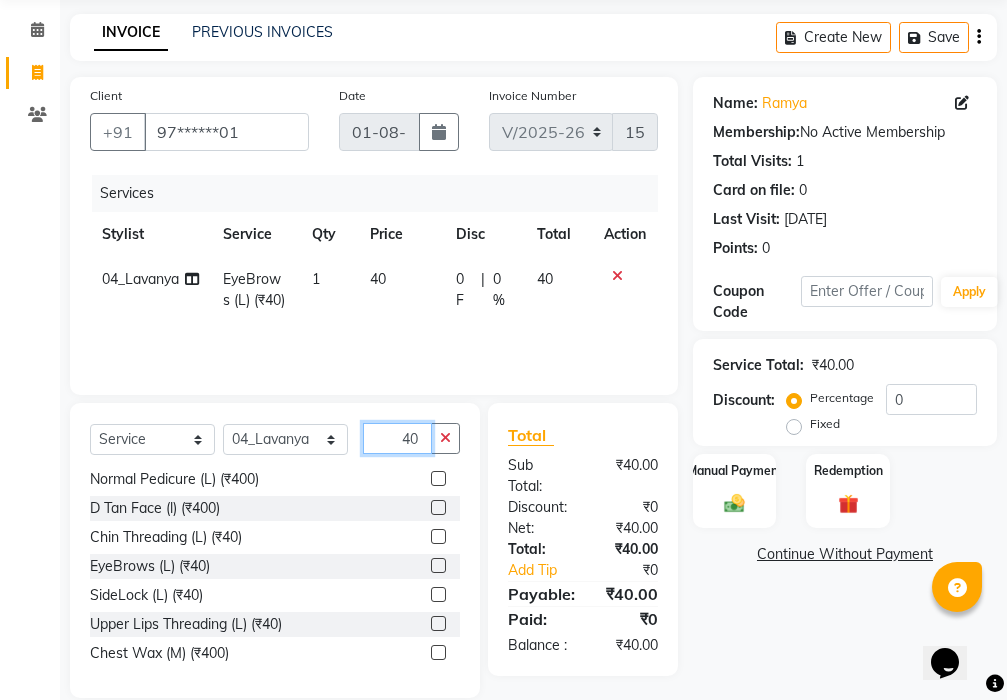 type on "40" 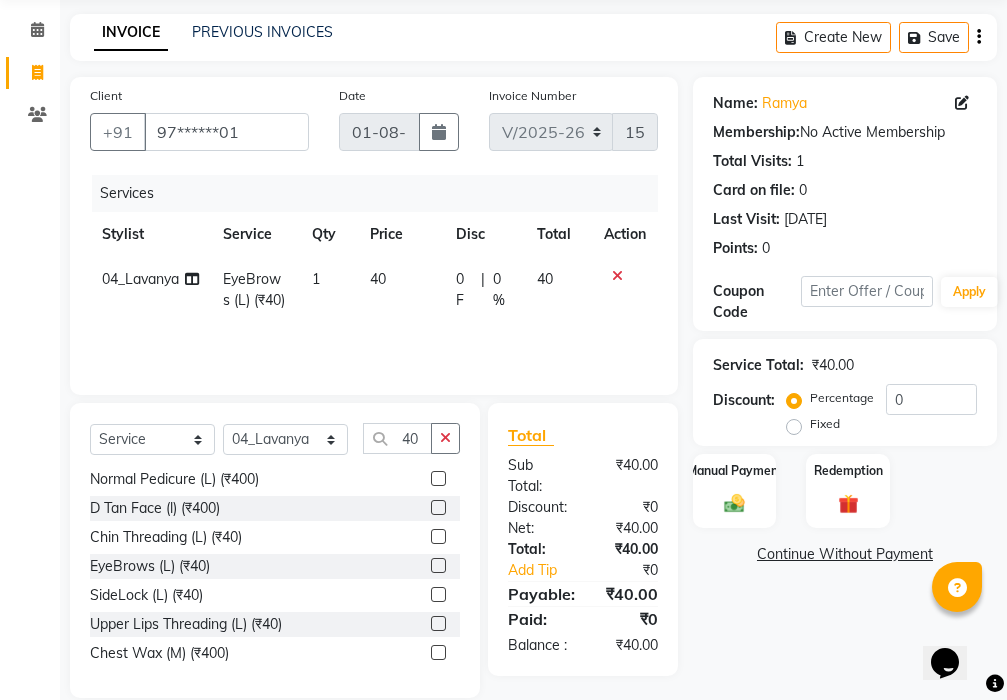 click 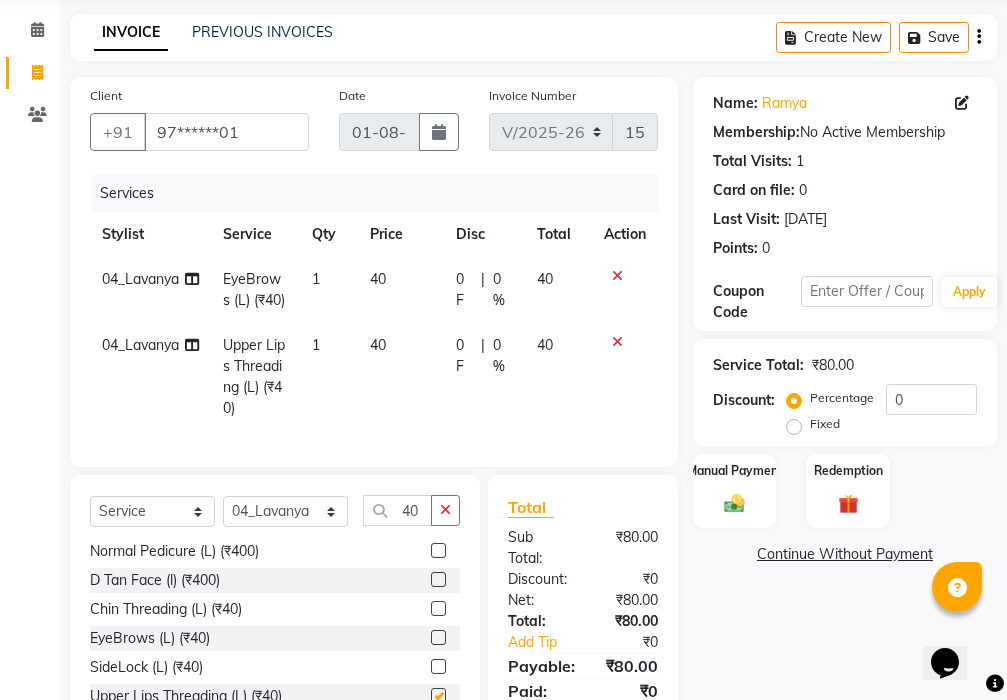 checkbox on "false" 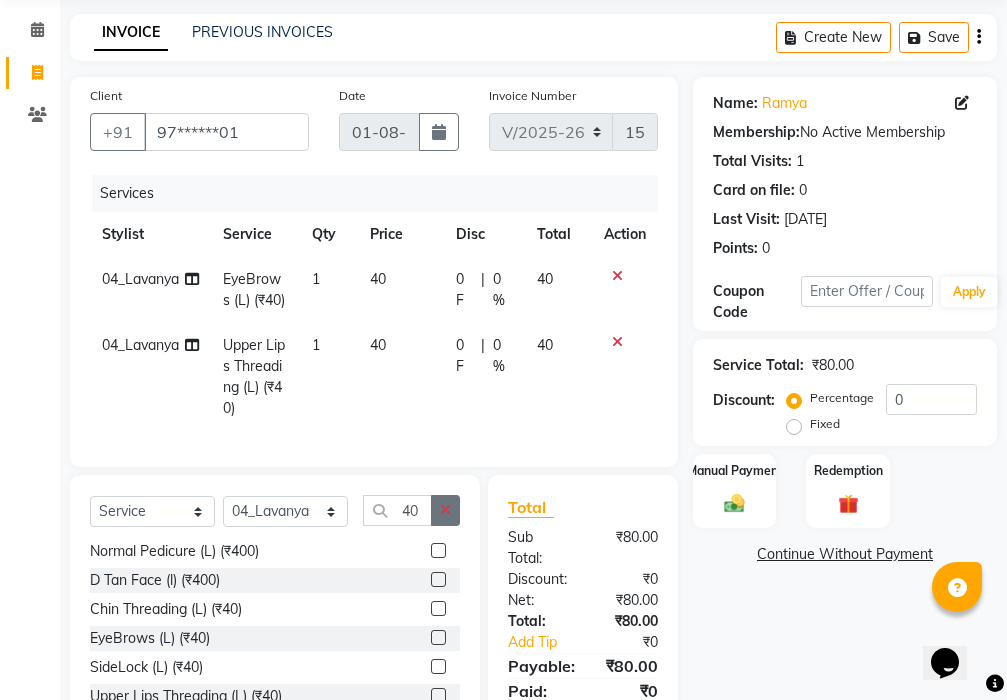 click 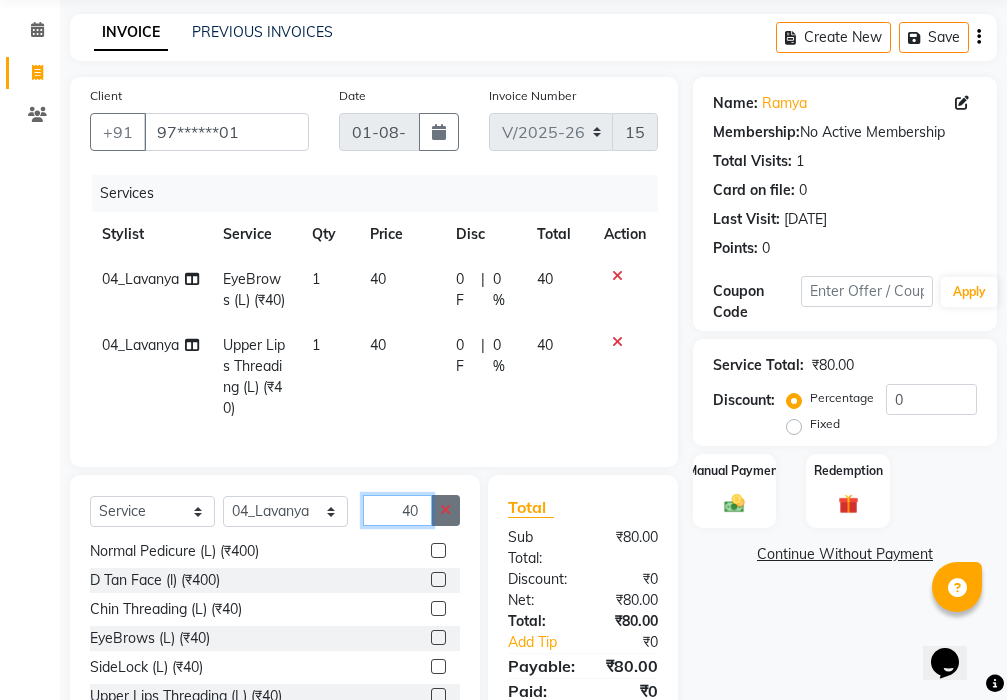 type 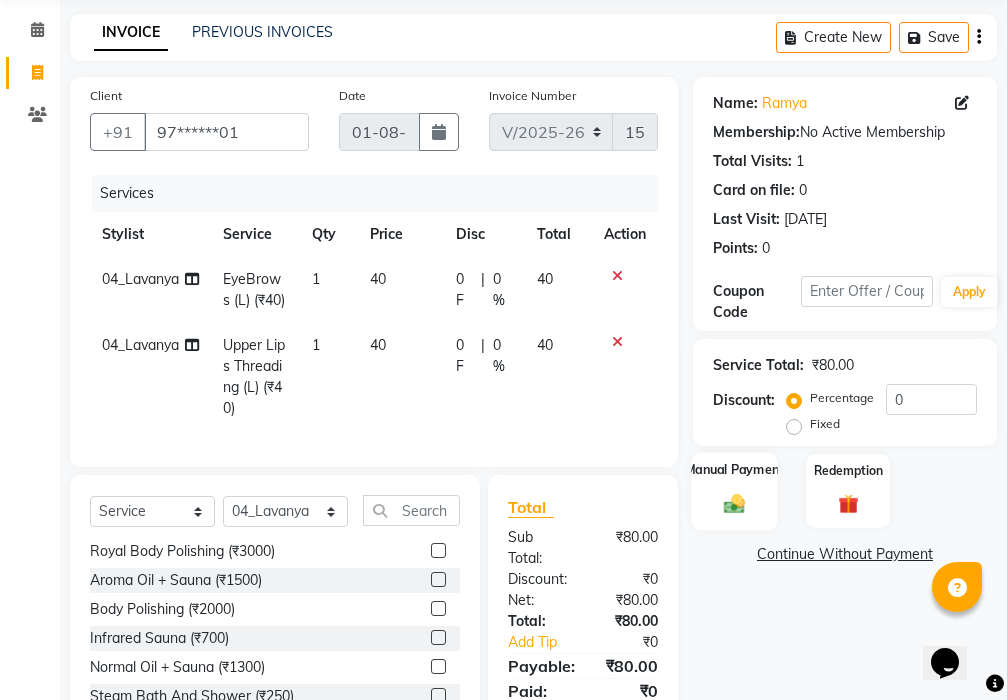 click on "Manual Payment" 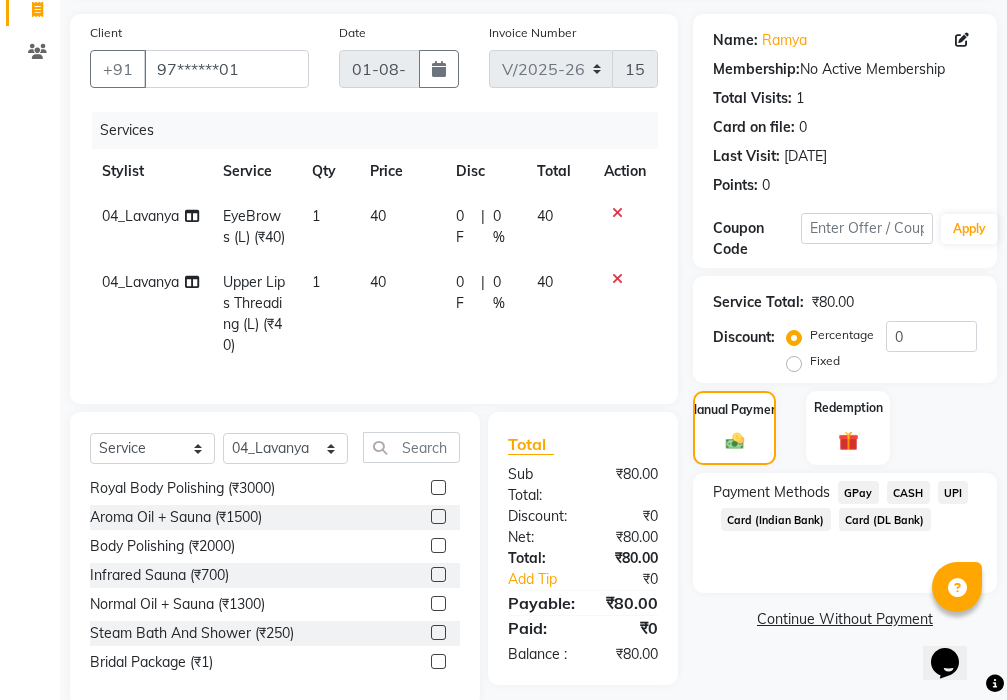 scroll, scrollTop: 240, scrollLeft: 0, axis: vertical 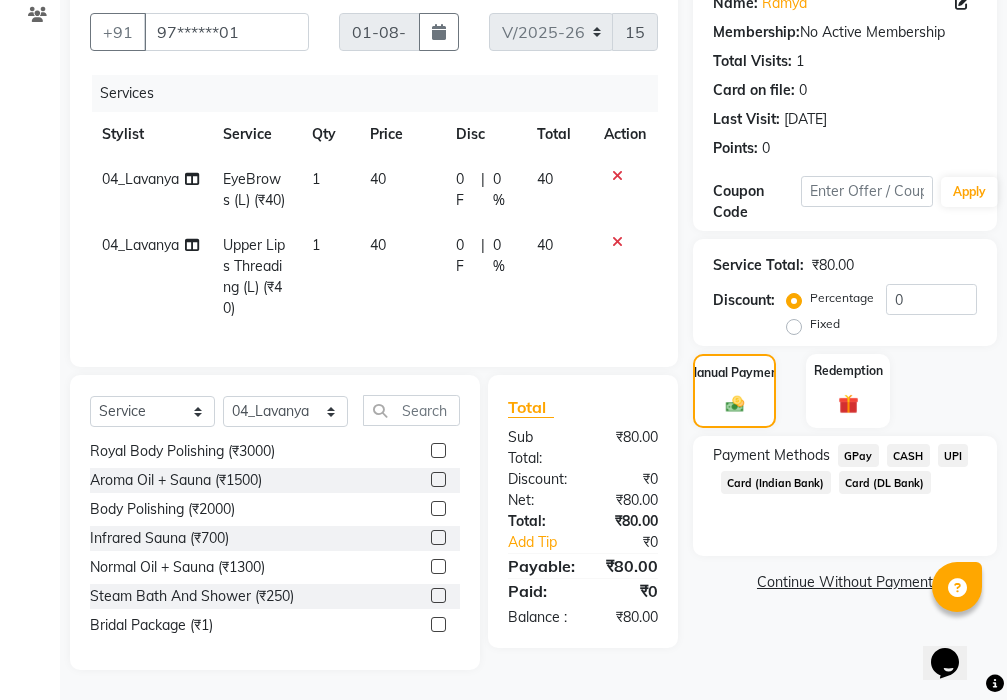 click on "CASH" 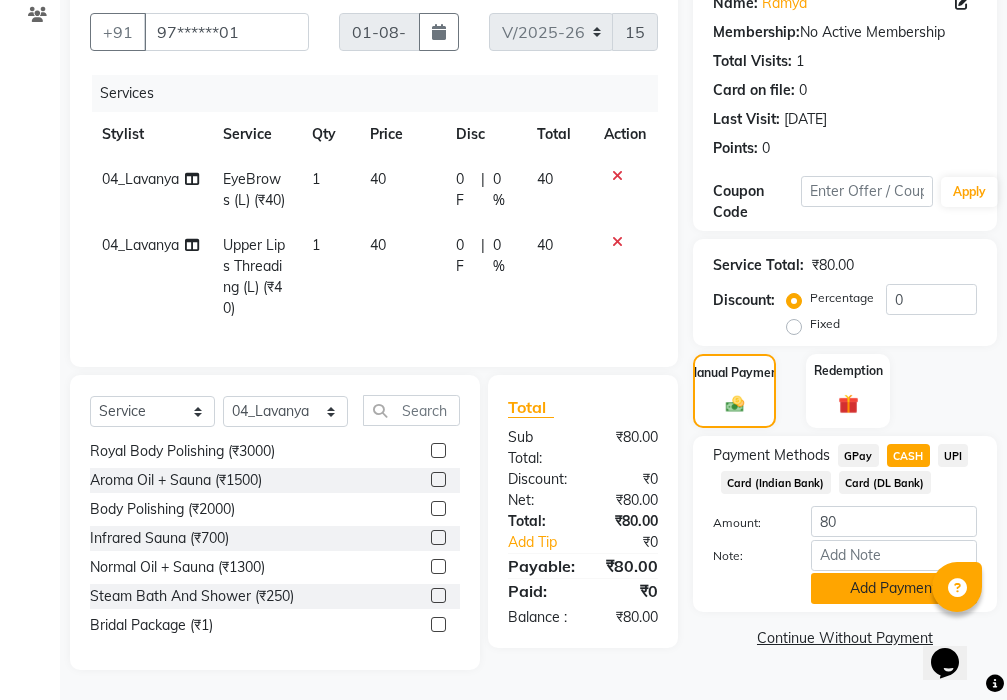 click on "Add Payment" 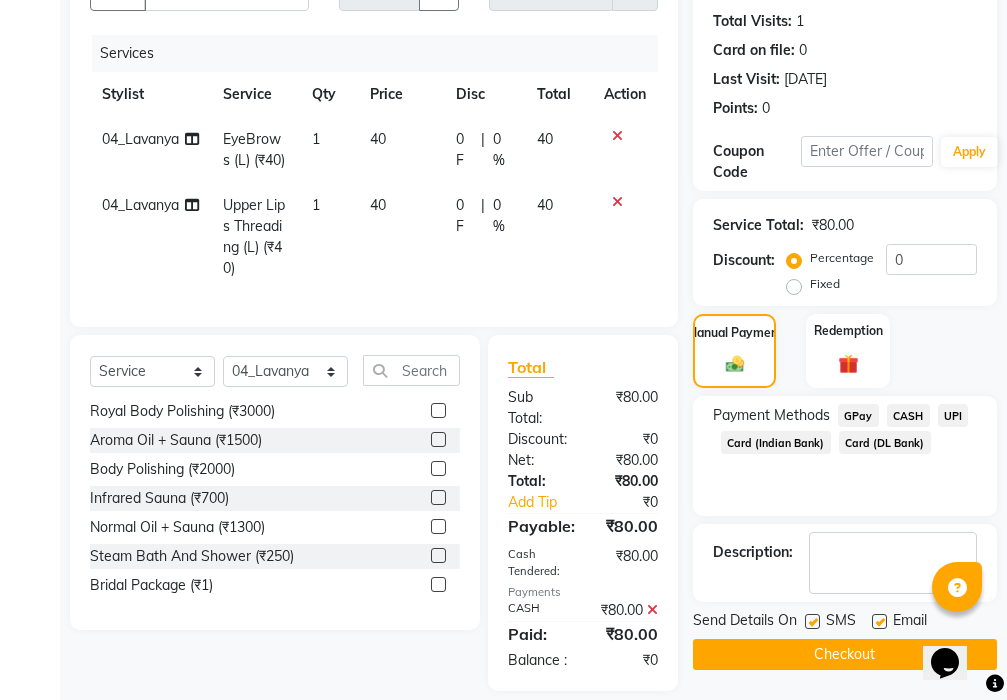 click on "Checkout" 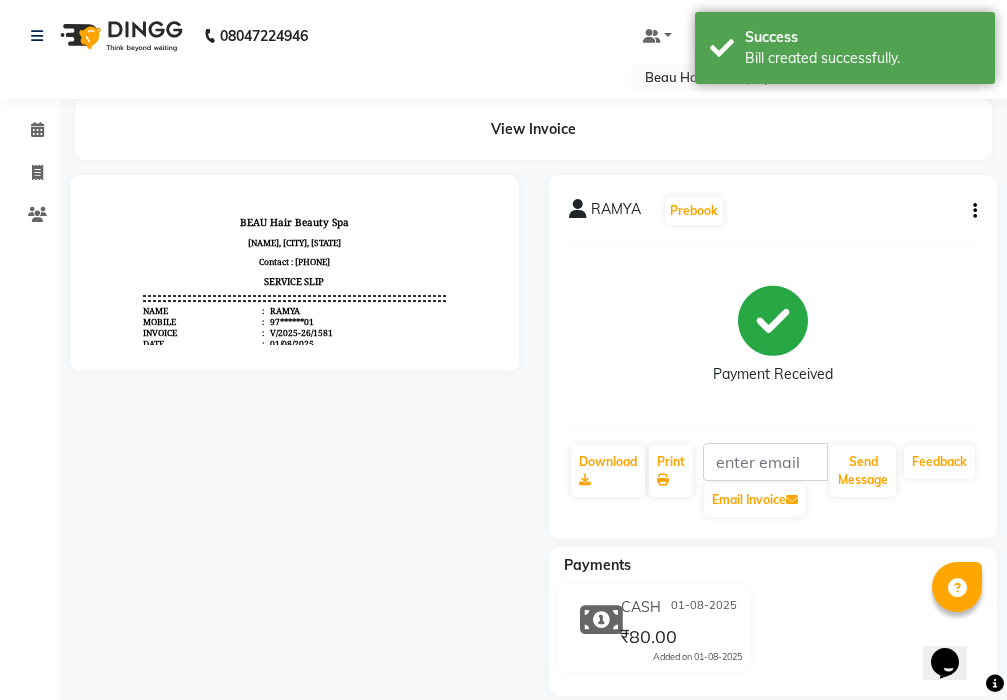 scroll, scrollTop: 0, scrollLeft: 0, axis: both 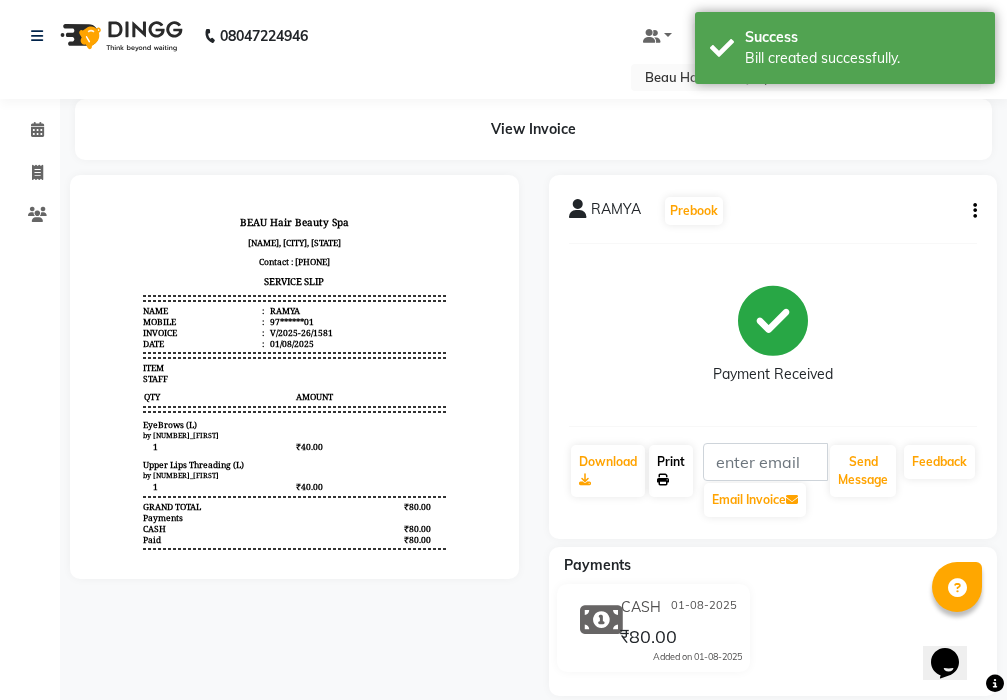 click on "Print" 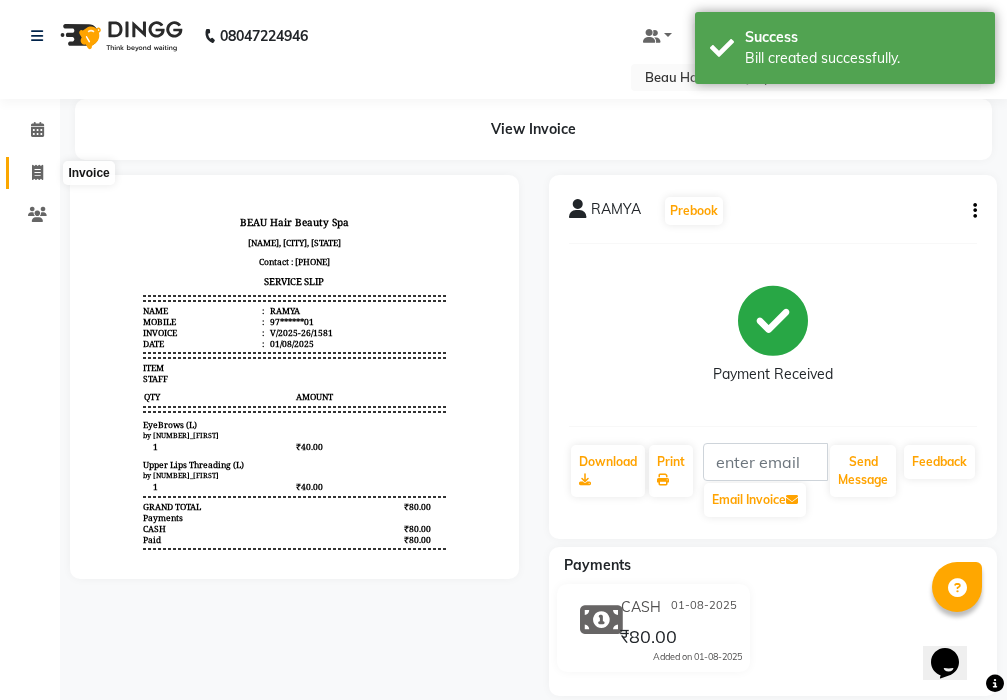 click 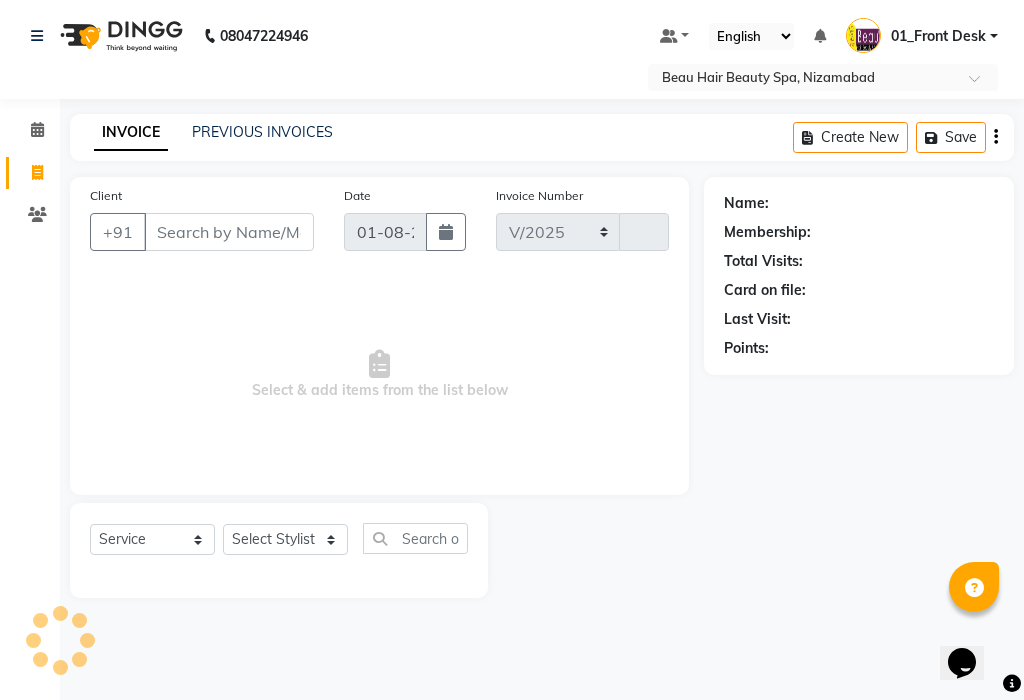 select on "3470" 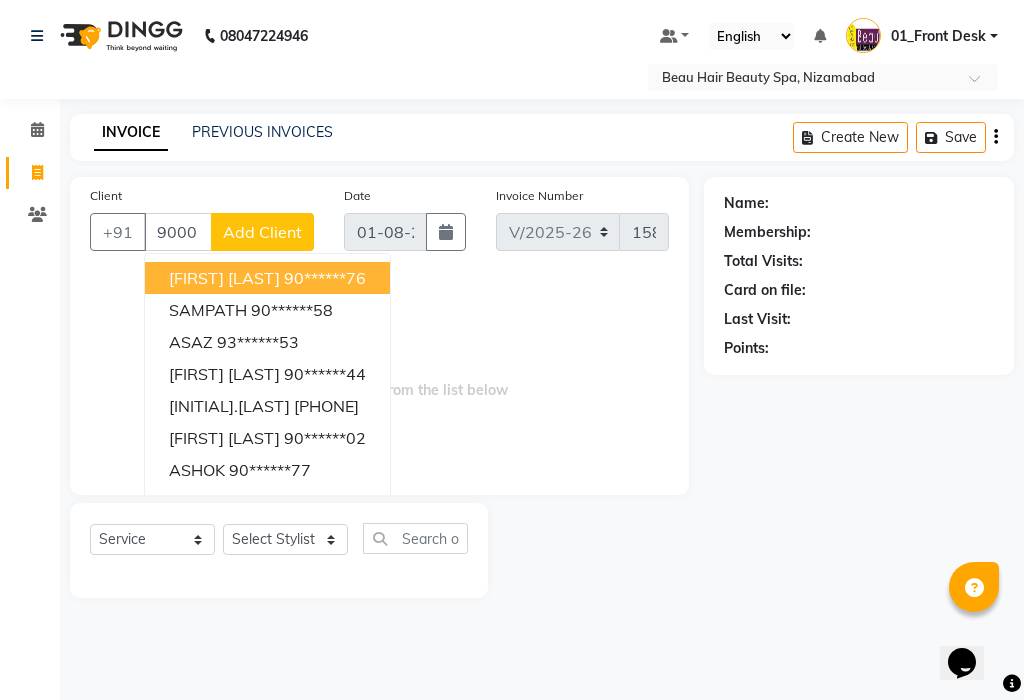 click on "[FIRST] [LAST] [PHONE]" at bounding box center (267, 278) 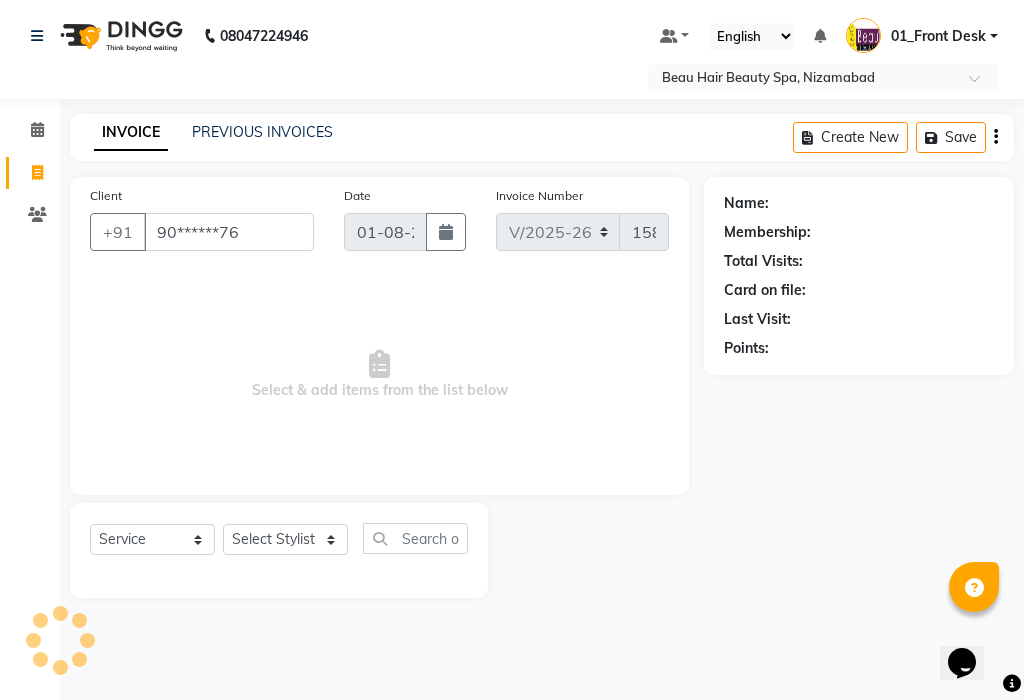 type on "90******76" 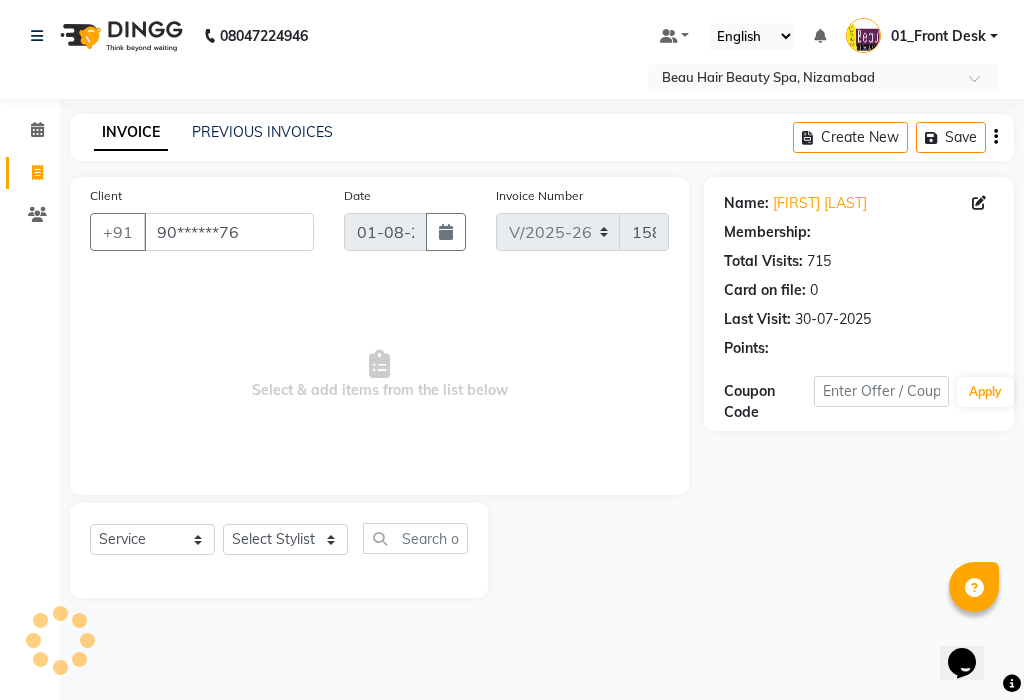 select on "1: Object" 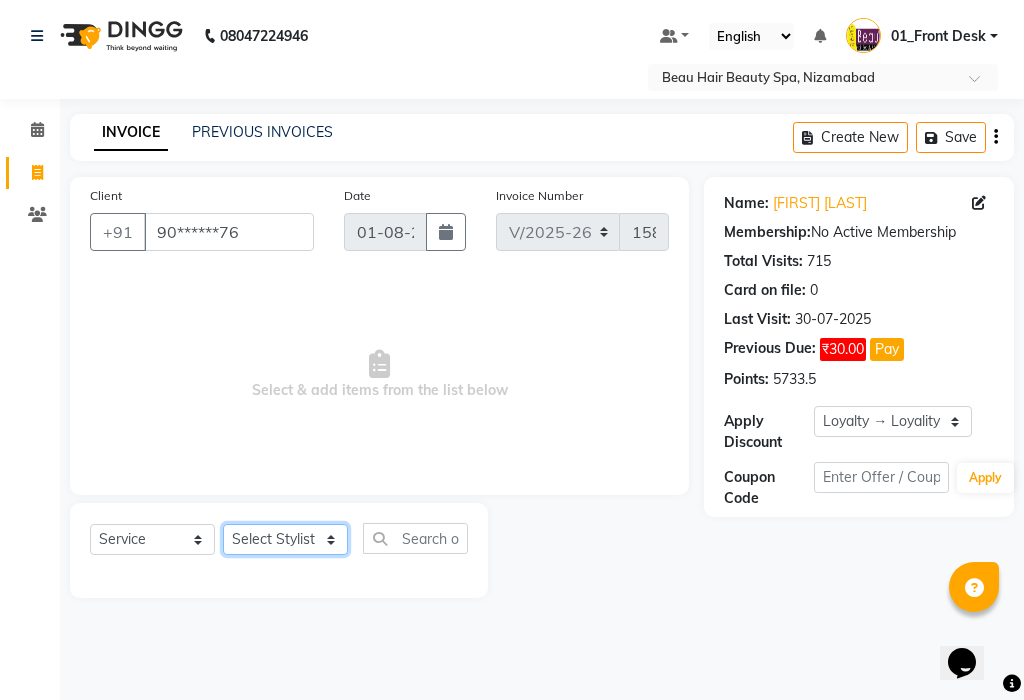 click on "Select Stylist 01_Front Desk 04_Lavanya 07_Manjushree 11_Ramesh 15_Adrish 26_Srinivas 99_Vishal Sir" 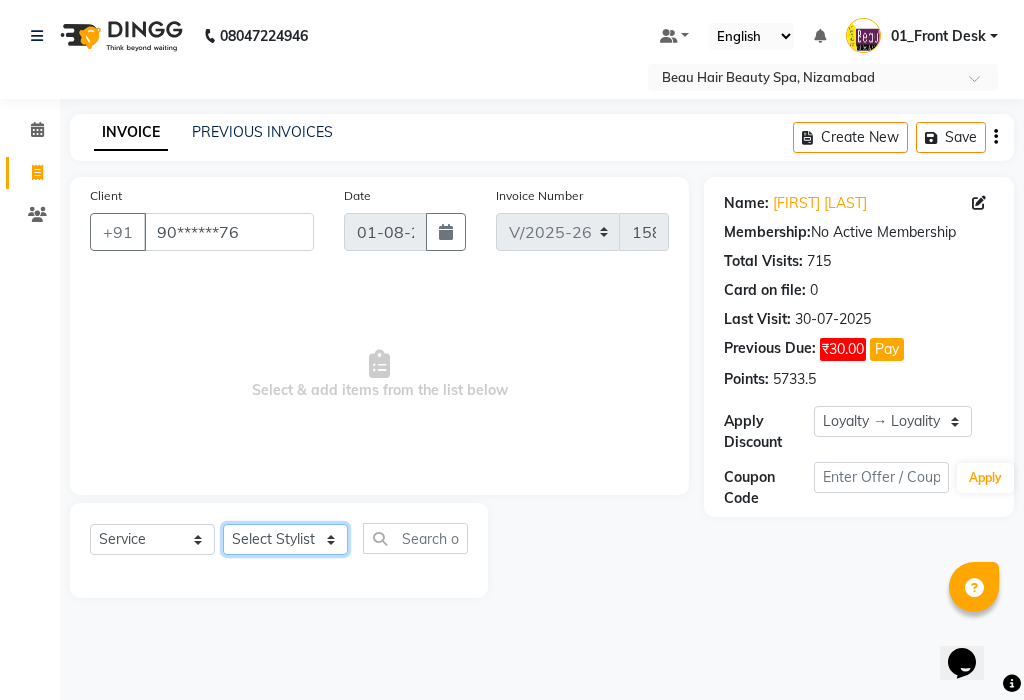 select on "15614" 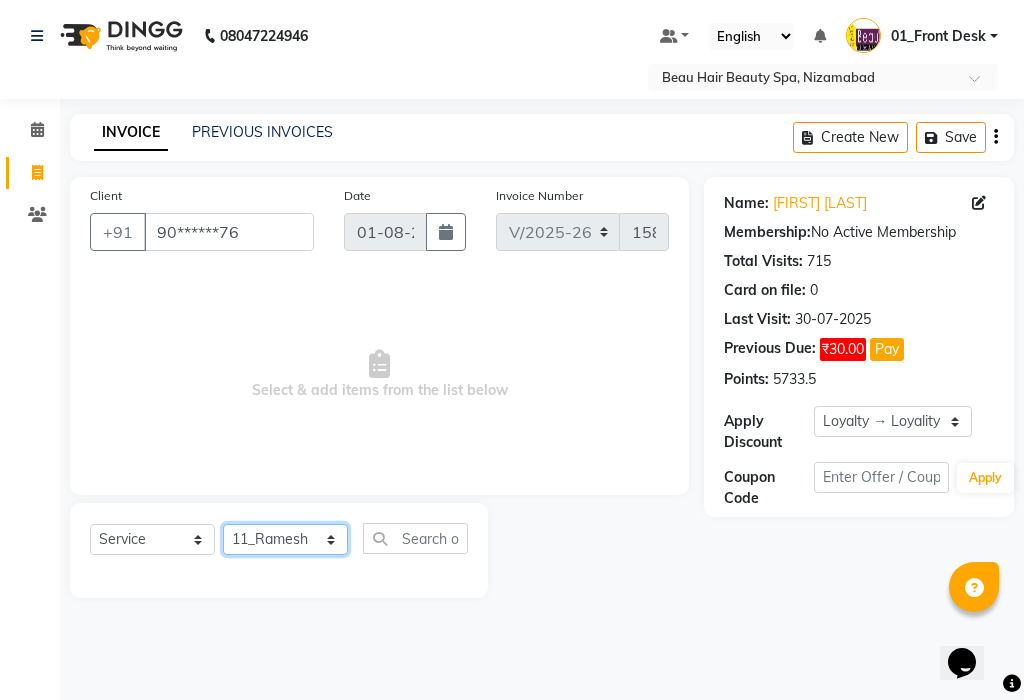 click on "Select Stylist 01_Front Desk 04_Lavanya 07_Manjushree 11_Ramesh 15_Adrish 26_Srinivas 99_Vishal Sir" 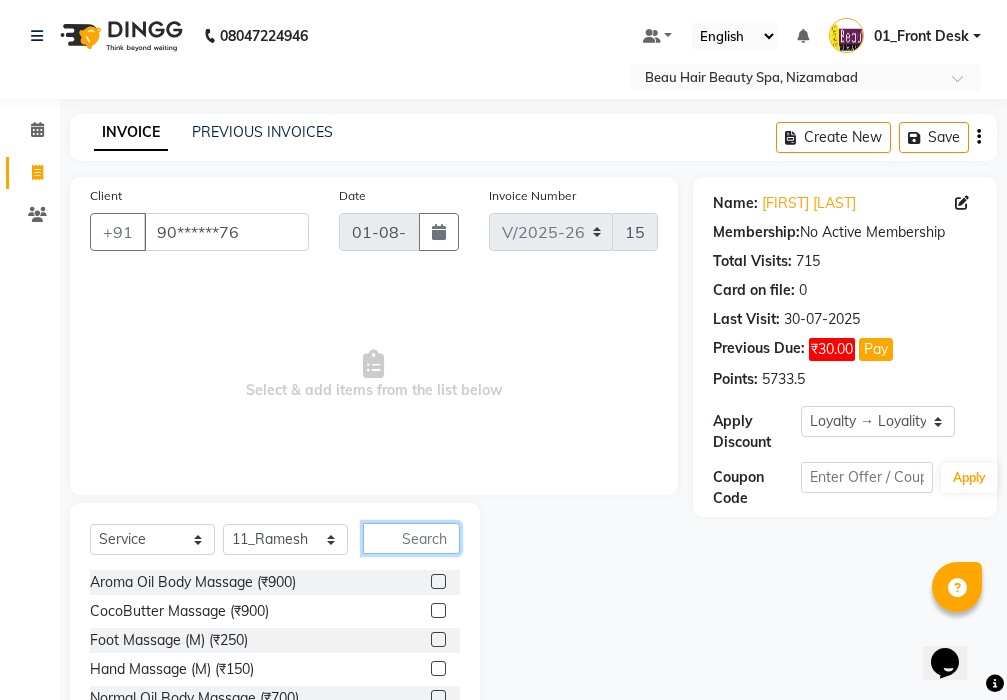 click 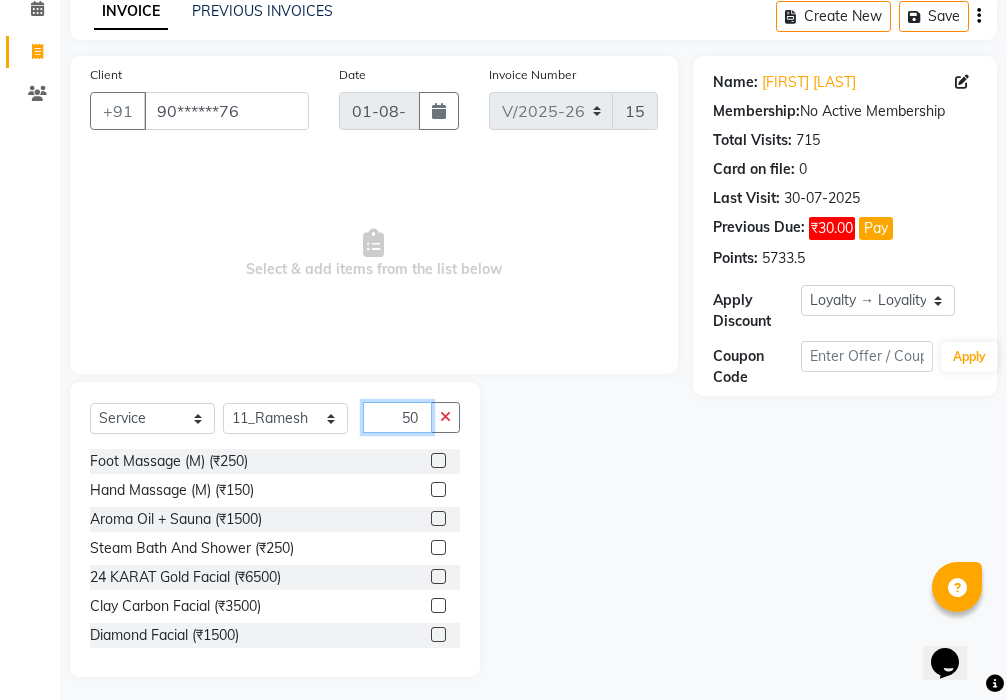 scroll, scrollTop: 128, scrollLeft: 0, axis: vertical 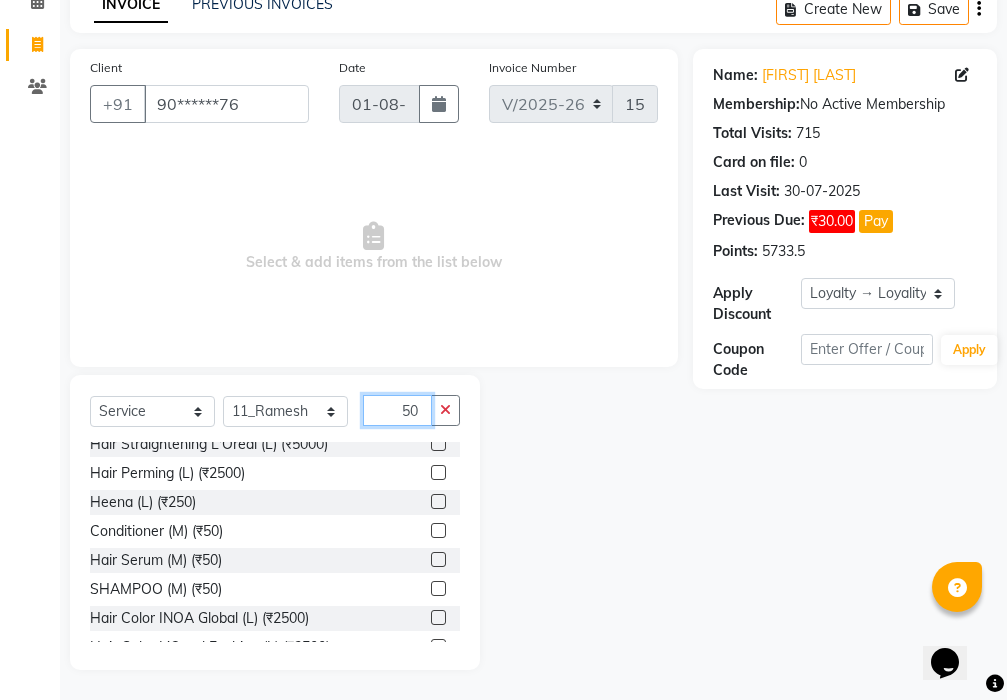type on "50" 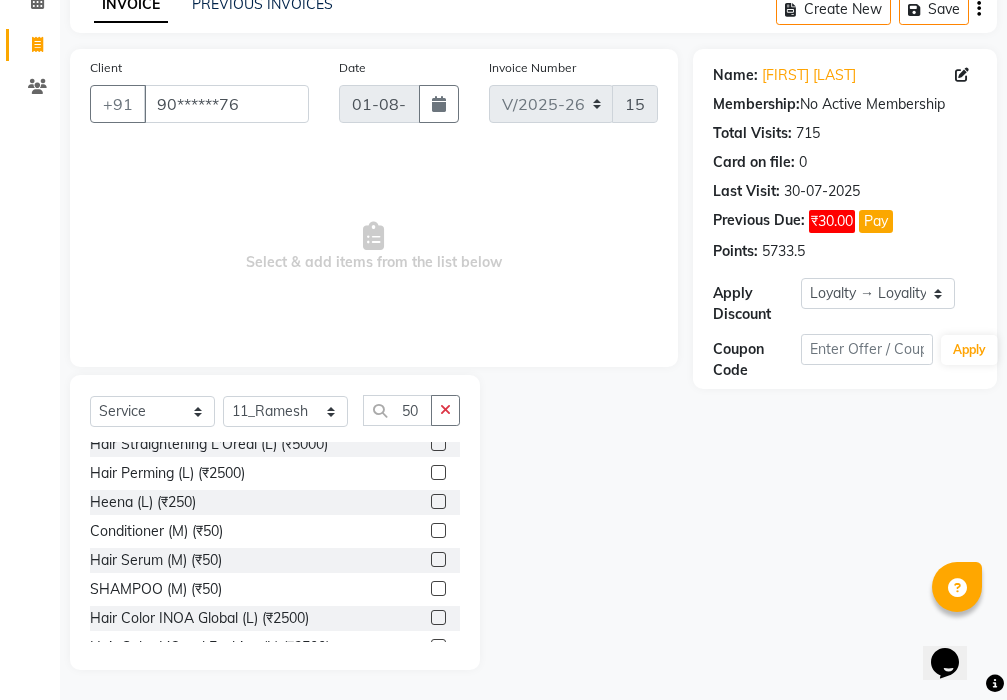 click 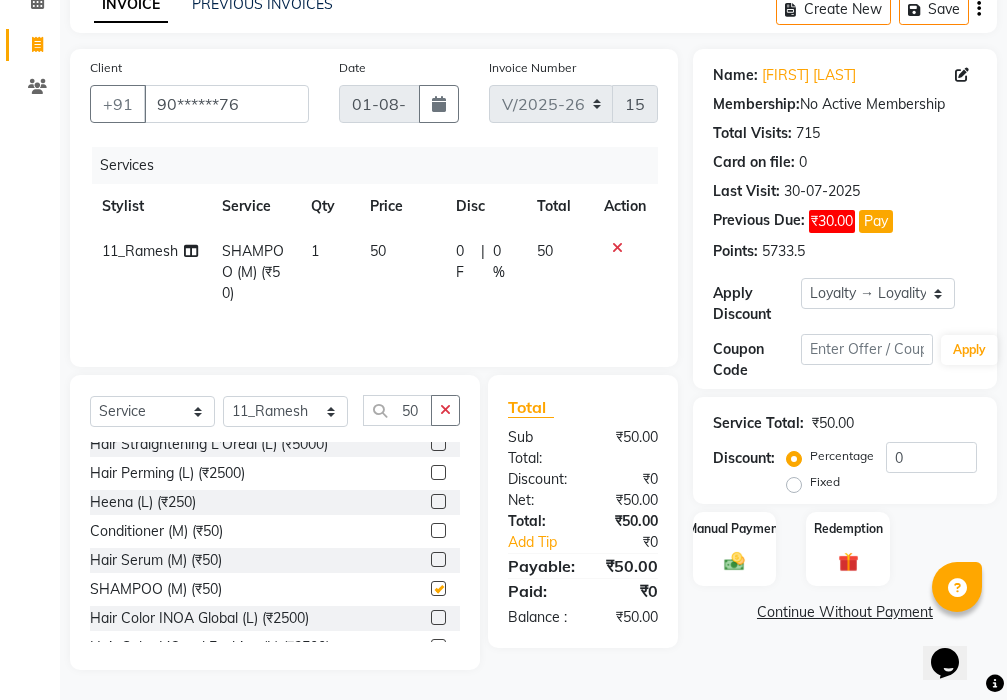 checkbox on "false" 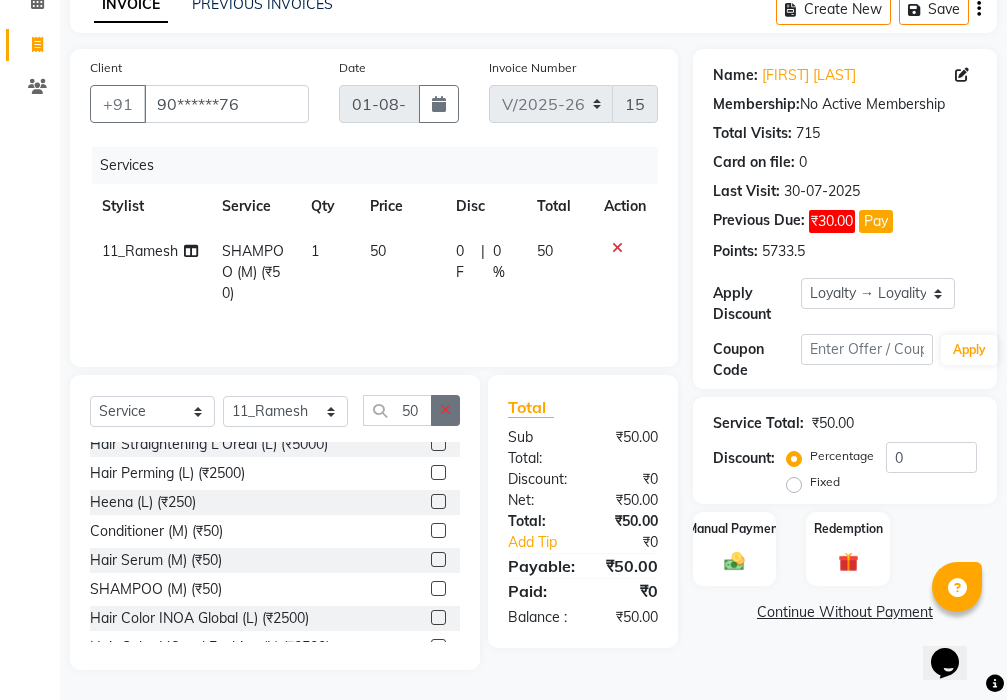 click 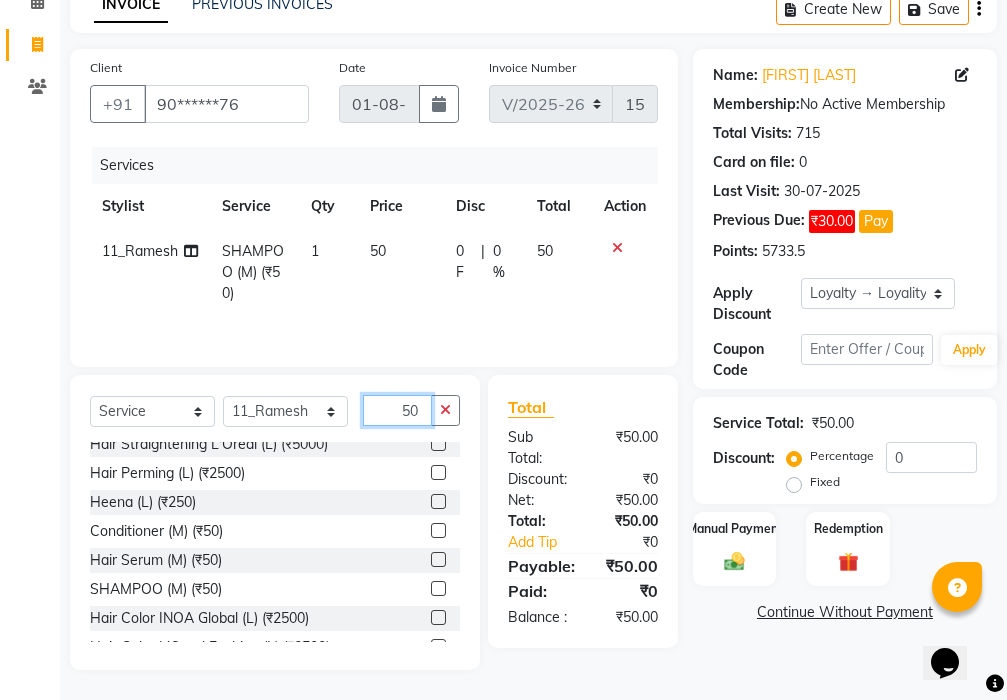 type 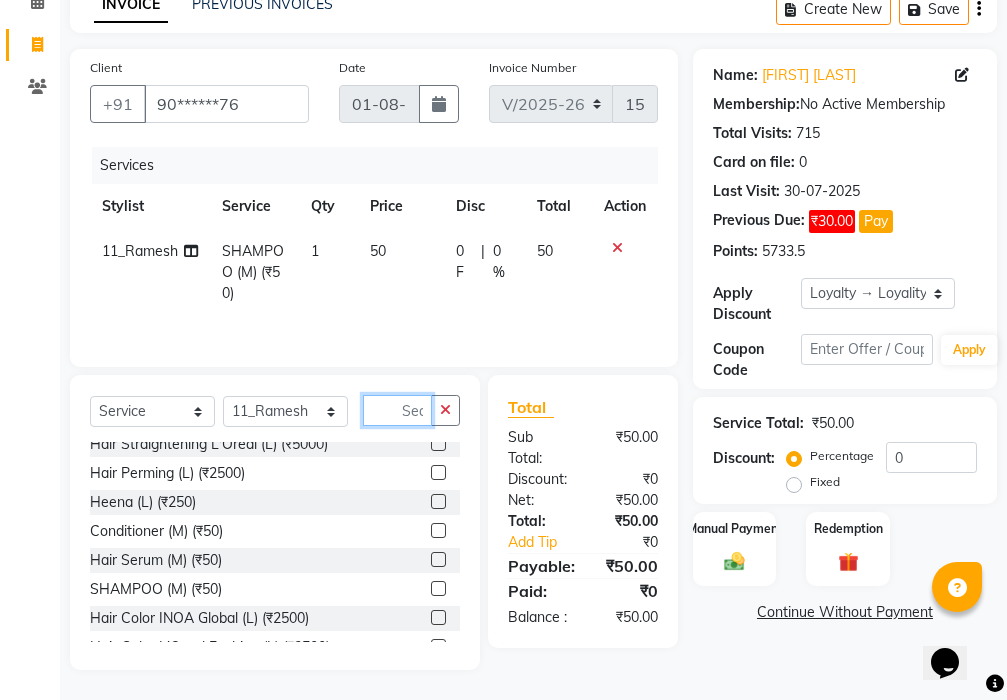 scroll, scrollTop: 1141, scrollLeft: 0, axis: vertical 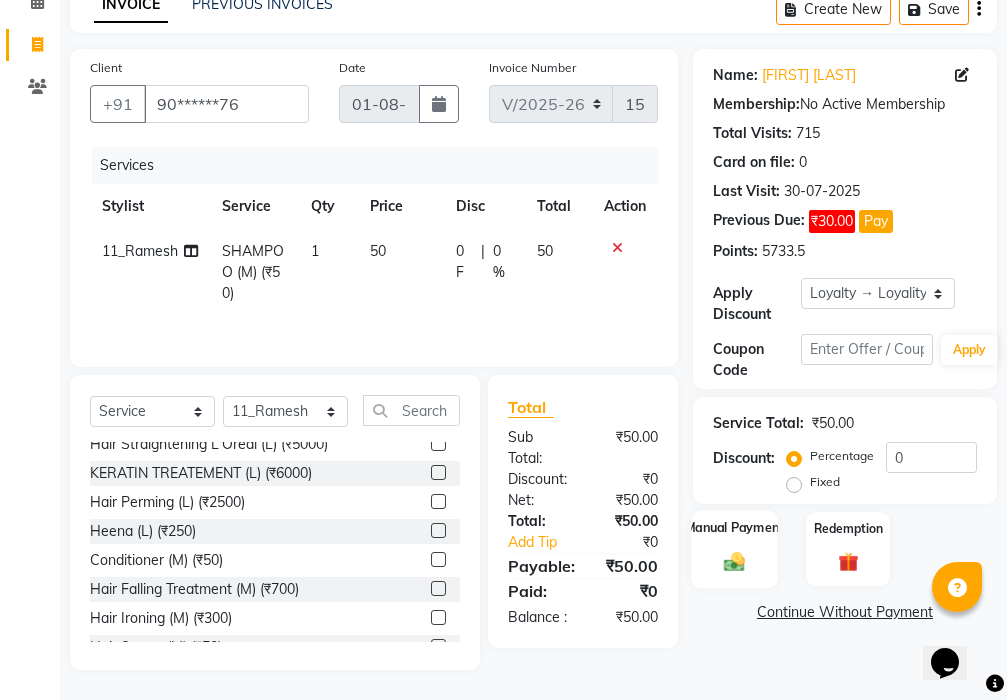 click on "Manual Payment" 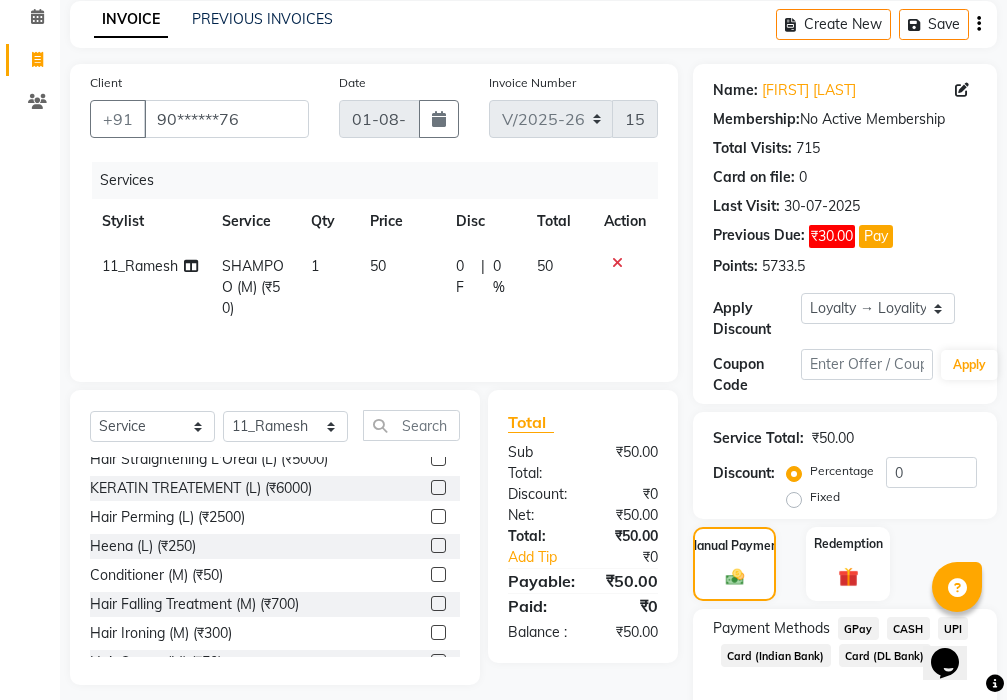 scroll, scrollTop: 213, scrollLeft: 0, axis: vertical 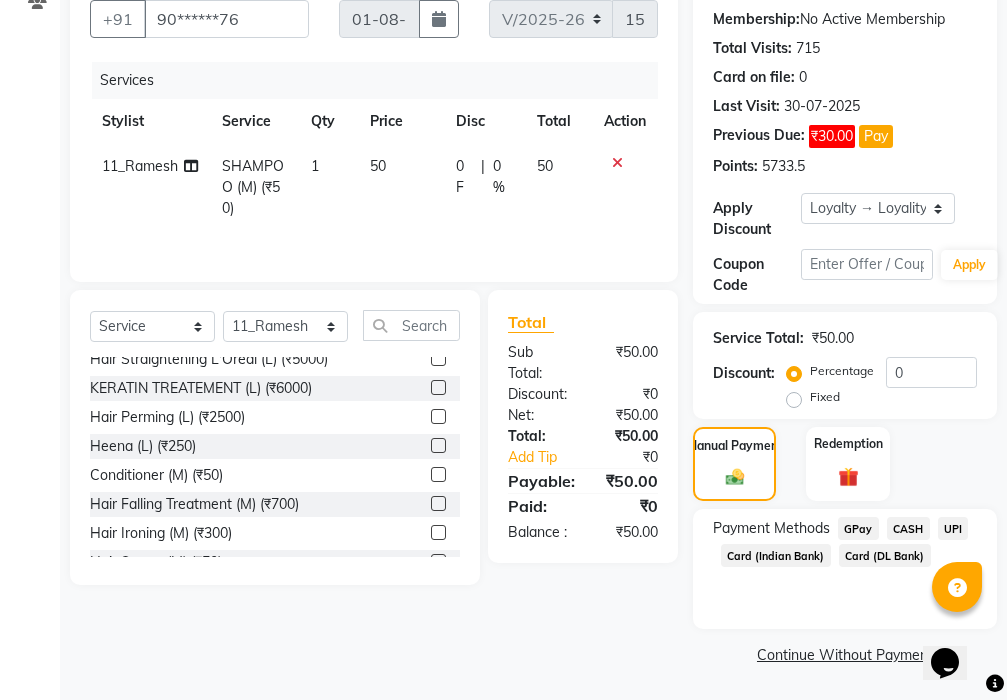 click on "CASH" 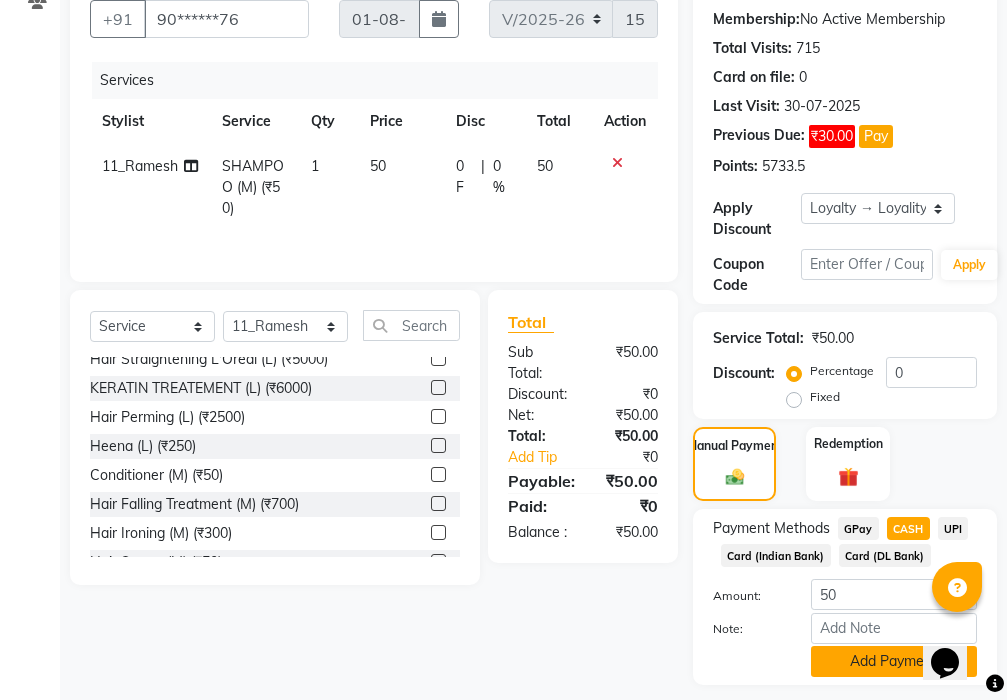 click on "Add Payment" 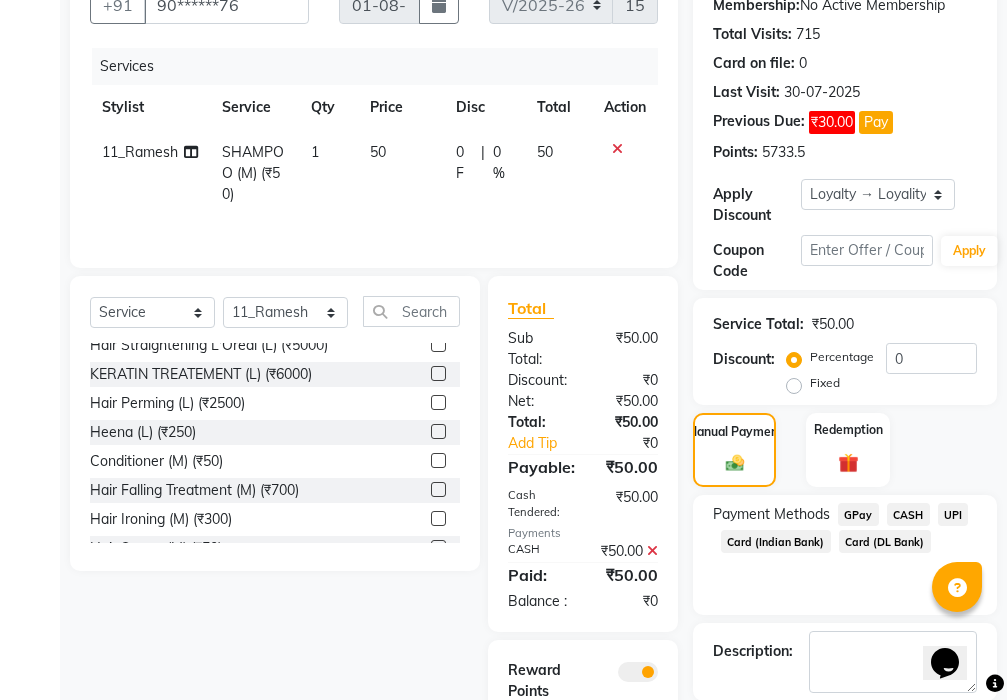 scroll, scrollTop: 418, scrollLeft: 0, axis: vertical 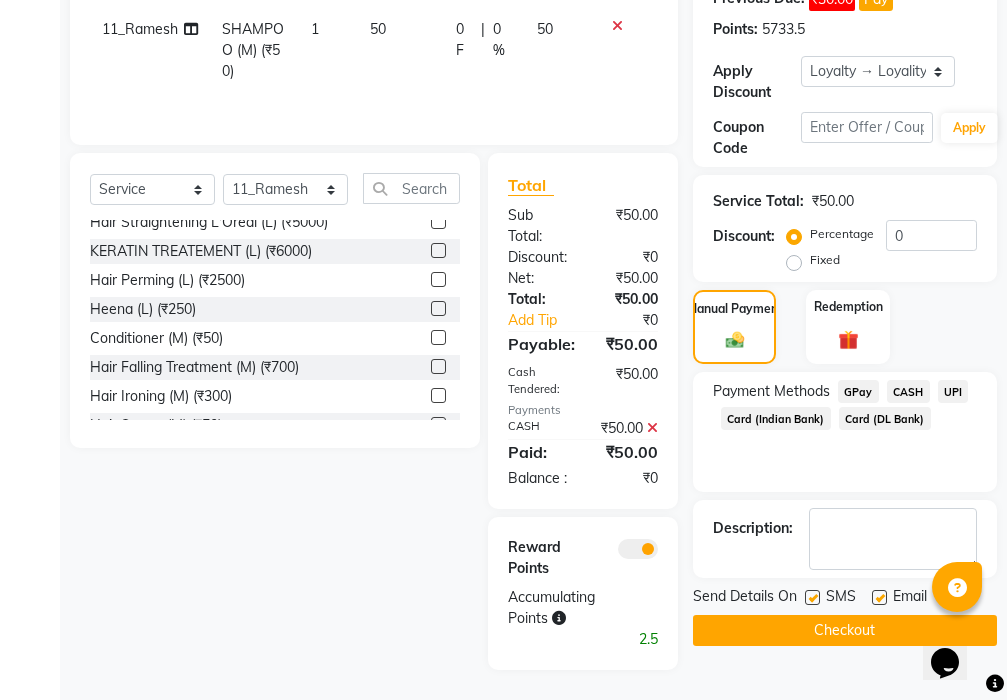 click on "Checkout" 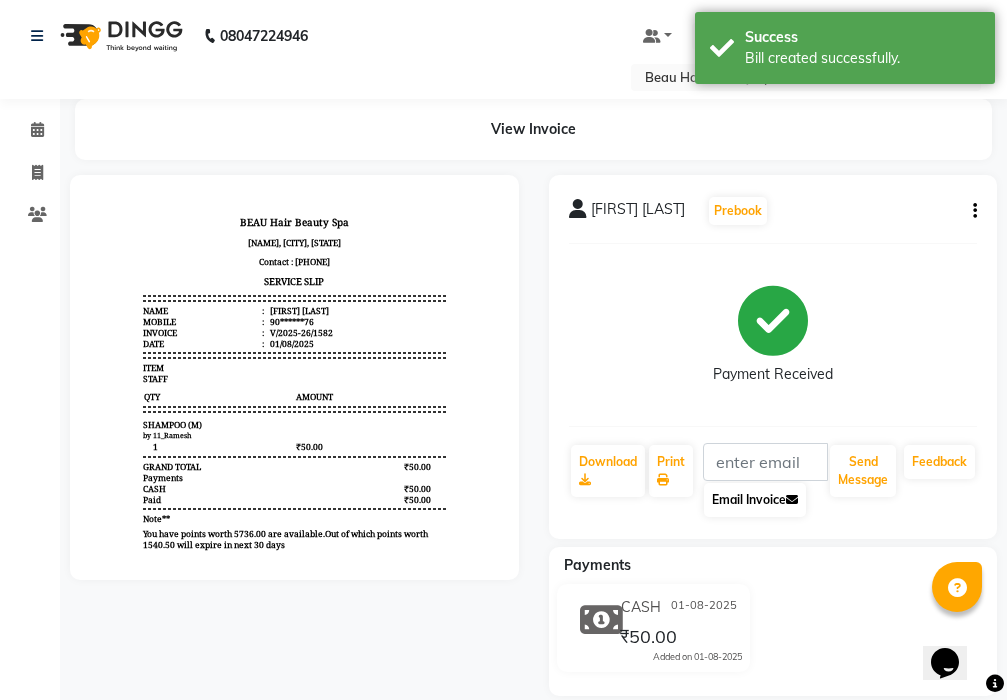 scroll, scrollTop: 0, scrollLeft: 0, axis: both 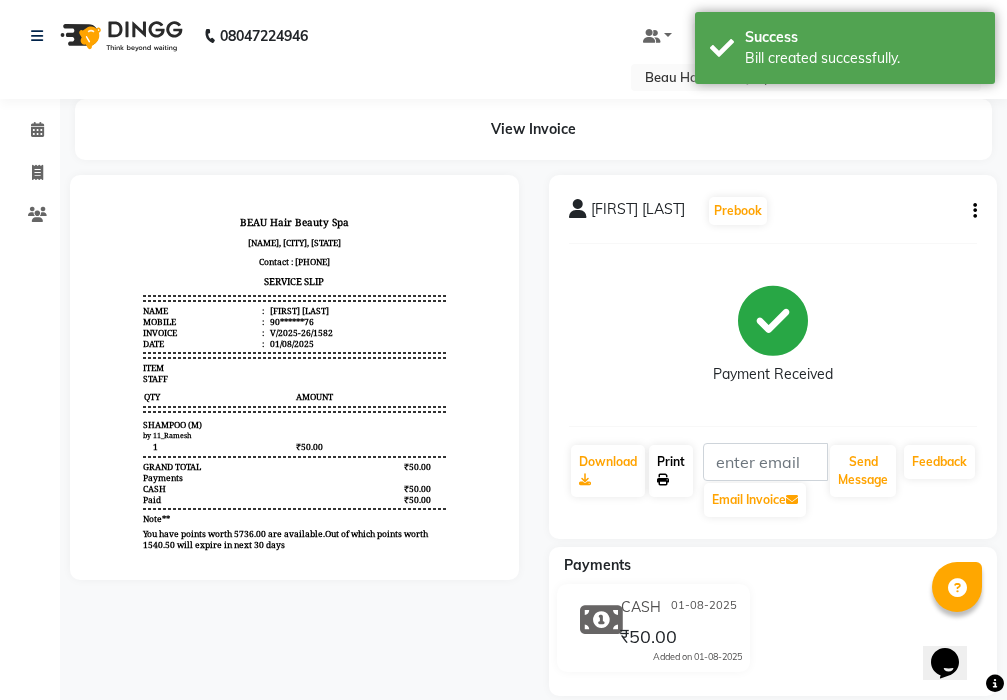 click on "Print" 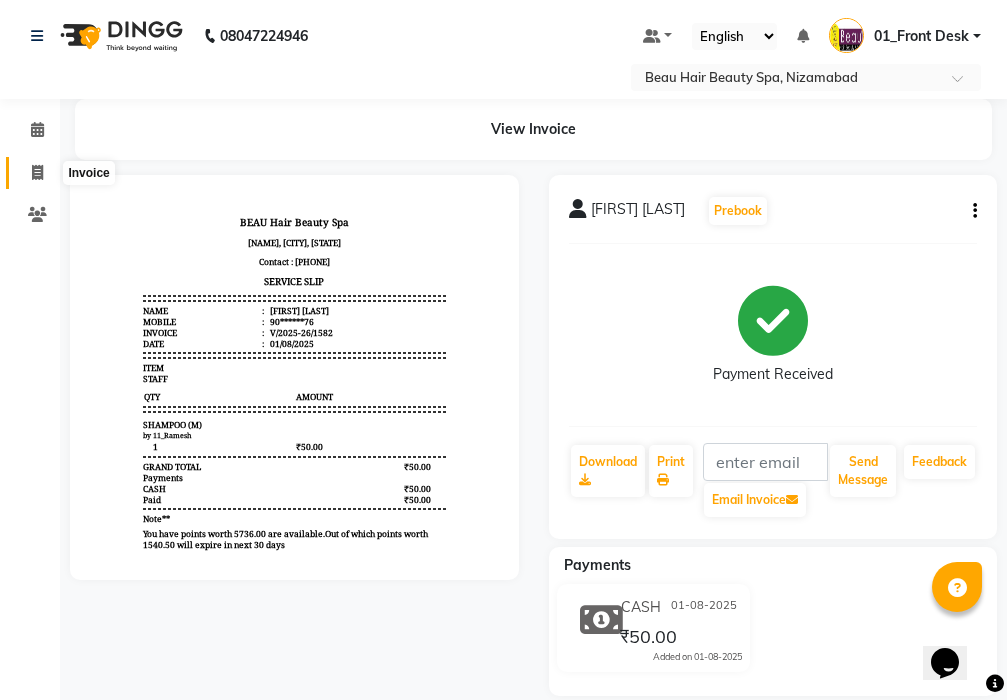 click 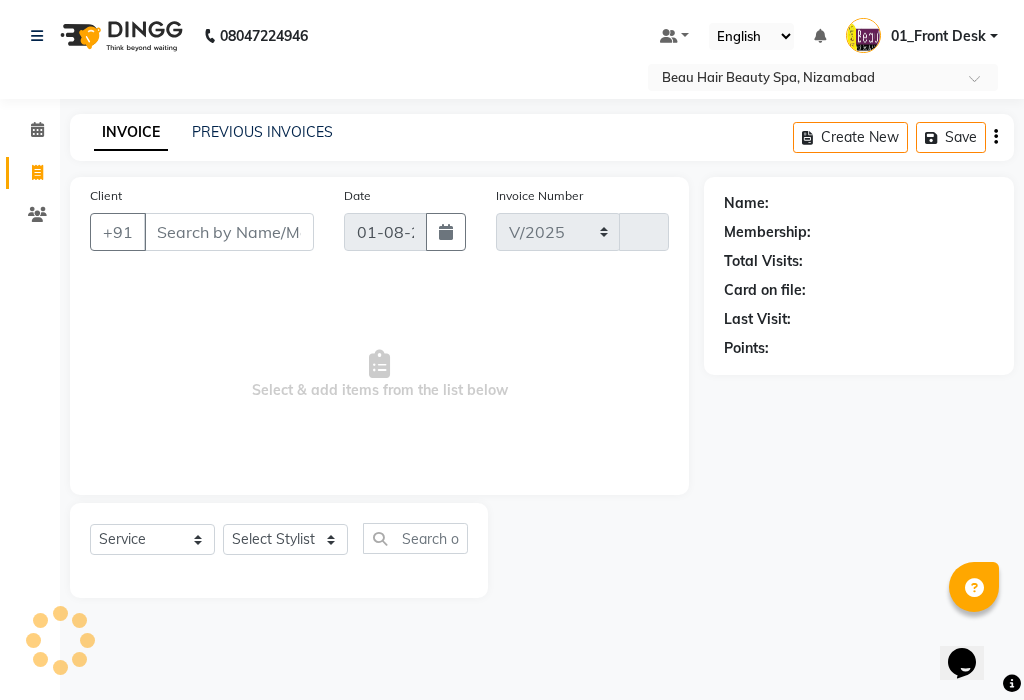 select on "3470" 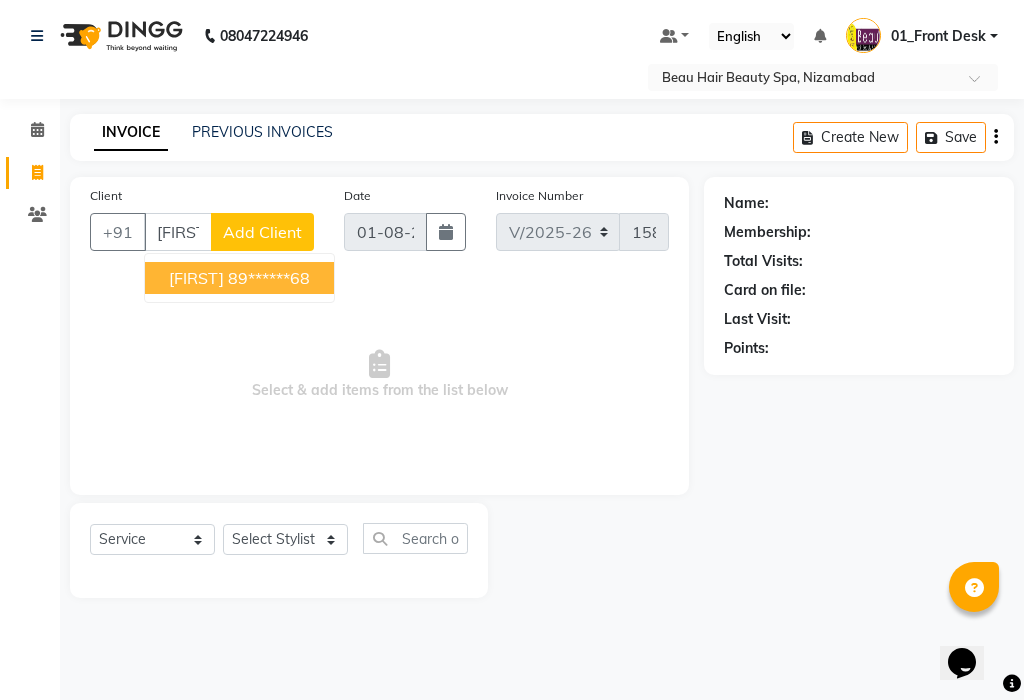 click on "89******68" at bounding box center [269, 278] 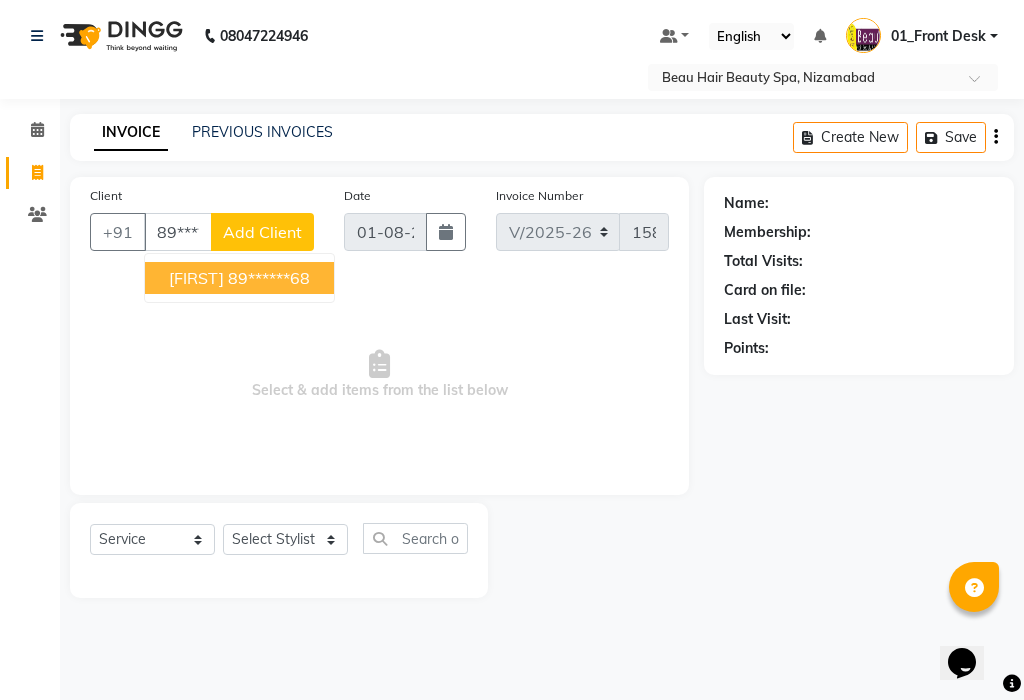 type on "89******68" 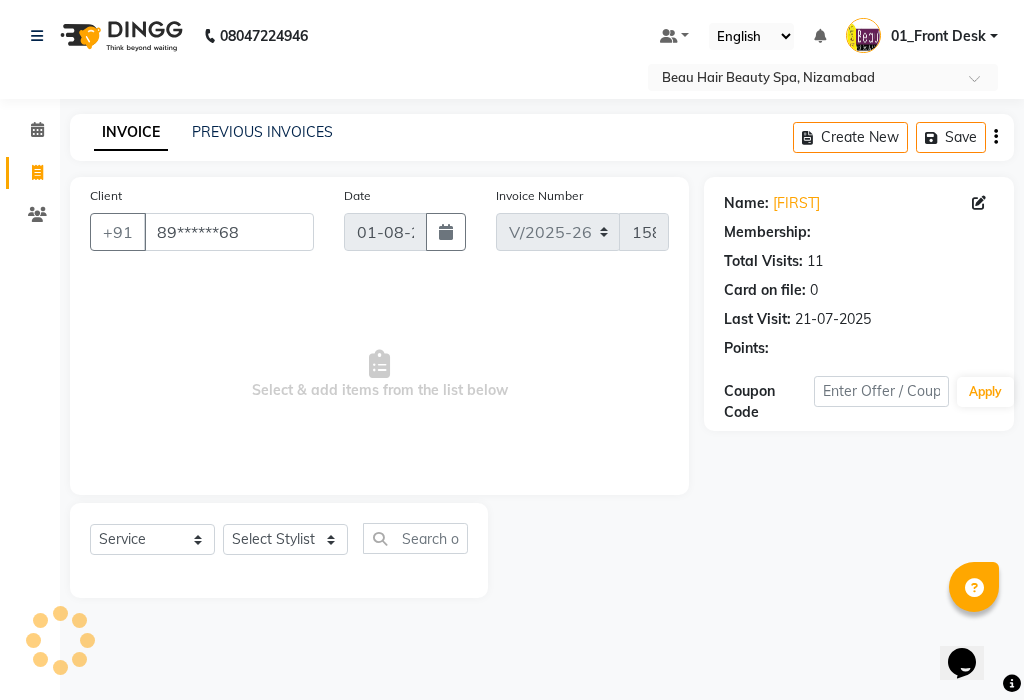 select on "1: Object" 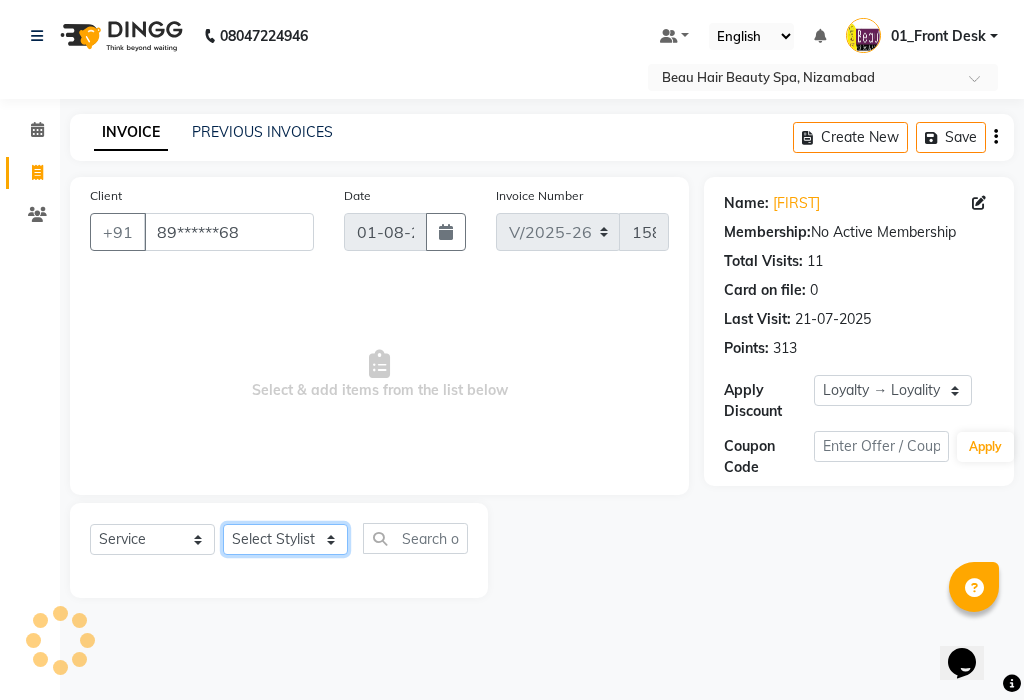 click on "Select Stylist 01_Front Desk 04_Lavanya 07_Manjushree 11_Ramesh 15_Adrish 26_Srinivas 99_Vishal Sir" 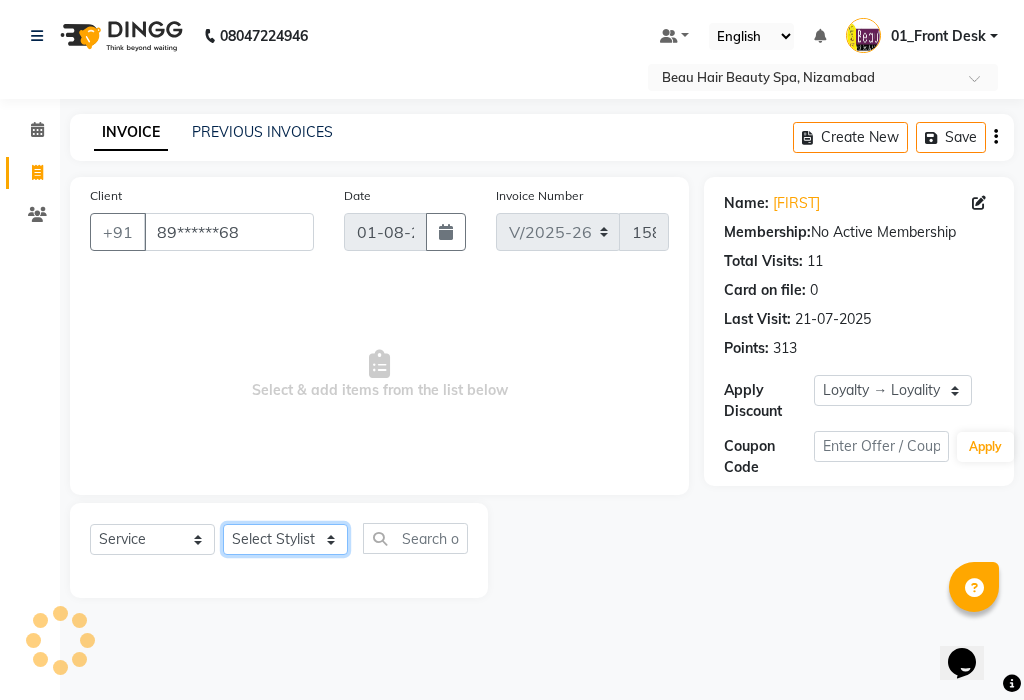 select on "15614" 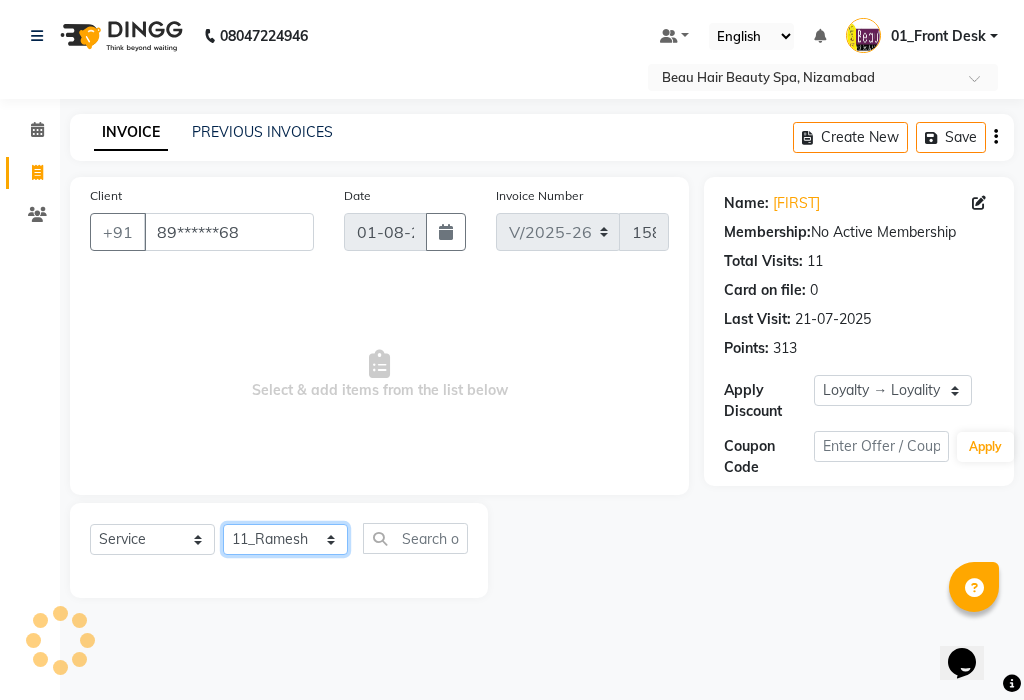 click on "Select Stylist 01_Front Desk 04_Lavanya 07_Manjushree 11_Ramesh 15_Adrish 26_Srinivas 99_Vishal Sir" 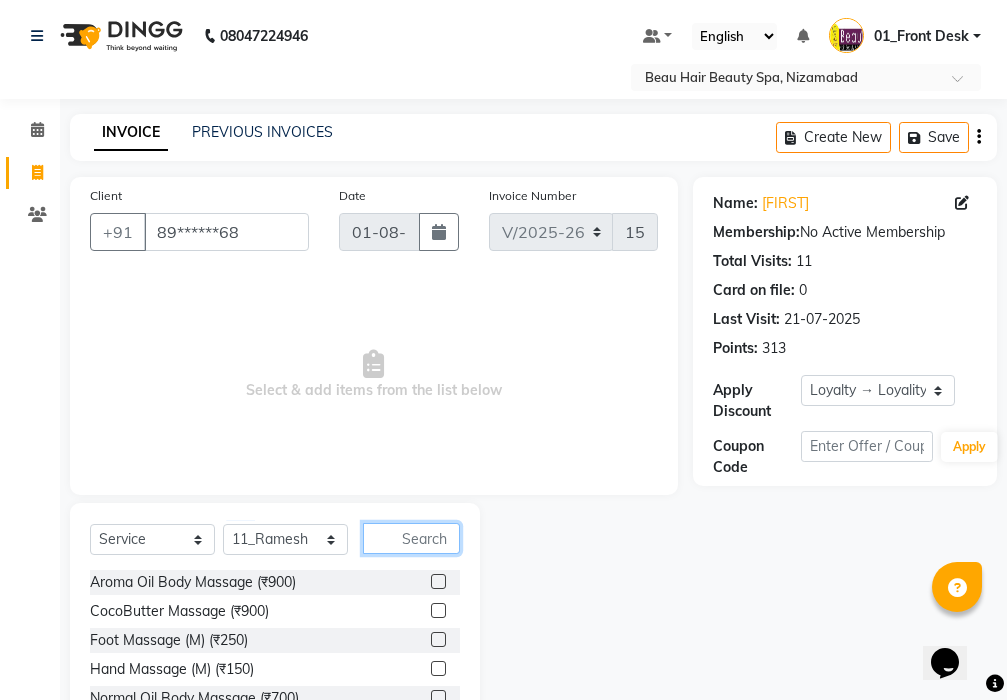 click 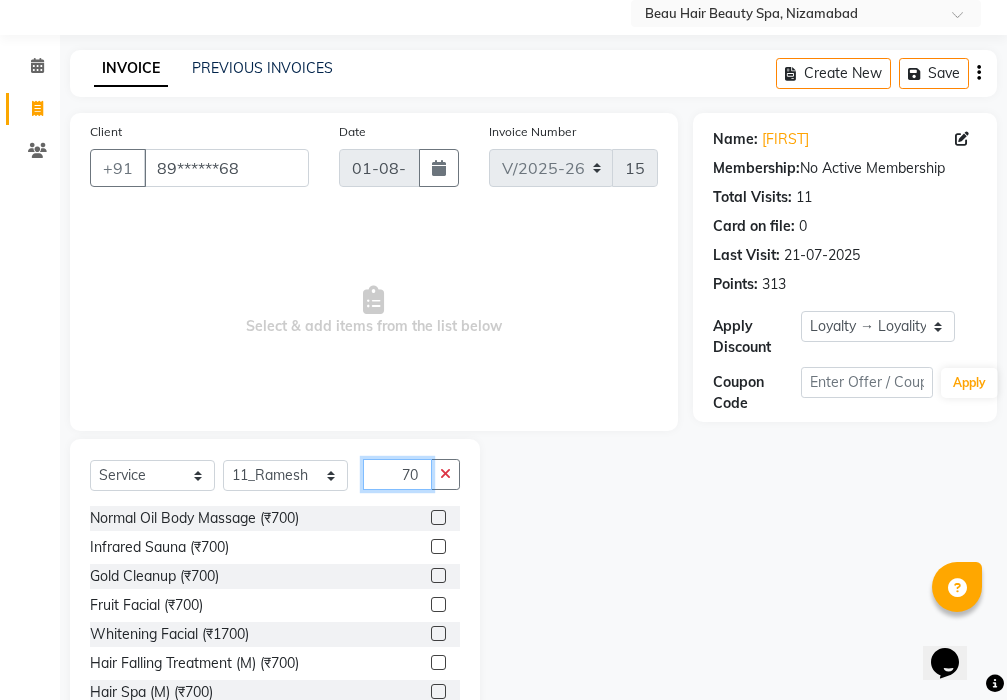scroll, scrollTop: 100, scrollLeft: 0, axis: vertical 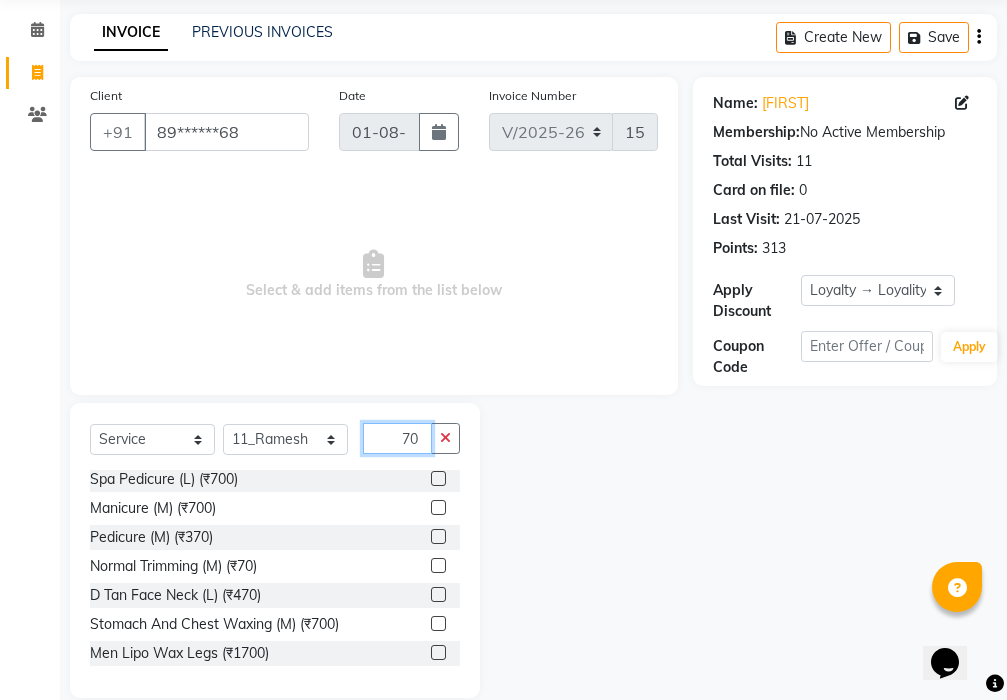 type on "70" 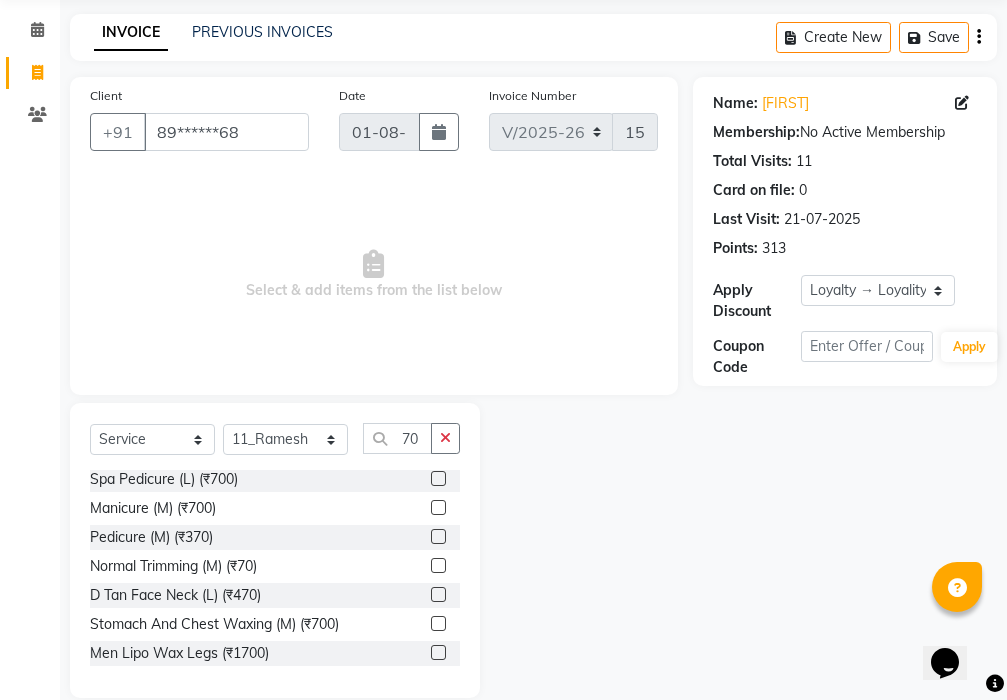 click 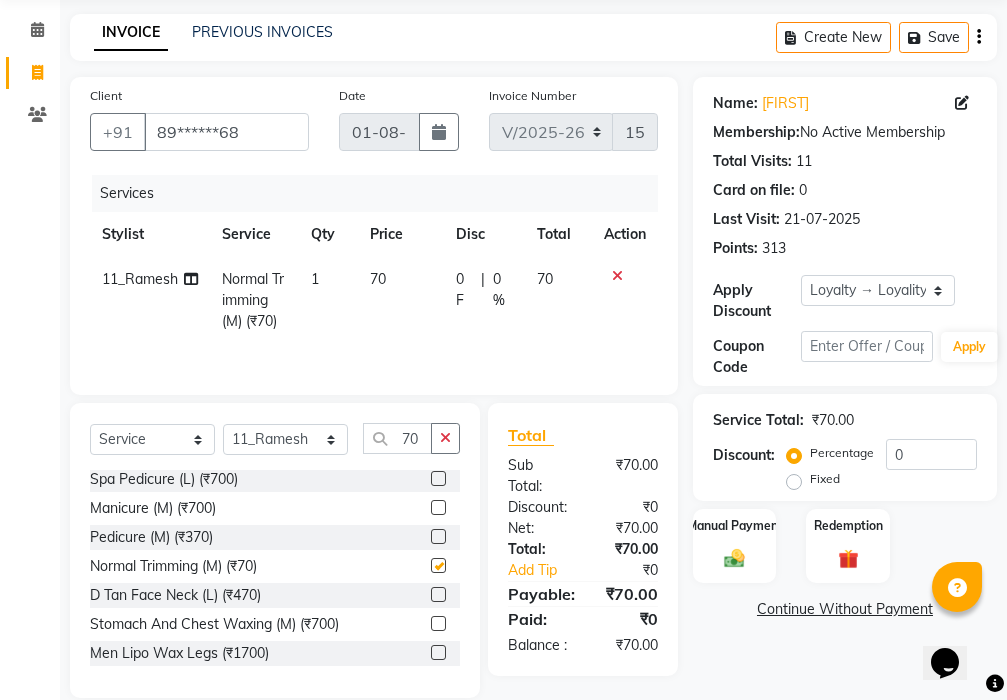 checkbox on "false" 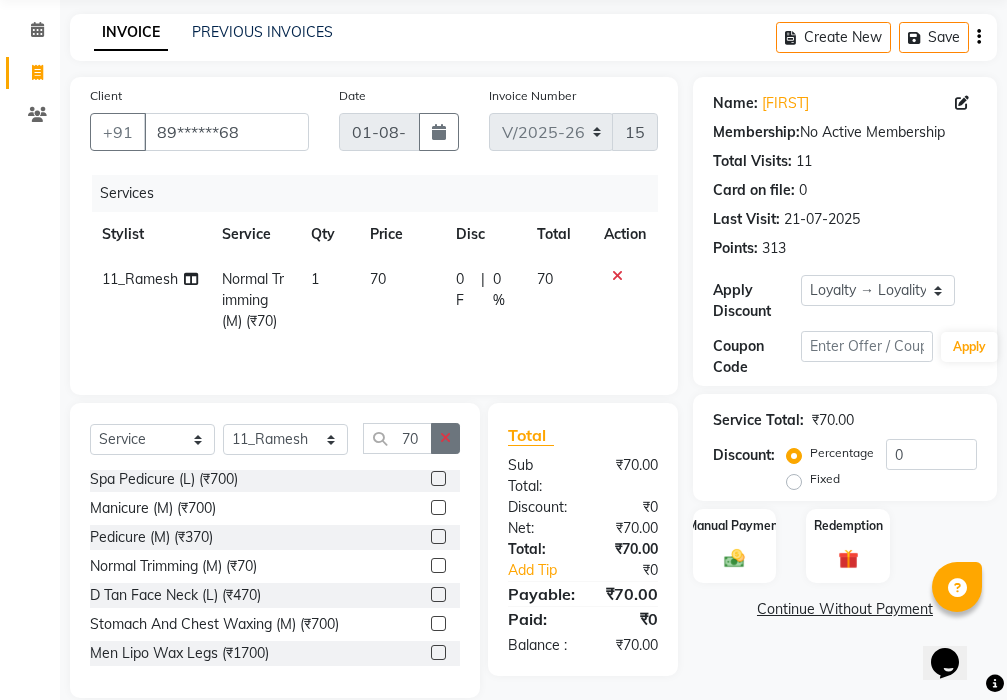 click 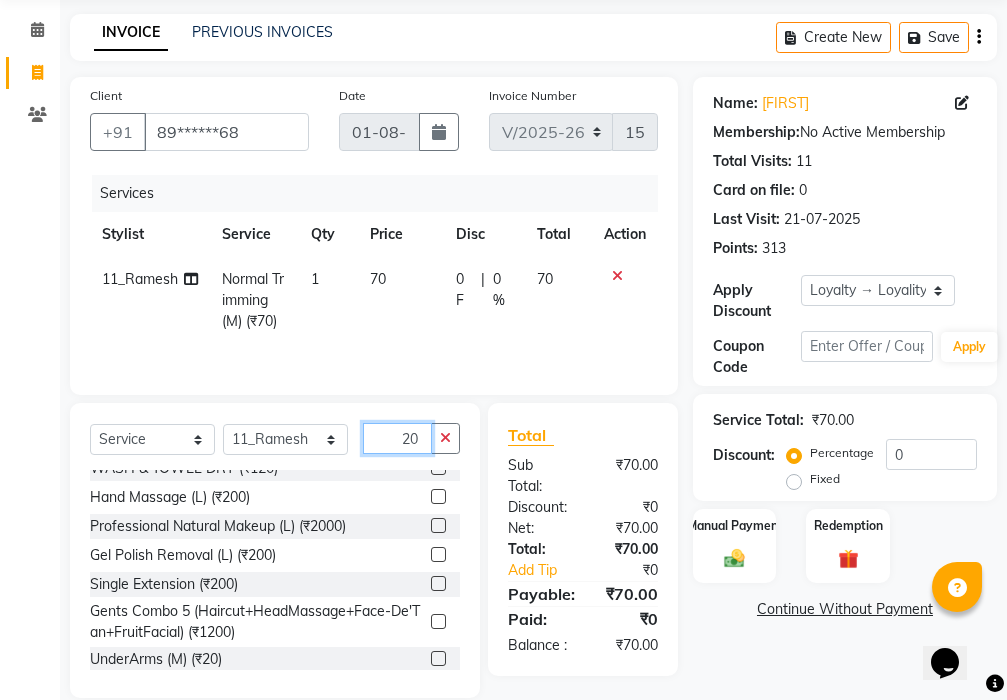 scroll, scrollTop: 636, scrollLeft: 0, axis: vertical 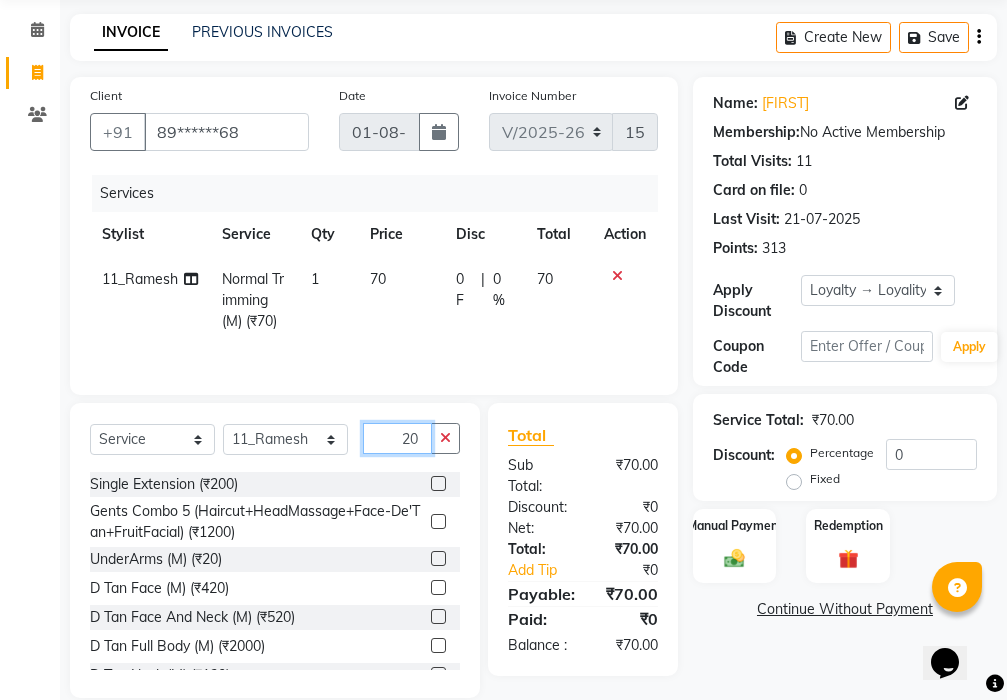 type on "20" 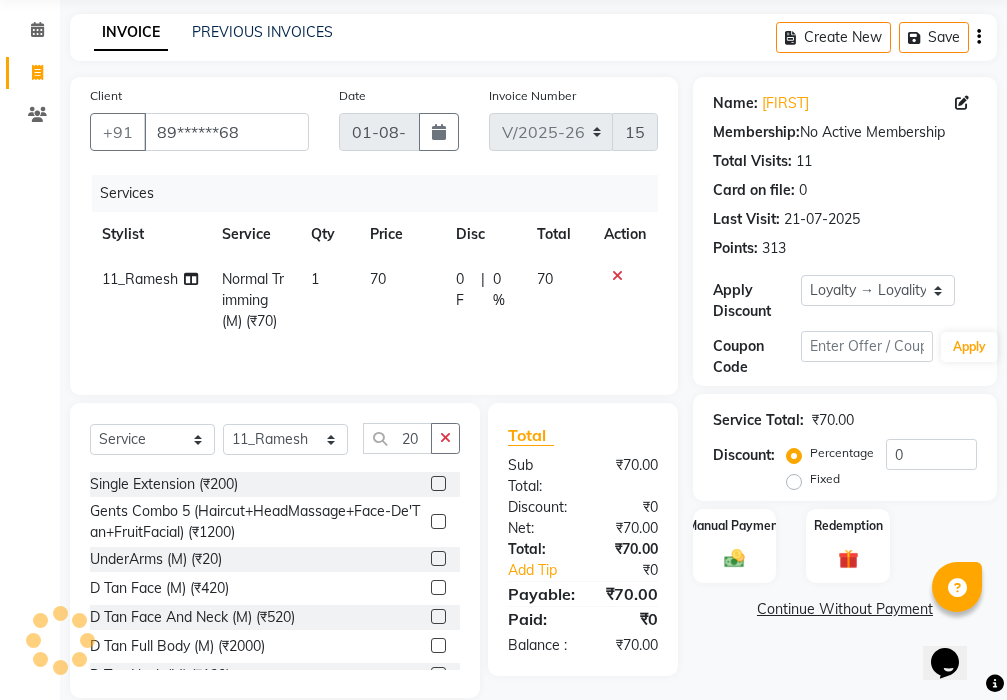 click 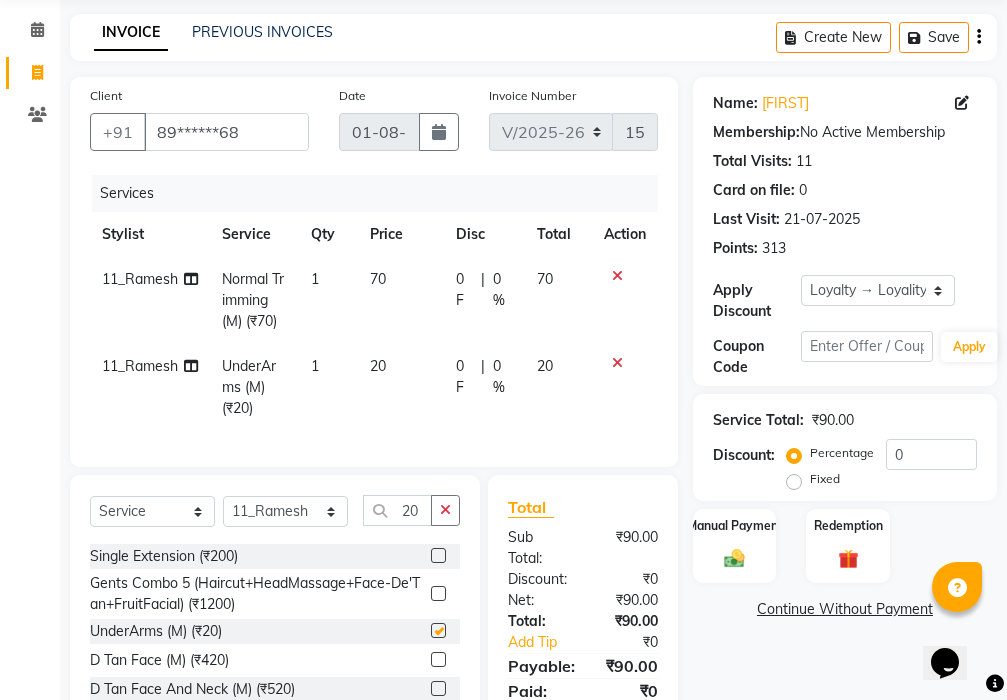 checkbox on "false" 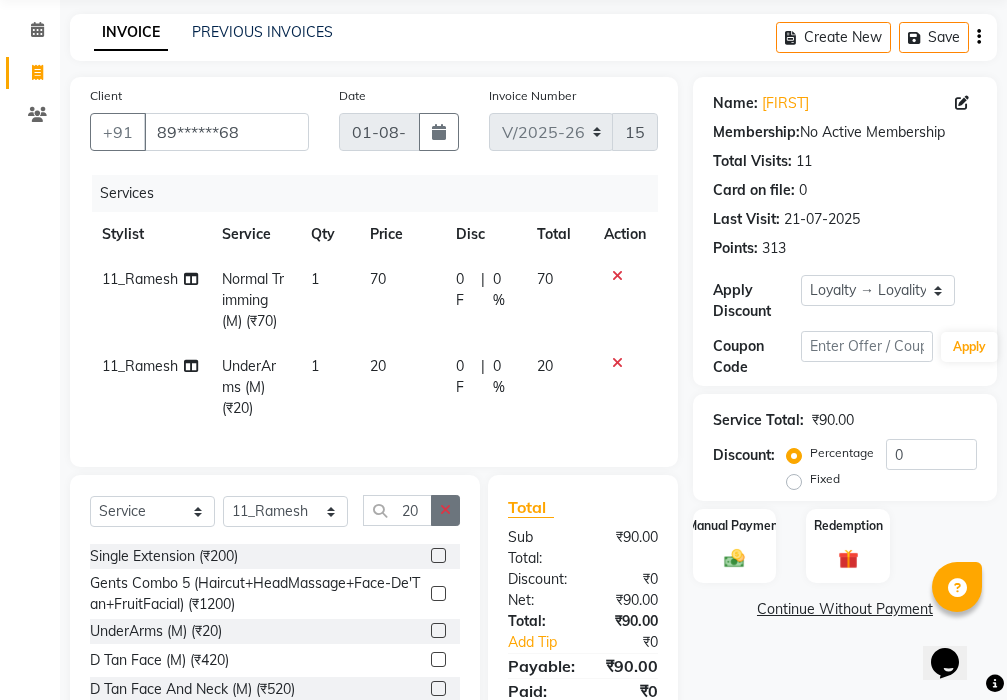 click 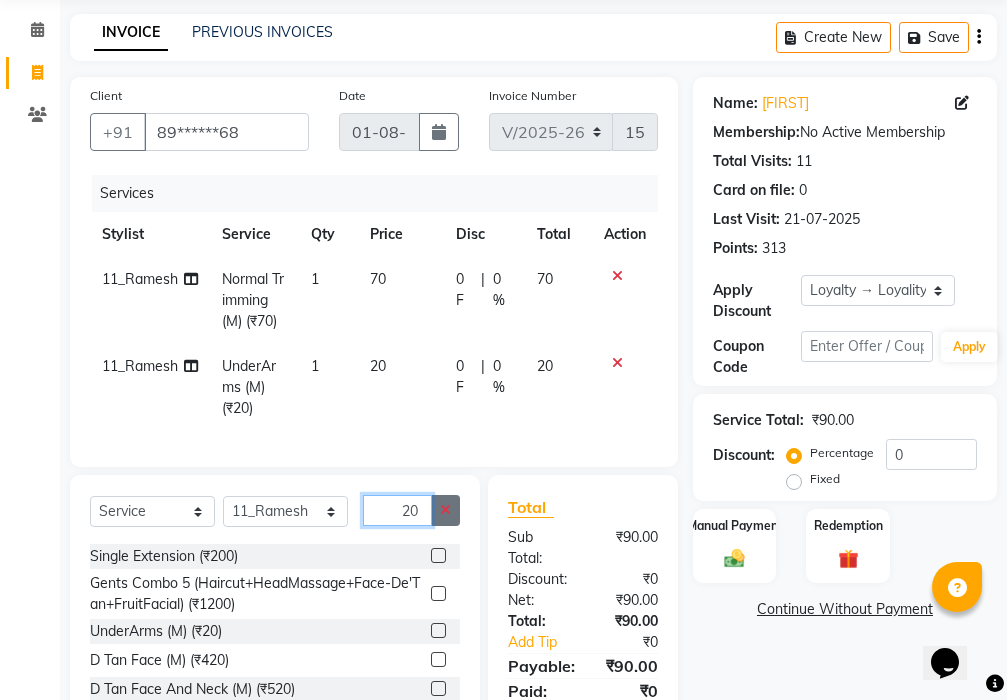 type 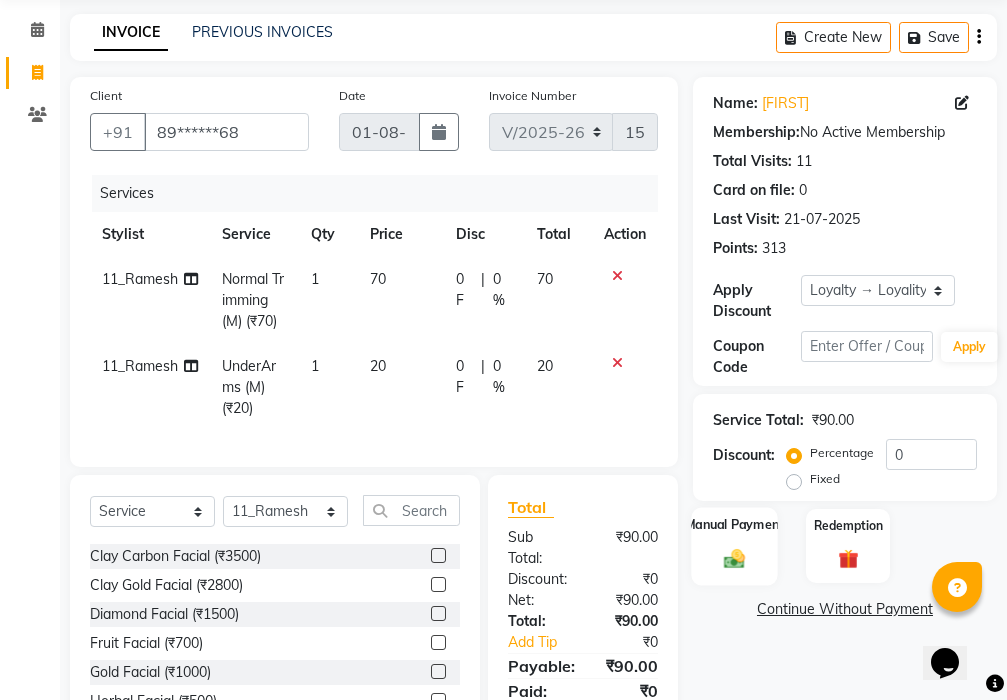 click on "Manual Payment" 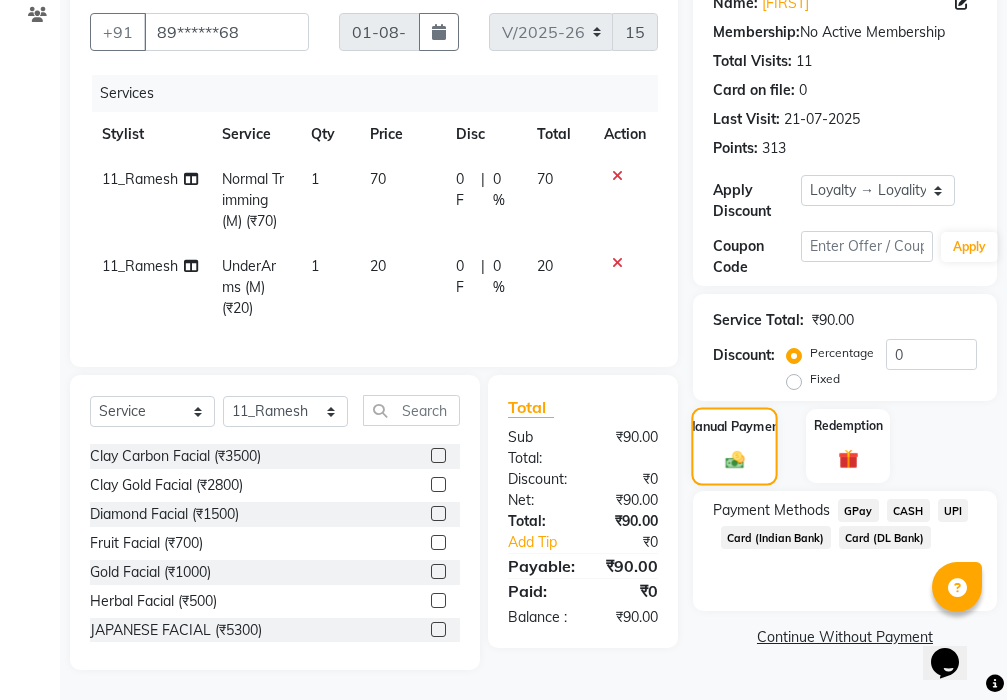 scroll, scrollTop: 240, scrollLeft: 0, axis: vertical 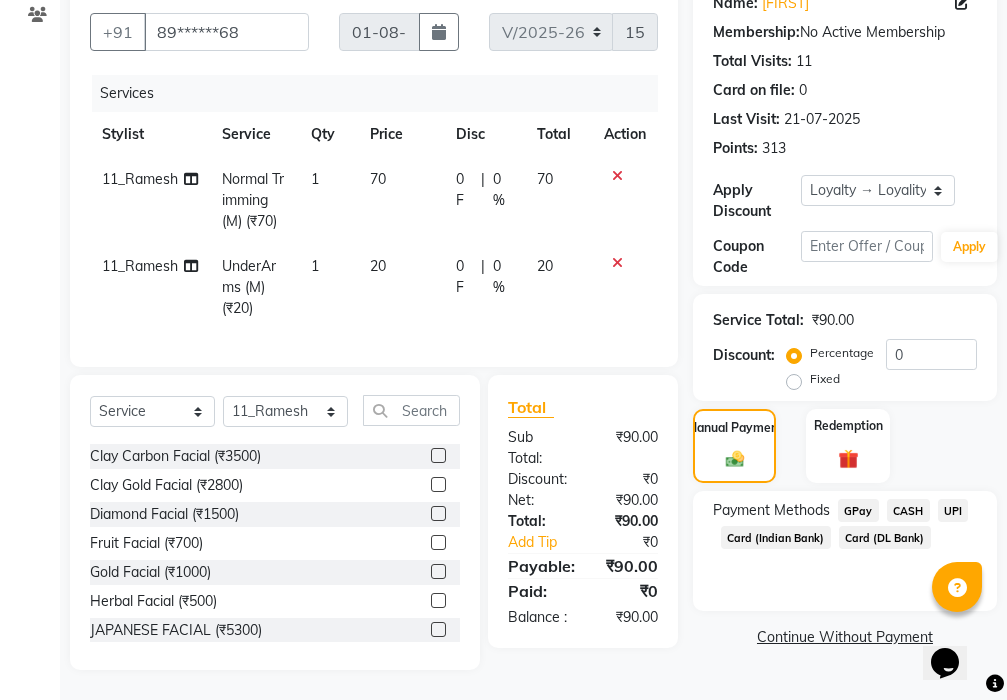 click on "GPay" 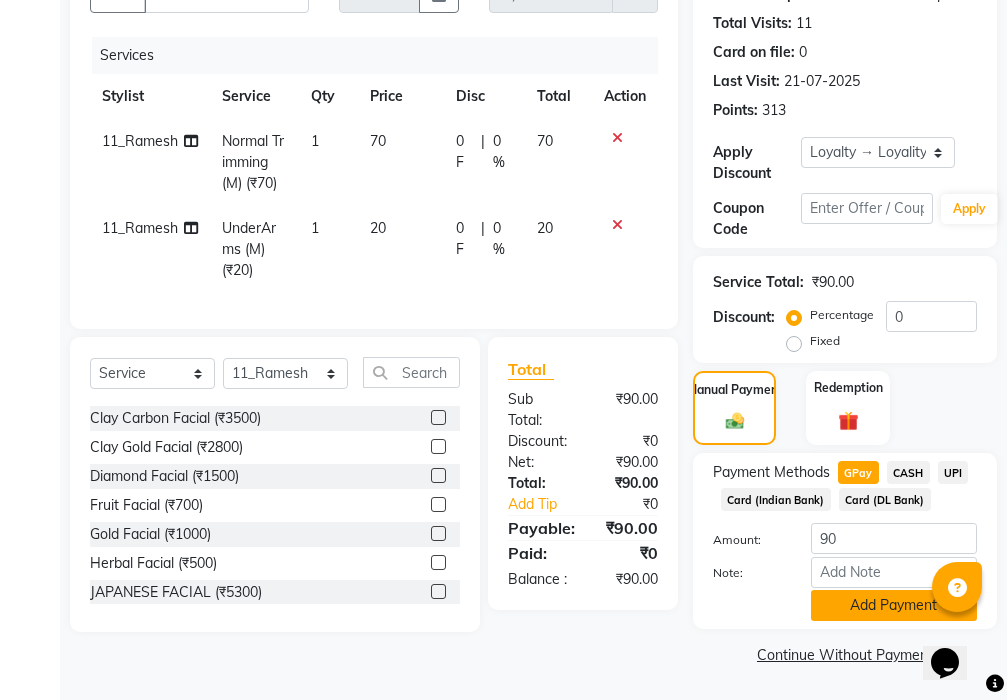 click on "Add Payment" 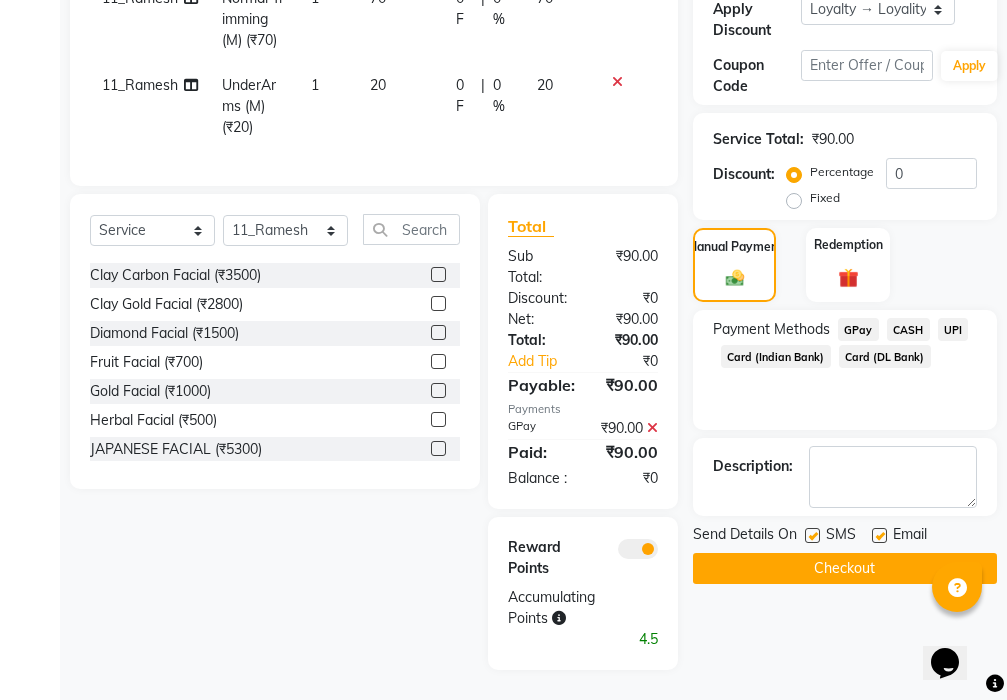 scroll, scrollTop: 464, scrollLeft: 0, axis: vertical 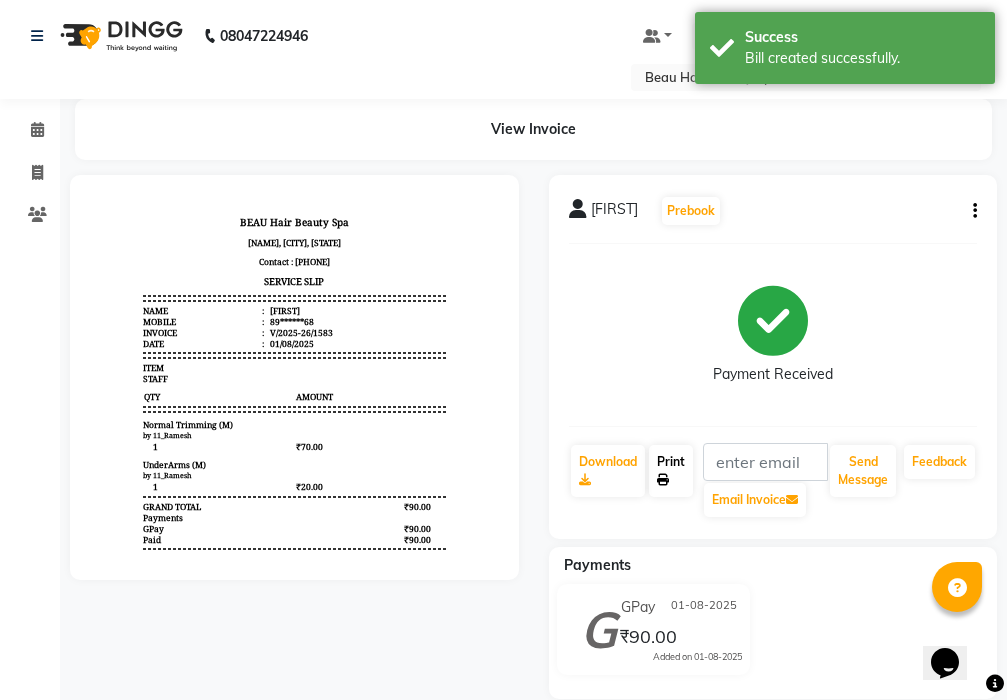 click on "Print" 